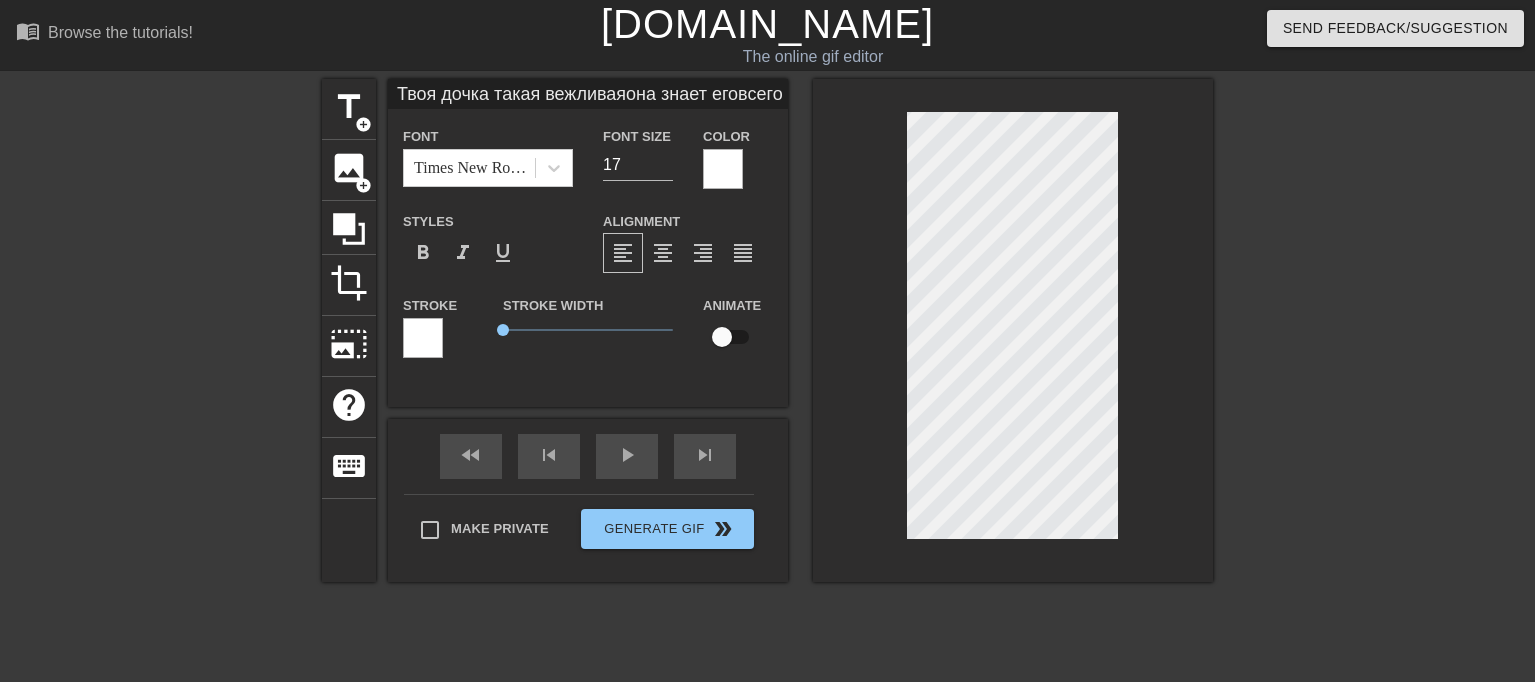 scroll, scrollTop: 0, scrollLeft: 16, axis: horizontal 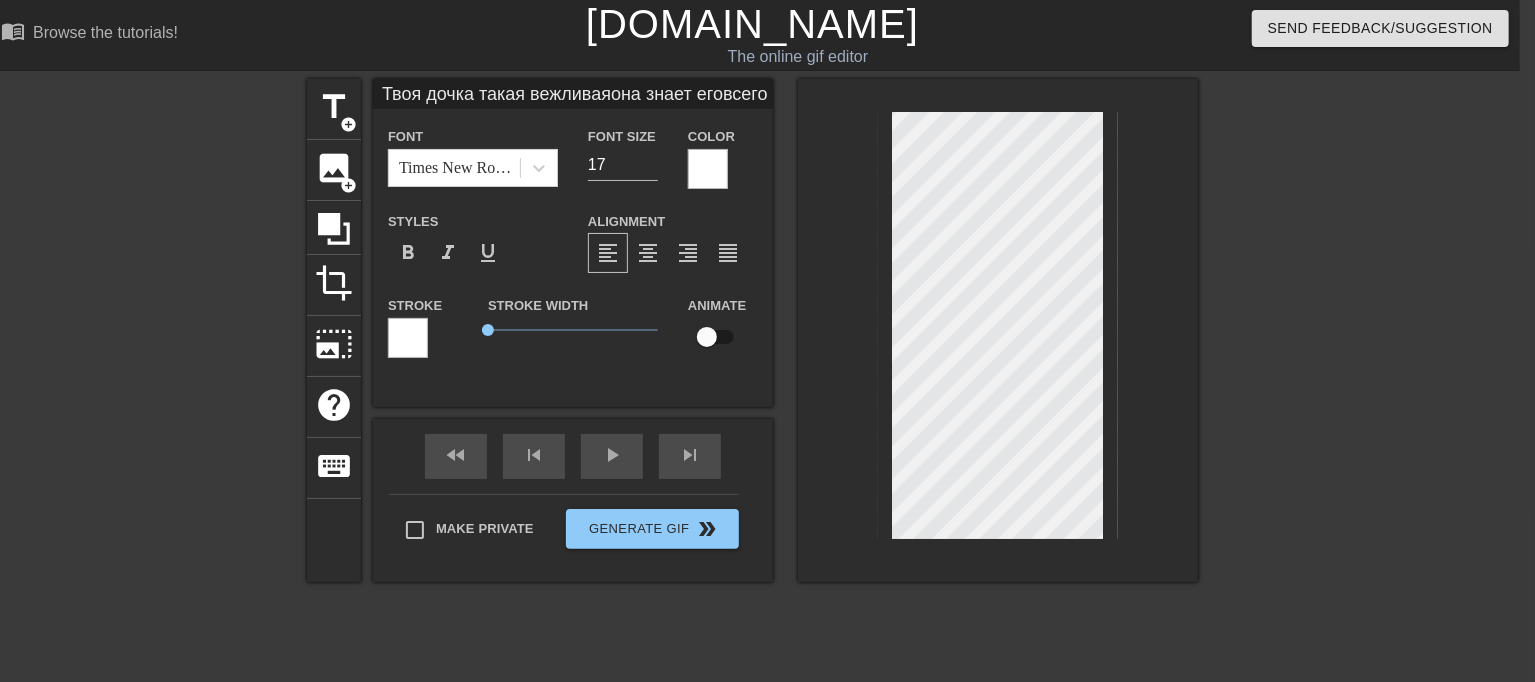 click at bounding box center [998, 330] 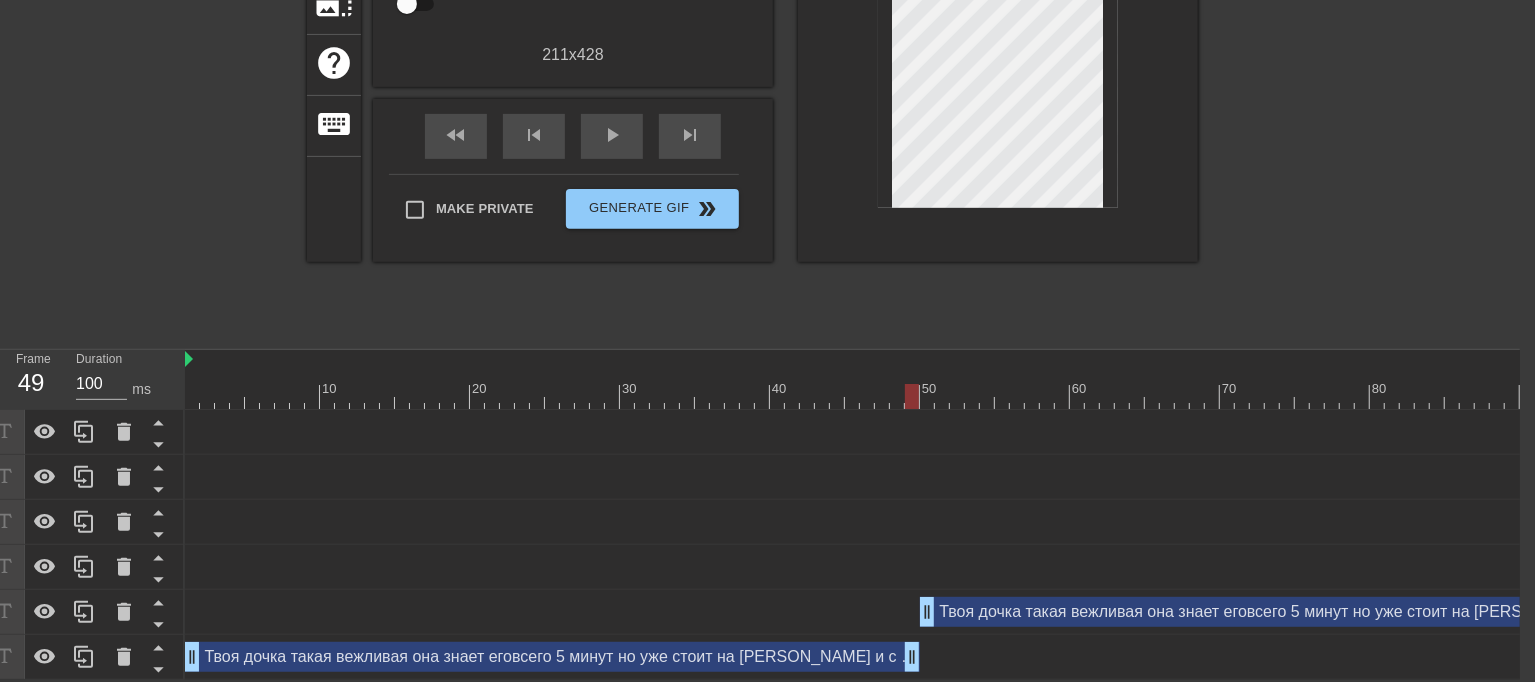 scroll, scrollTop: 356, scrollLeft: 16, axis: both 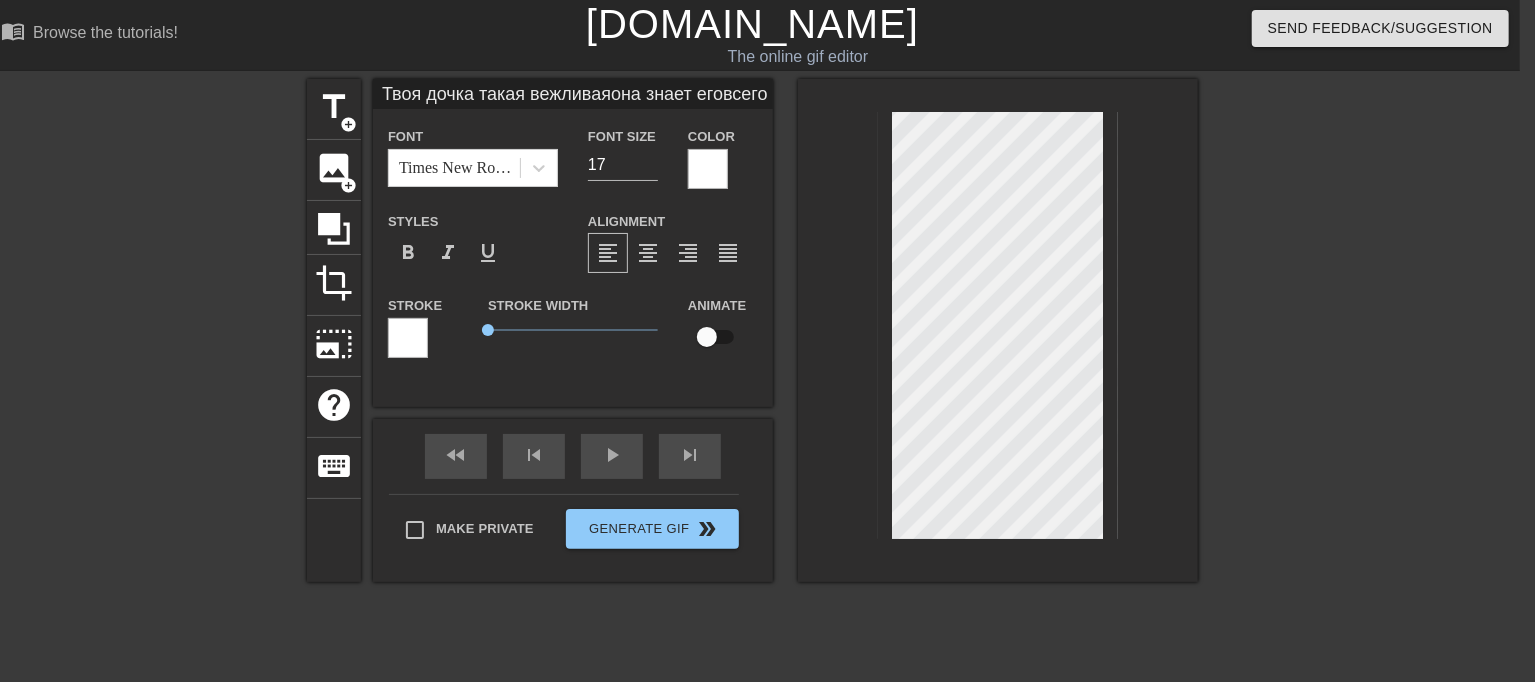 click on "title add_circle image add_circle crop photo_size_select_large help keyboard Твоя дочка такая вежливаяона знает еговсего 5 минутно уже стоит на коленкахи с упоением отсасывает Font Times New Roman Font Size 17 Color Styles format_bold format_italic format_underline Alignment format_align_left format_align_center format_align_right format_align_justify Stroke Stroke Width 0 Animate fast_rewind skip_previous play_arrow skip_next Make Private Generate Gif double_arrow" at bounding box center (752, 330) 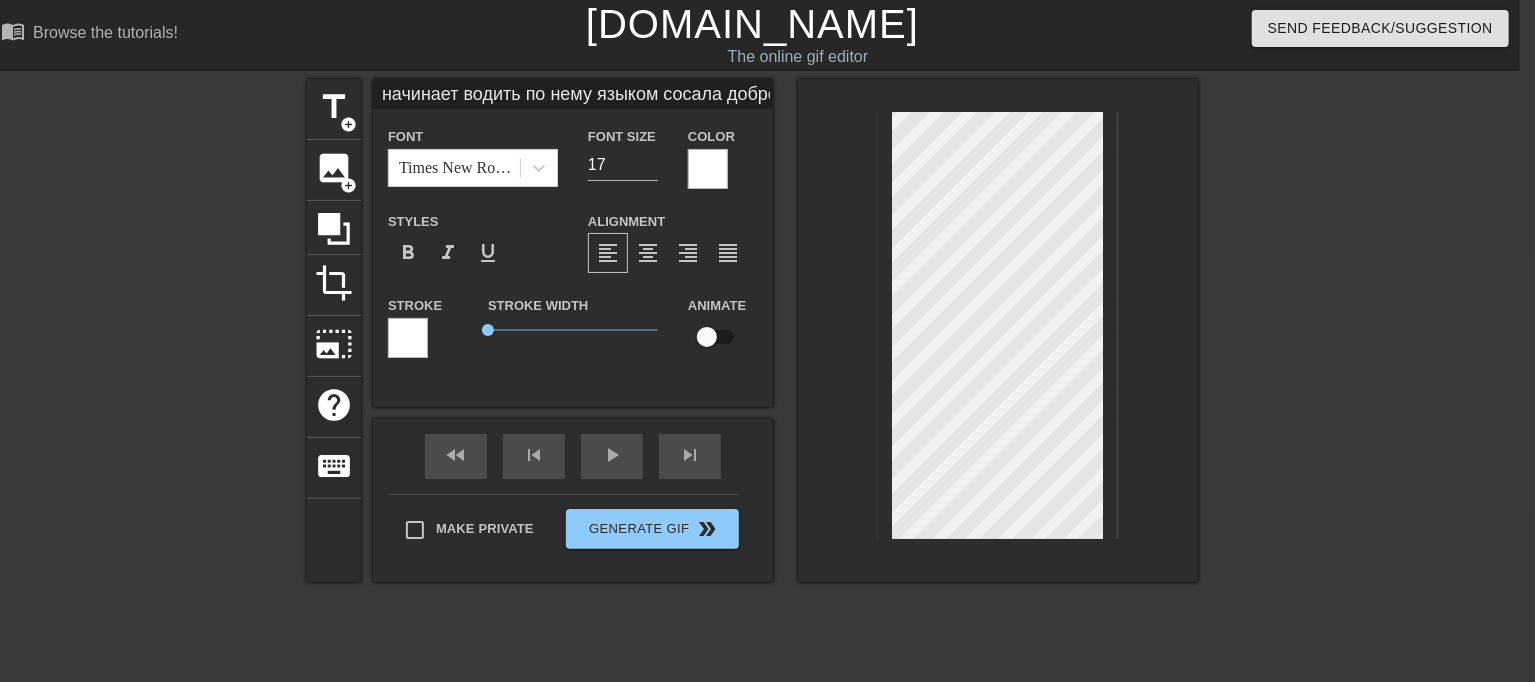 scroll, scrollTop: 12, scrollLeft: 2, axis: both 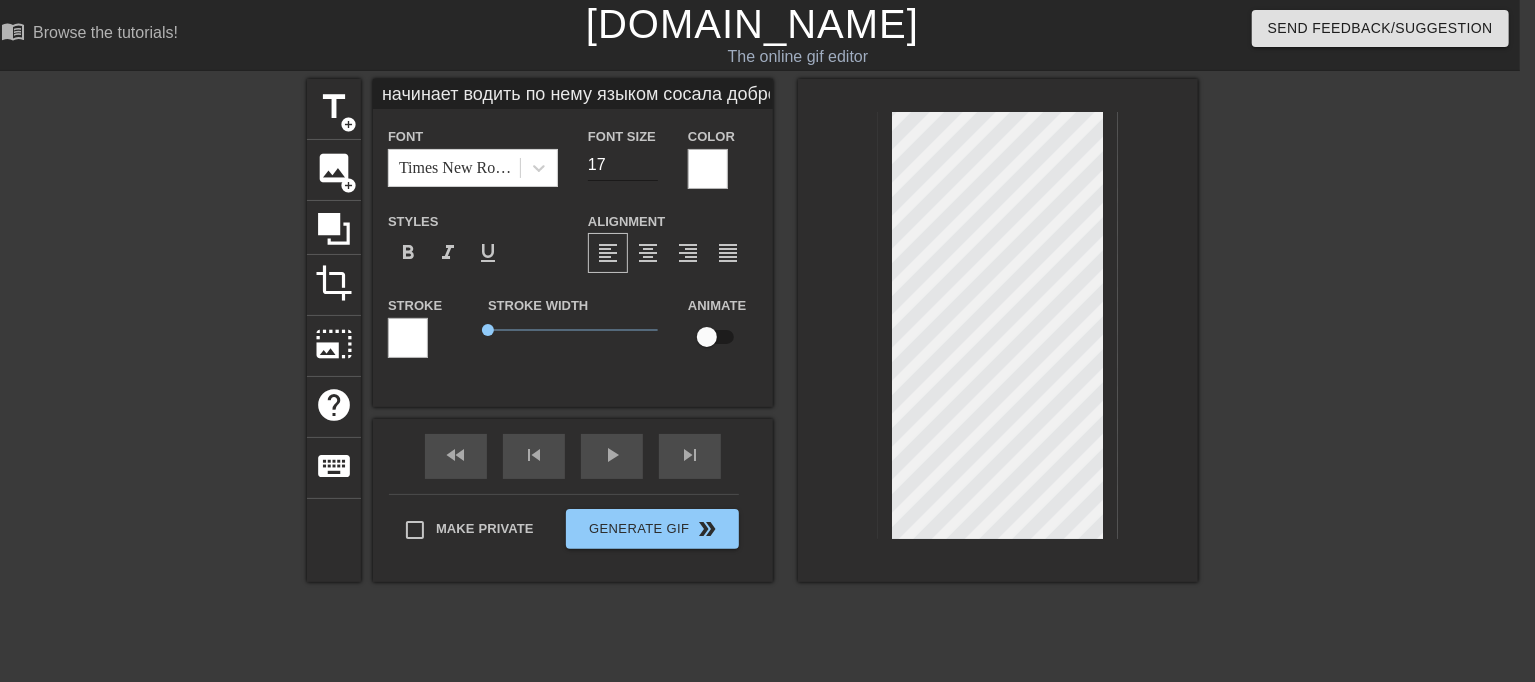 type on "начинает водить по нему языком
сосала добровольно, с охотой,
я бы даже сказал с жадностью...
если бы ты засунул руку в, трусы ее
были архи-мокрыми, их можно
было просто выжимать у
девочки началась течка и
готова к полноценному проёбу..." 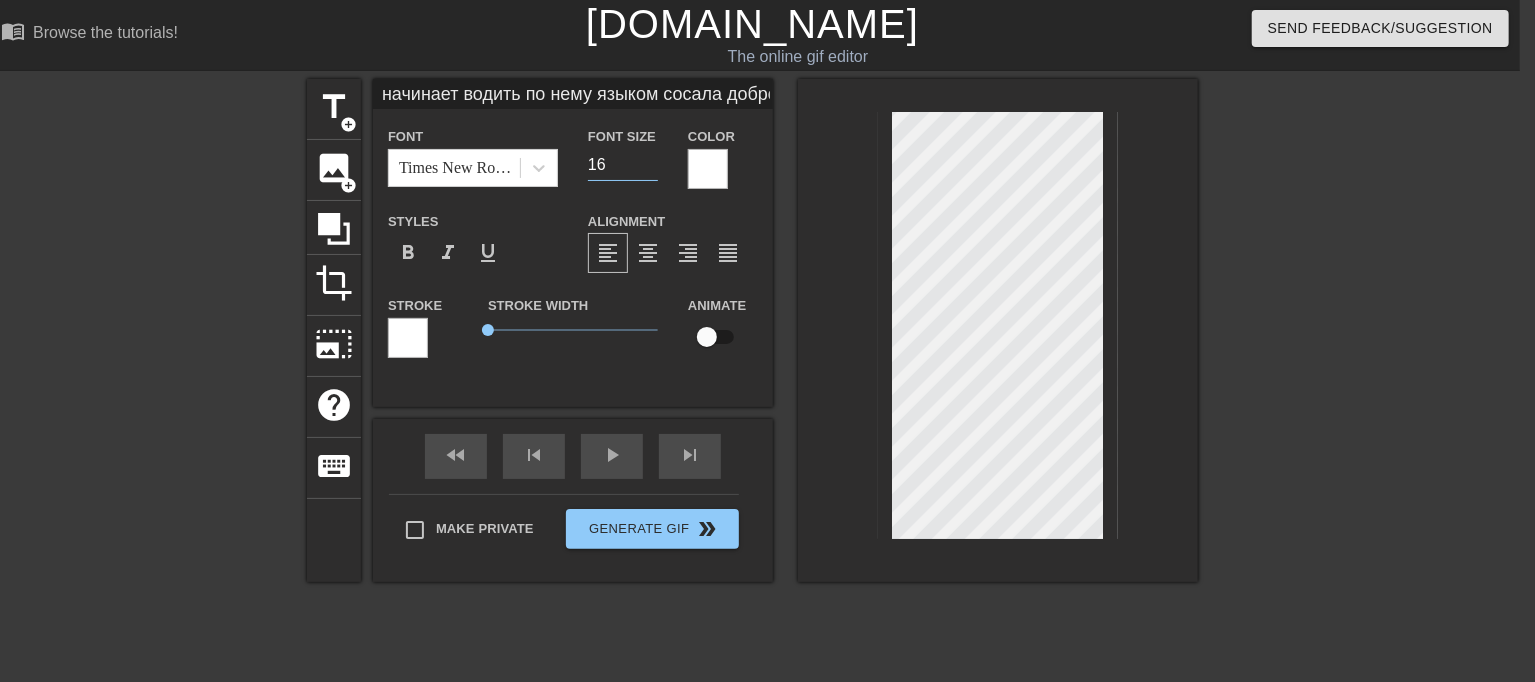 type on "начинает водить по нему языком сосала добровольно, с охотой, я бы даже сказал с жадностью...если бы ты засунул руку в, трусы ее были архи-мокрыми, их можно было просто выжимать у девочки началась течка и  готова к полноценному проёбу..." 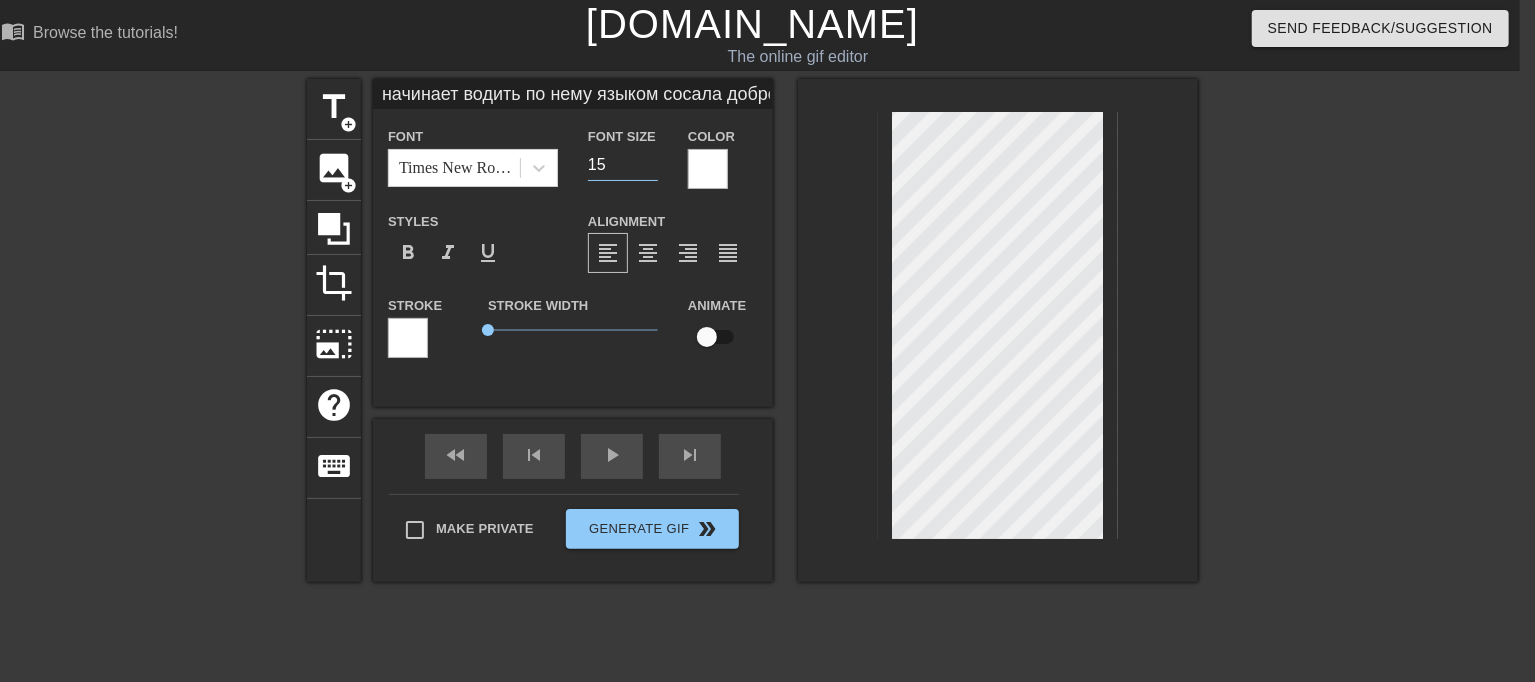 type on "начинает водить по нему языком сосала добровольно, с охотой, я бы даже сказал с жадностью...если бы ты засунул руку в, трусы ее были архи-мокрыми, их можно было просто выжимать у девочки началась течка и  готова к полноценному проёбу..." 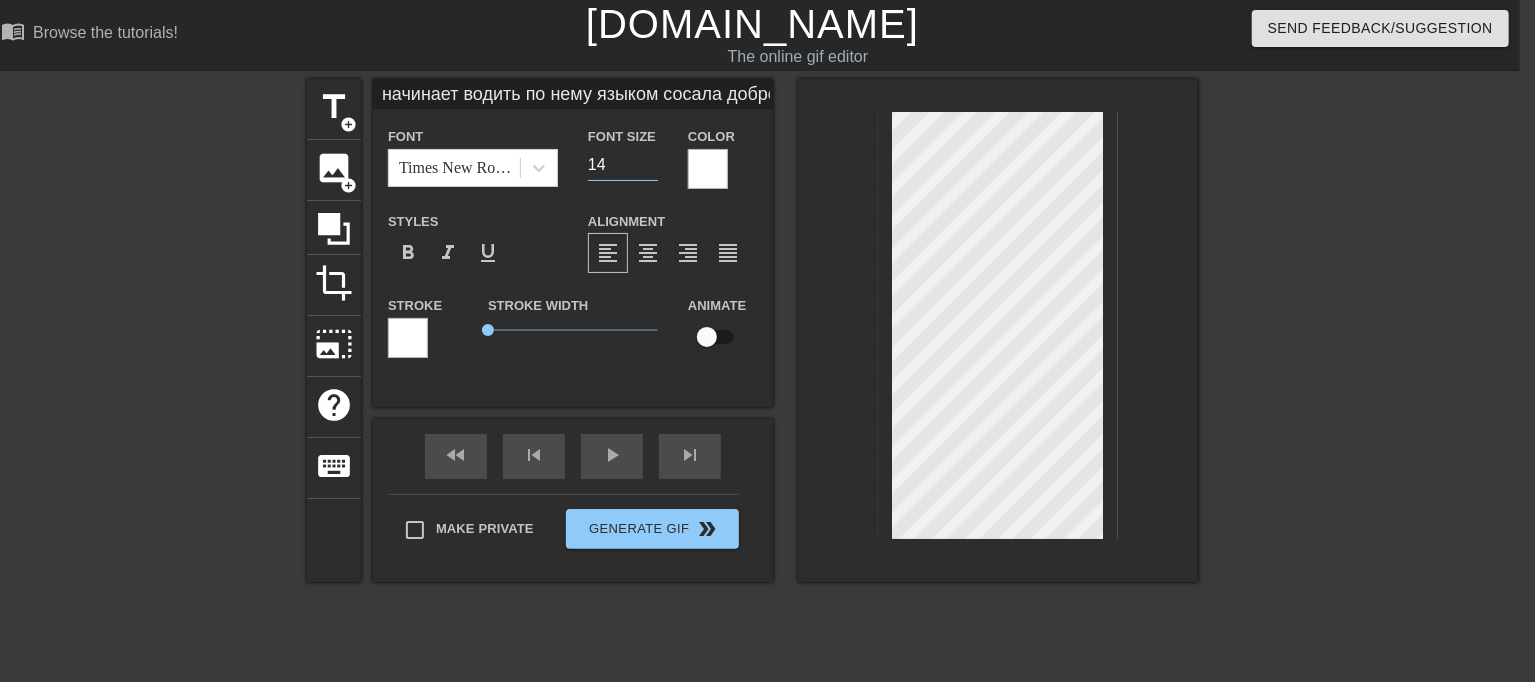 type on "начинает водить по нему языком сосала добровольно, с охотой, я бы даже сказал с жадностью...если бы ты засунул руку в, трусы ее были архи-мокрыми, их можно было просто выжимать у девочки началась течка и  готова к полноценному проёбу..." 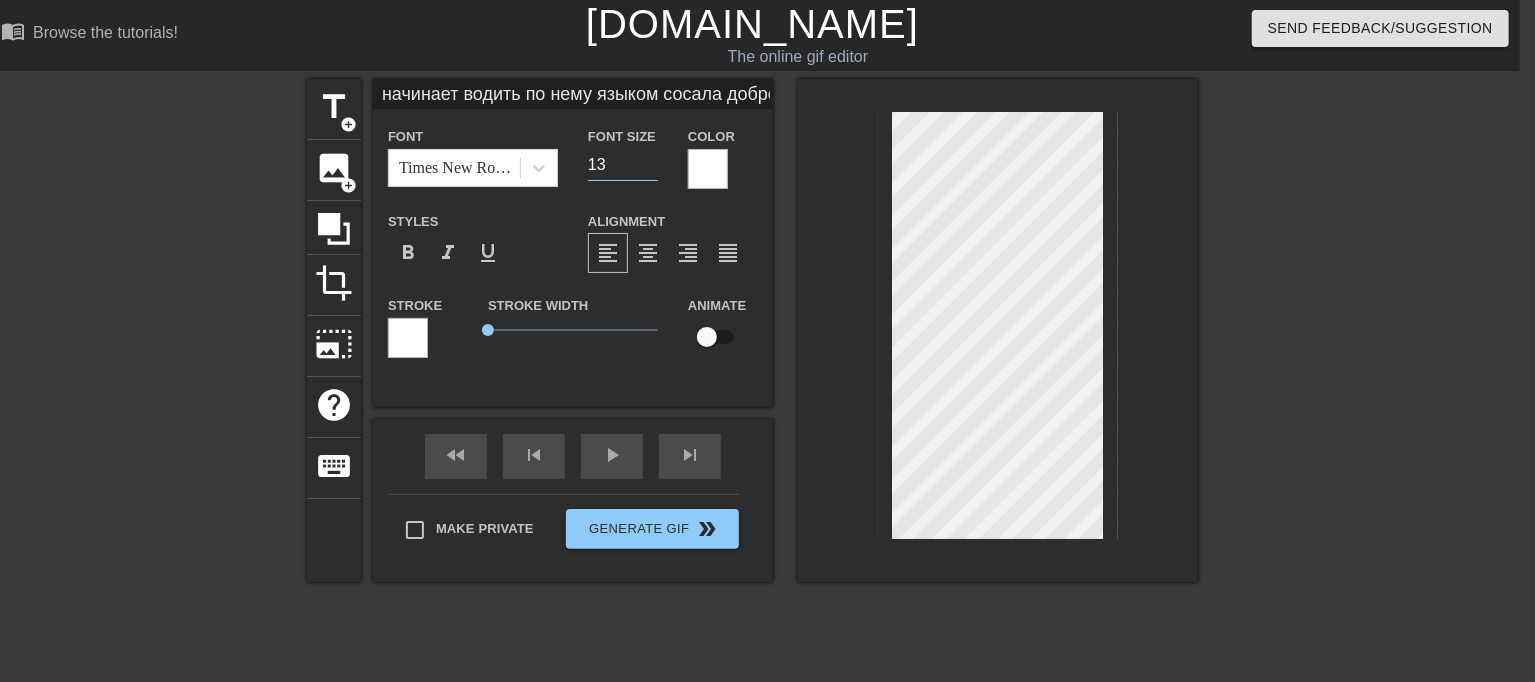 type on "начинает водить по нему языком сосала добровольно, с охотой, я бы даже сказал с жадностью...если бы ты засунул руку в, трусы ее были архи-мокрыми, их можно было просто выжимать у девочки началась течка и  готова к полноценному проёбу..." 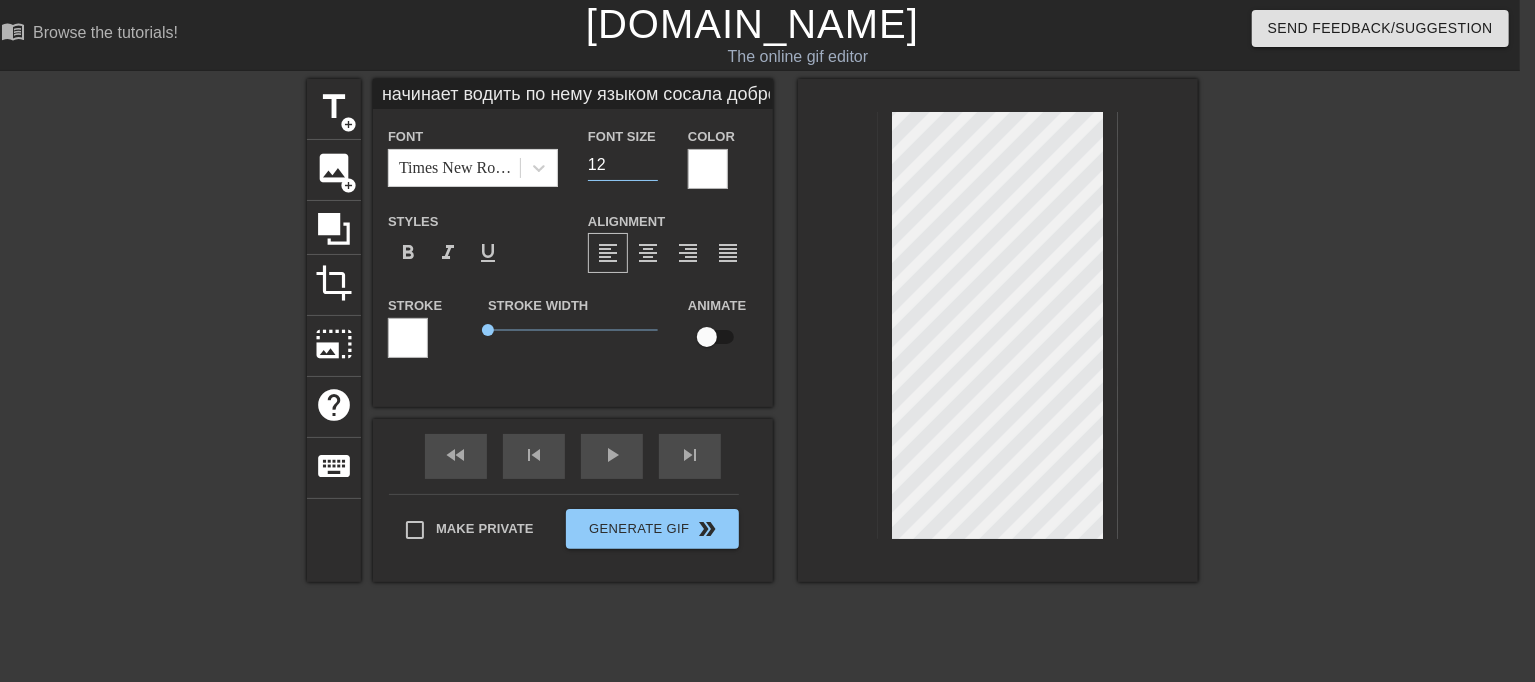 type on "начинает водить по нему языком сосала добровольно, с охотой, я бы даже сказал с жадностью...если бы ты засунул руку в, трусы ее были архи-мокрыми, их можно было просто выжимать у девочки началась течка и  готова к полноценному проёбу..." 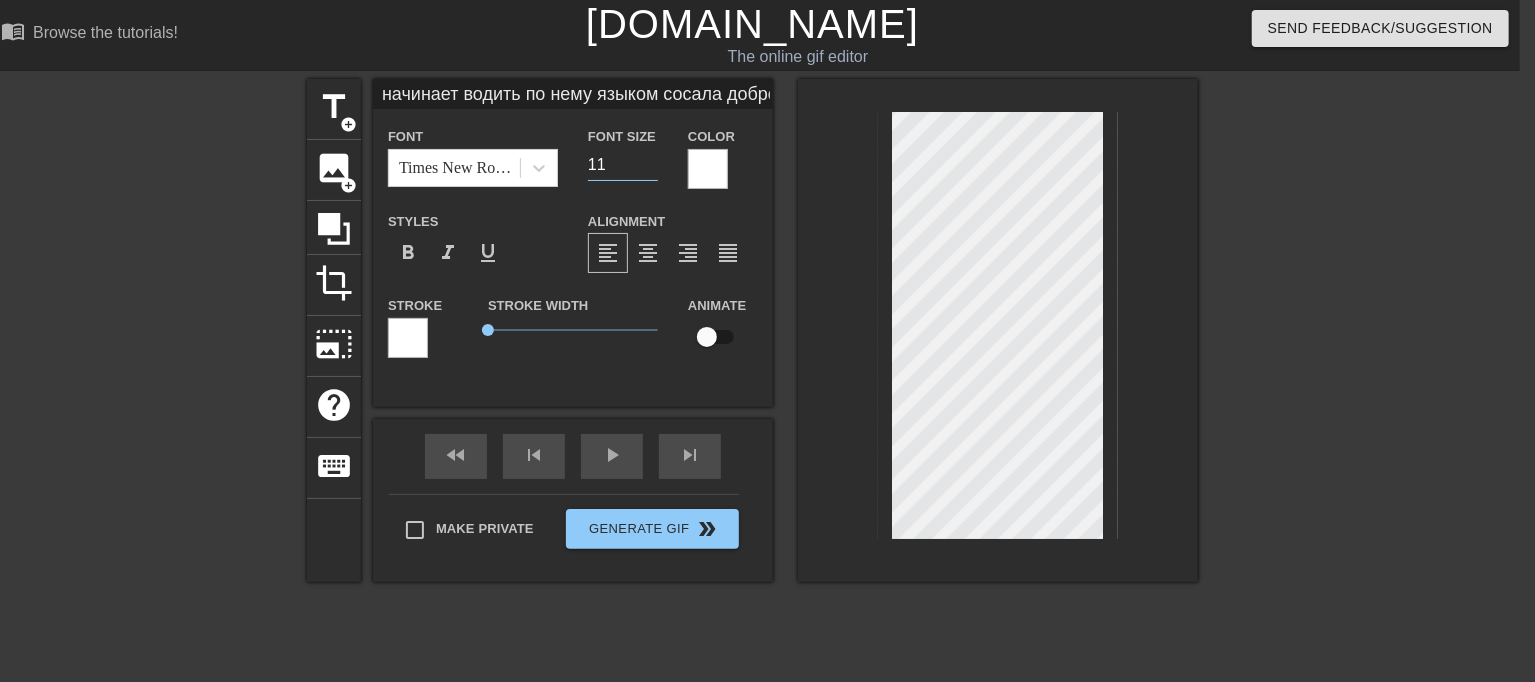 type on "начинает водить по нему языком сосала добровольно, с охотой, я бы даже сказал с жадностью...если бы ты засунул руку в, трусы ее были архи-мокрыми, их можно было просто выжимать у девочки началась течка и  готова к полноценному проёбу..." 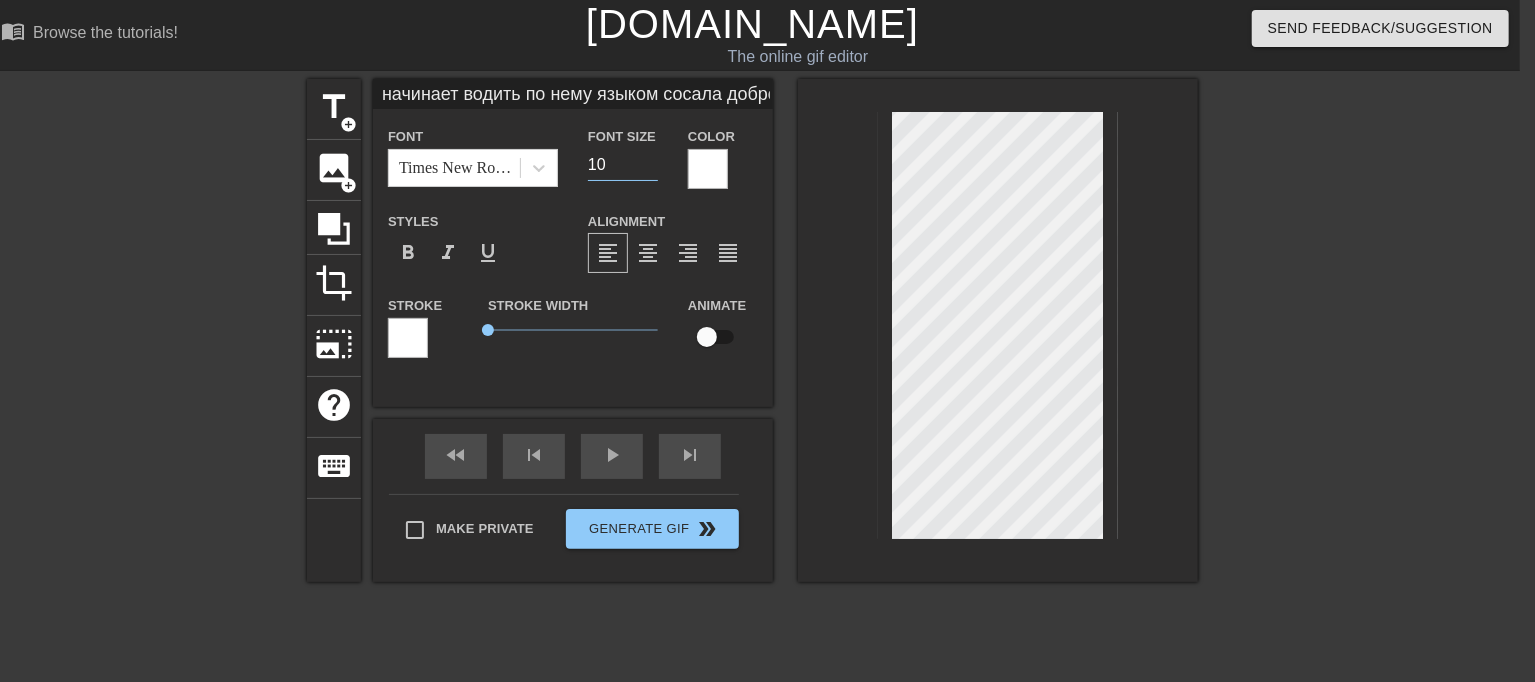 type on "10" 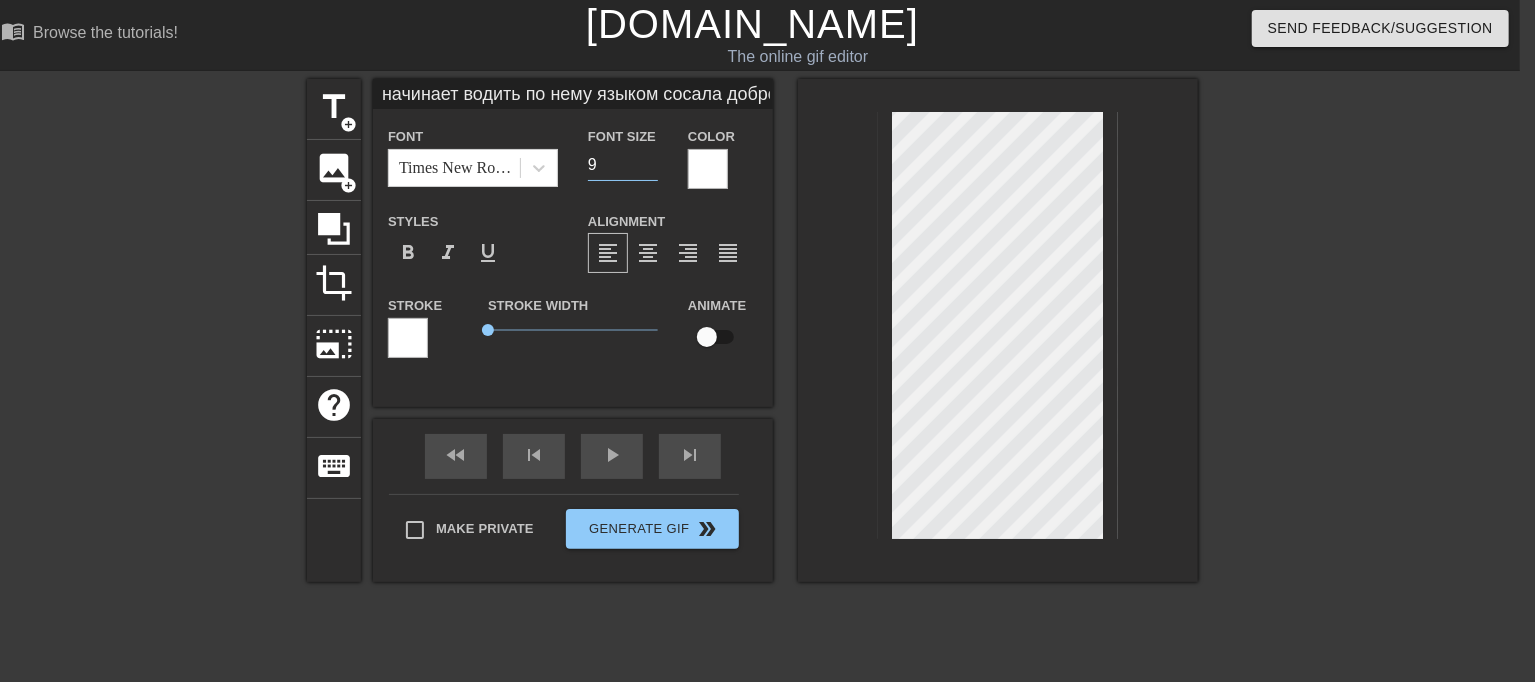 type on "9" 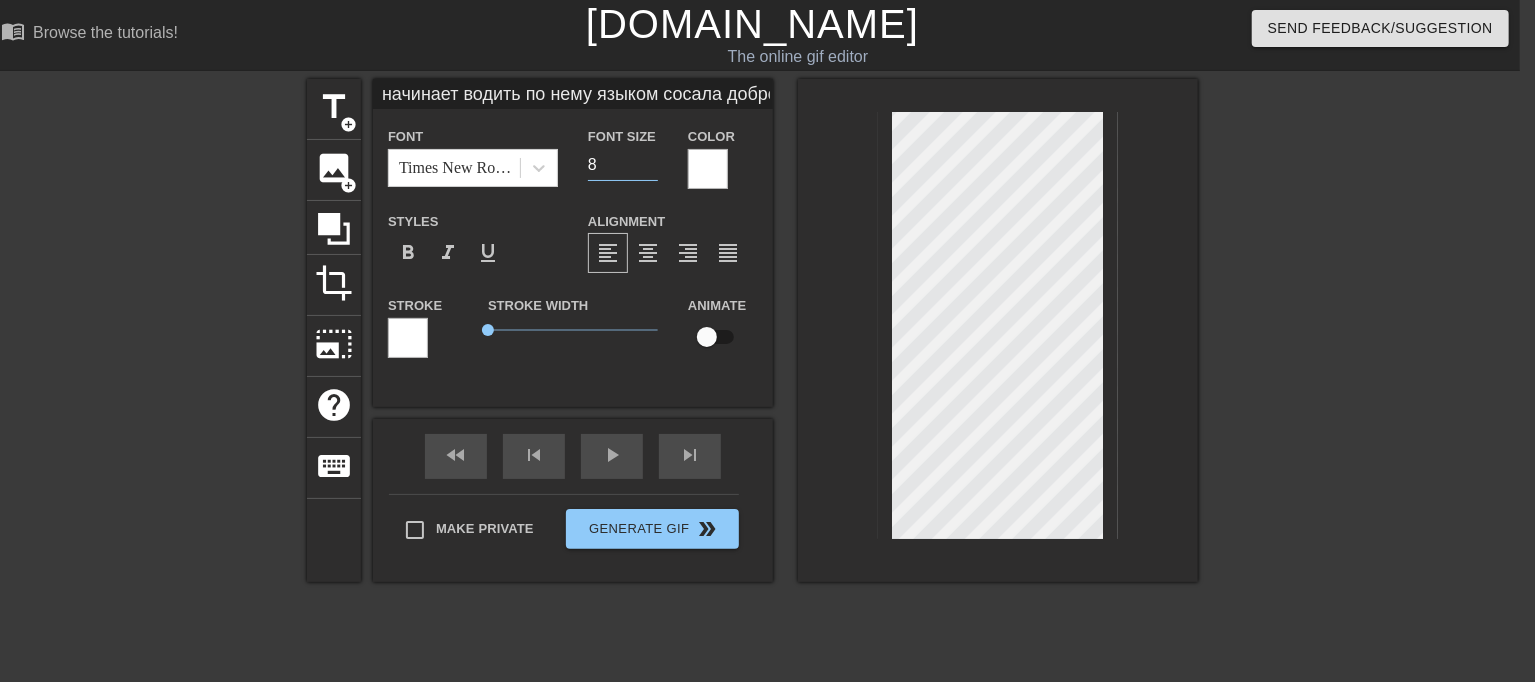 type on "8" 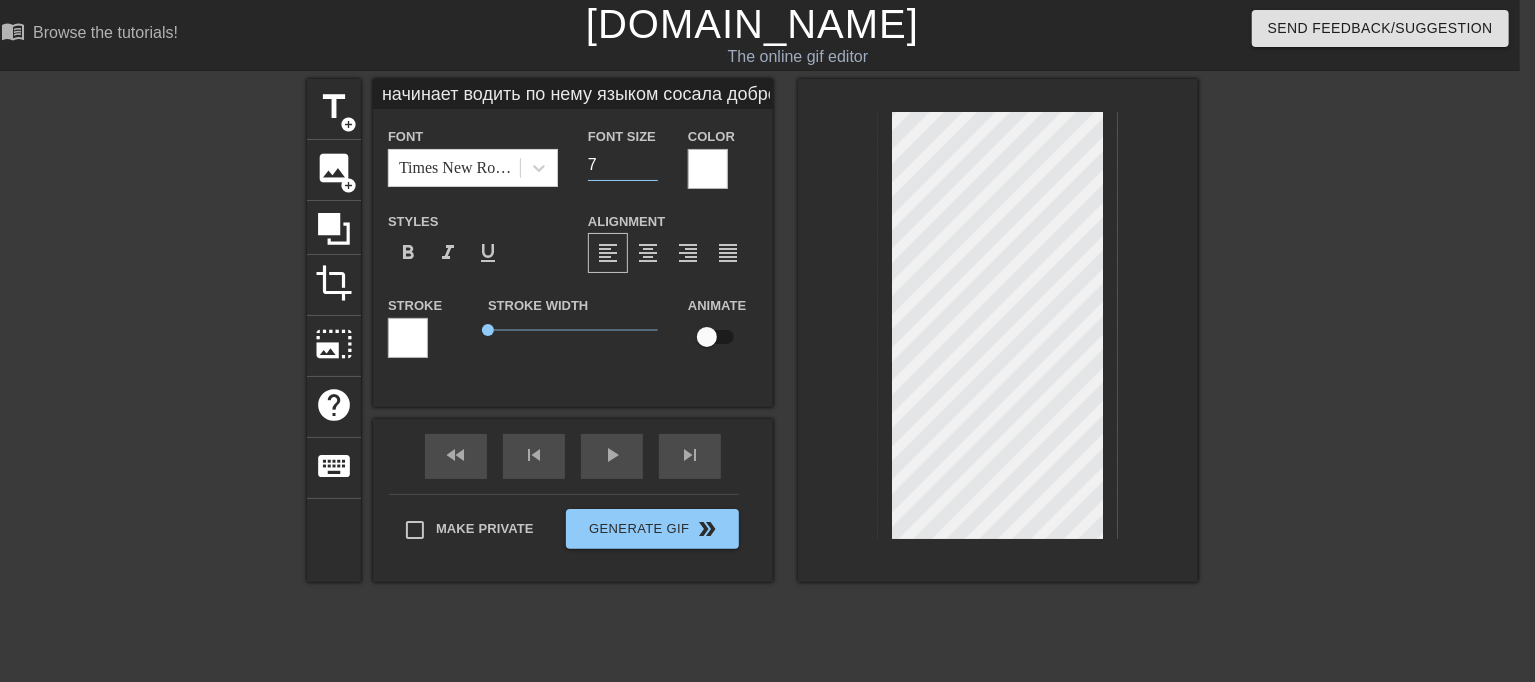 type on "7" 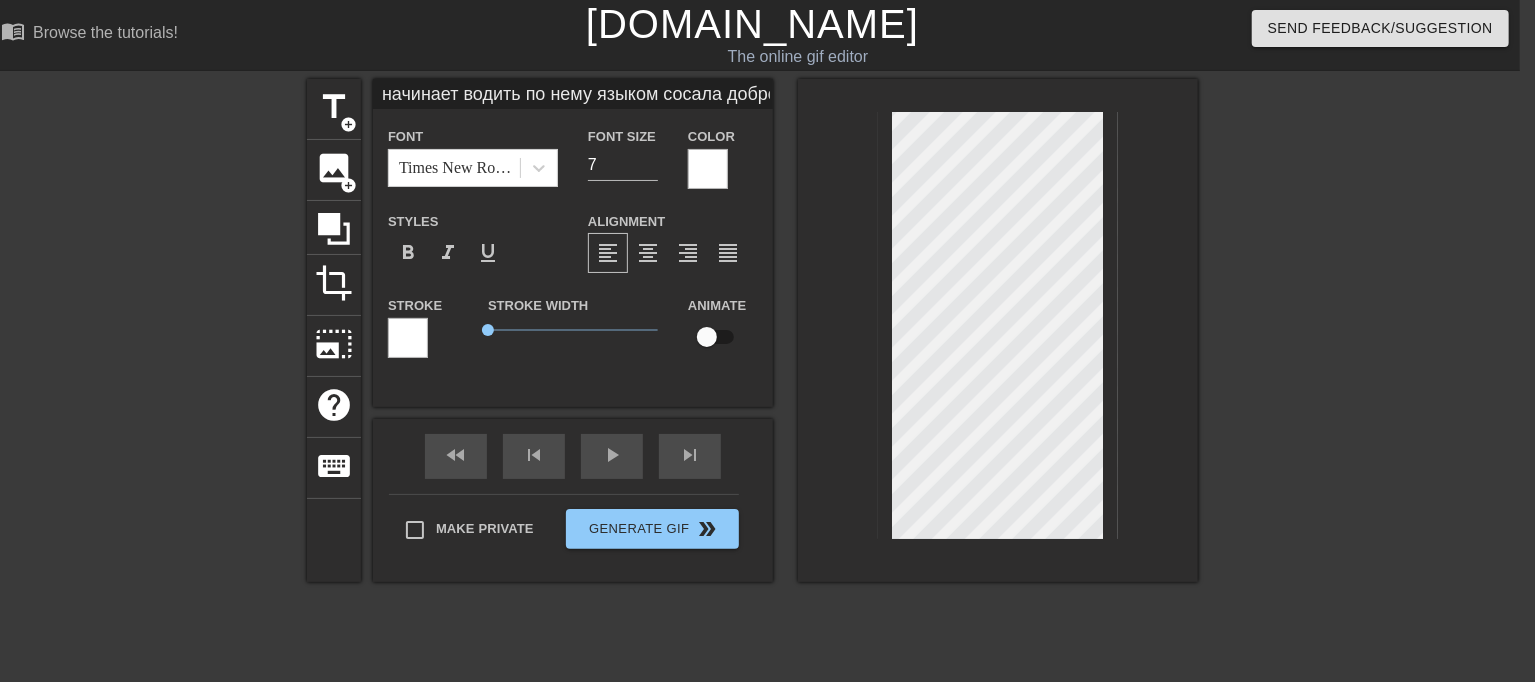 click at bounding box center [998, 330] 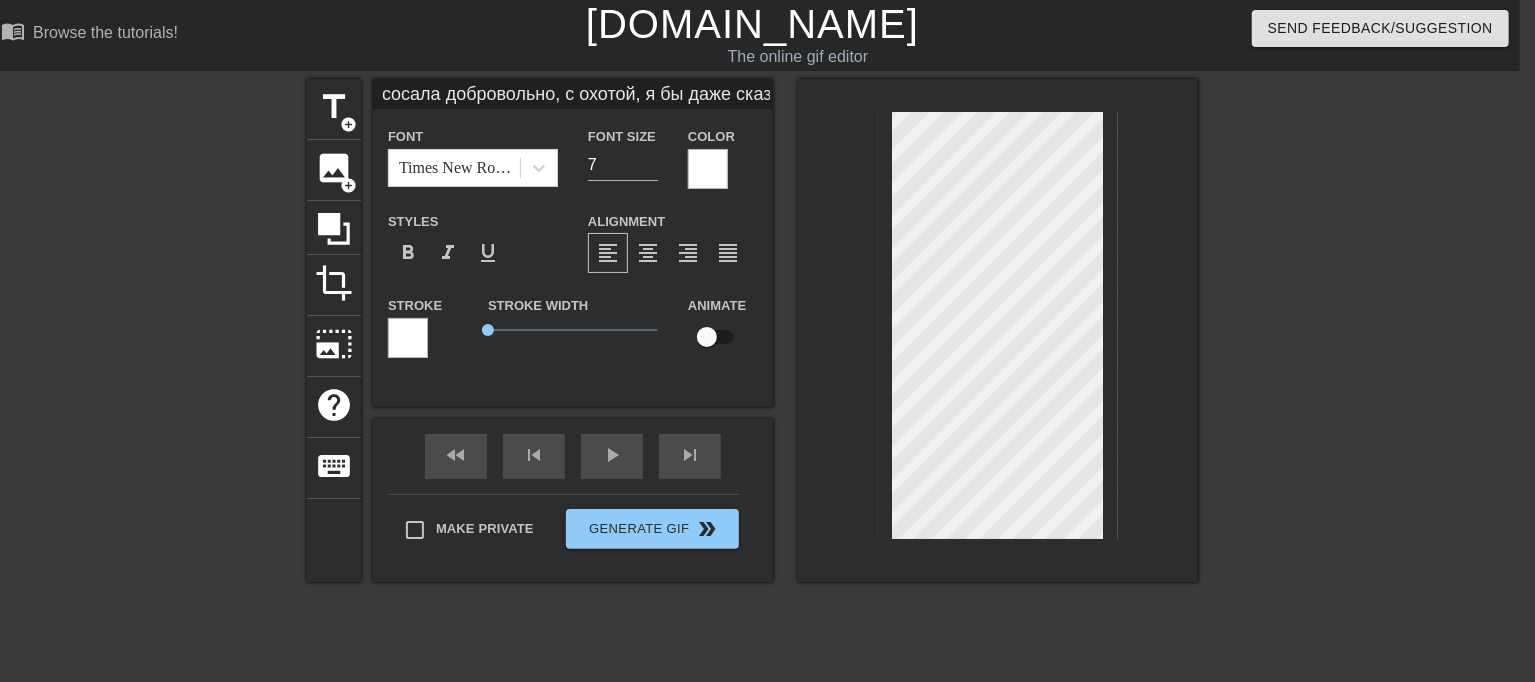 scroll, scrollTop: 3, scrollLeft: 1, axis: both 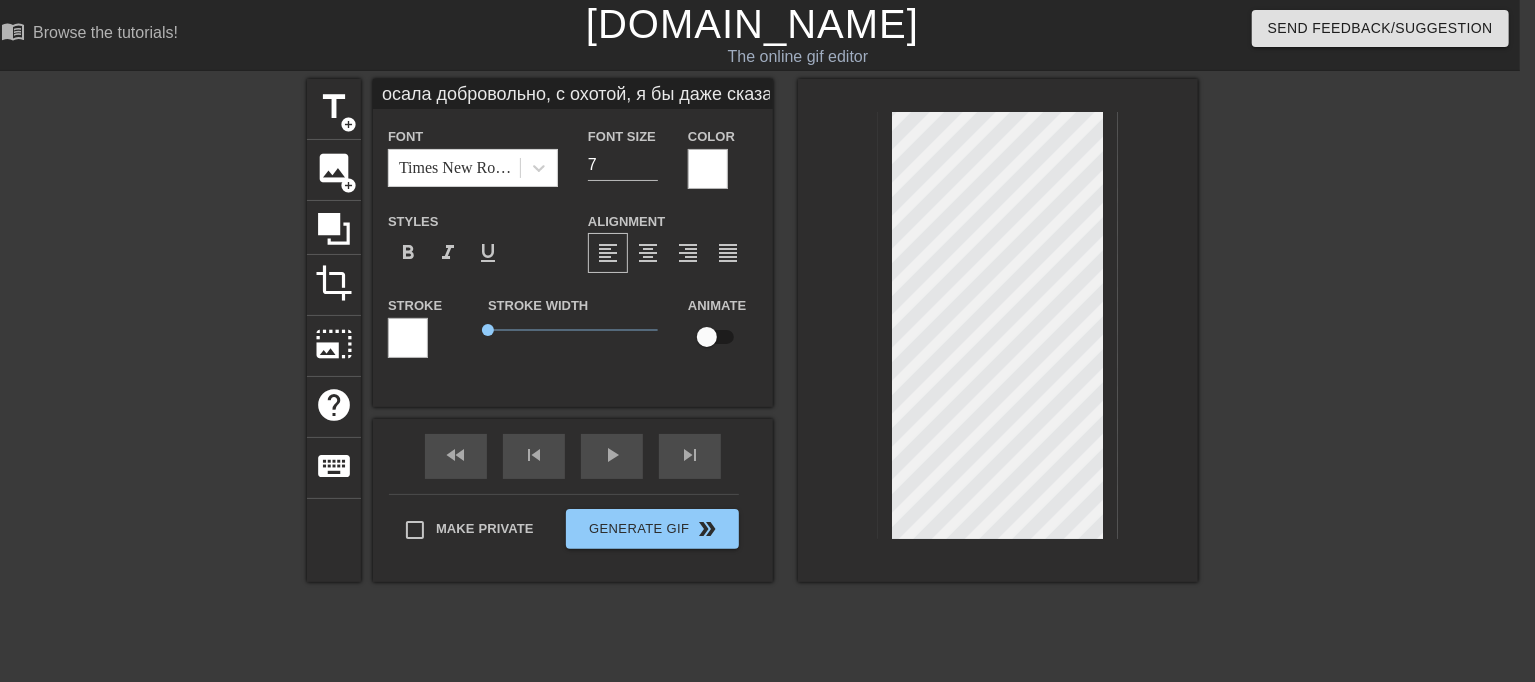 type on "осала добровольно, с охотой, я бы даже сказал с жадностью...если бы ты засунул руку в, трусы ее были архи-мокрыми, их можно было просто выжимать у девочки началась течка и  готова к полноценному проёбу..." 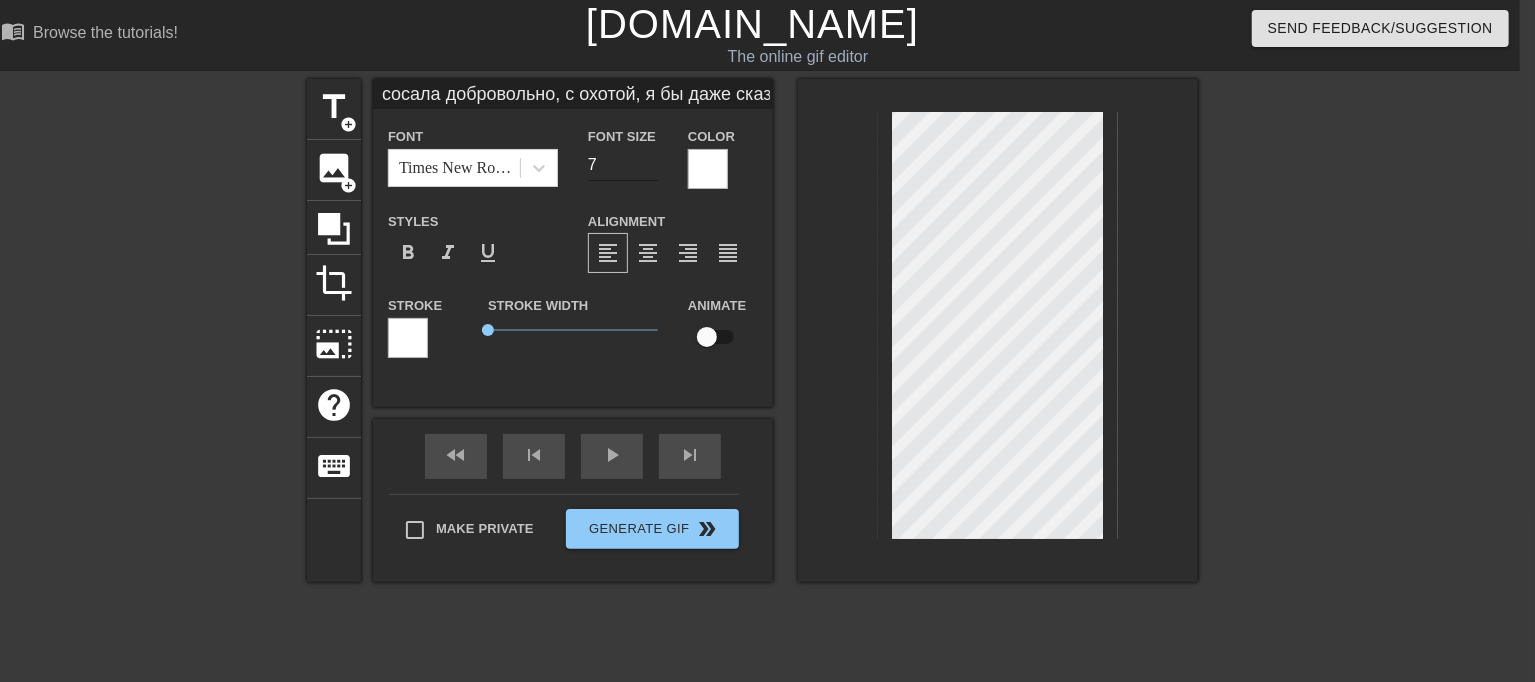 type on "сосала добровольно, с охотой,
я бы даже сказал с жадностью...
если бы ты засунул руку в, трусы ее
были архи-мокрыми, их можно
было просто выжимать у
девочки началась течка и
готова к полноценному проёбу..." 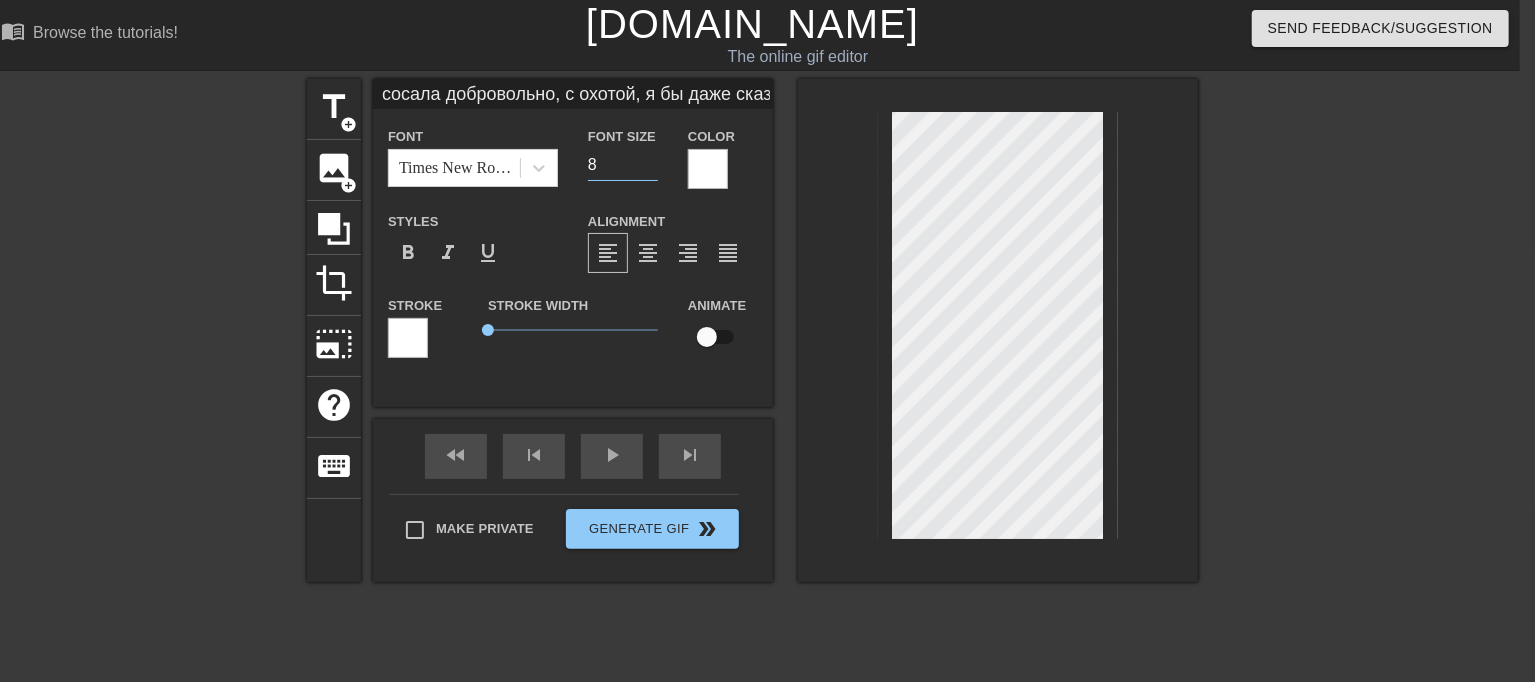 type on "8" 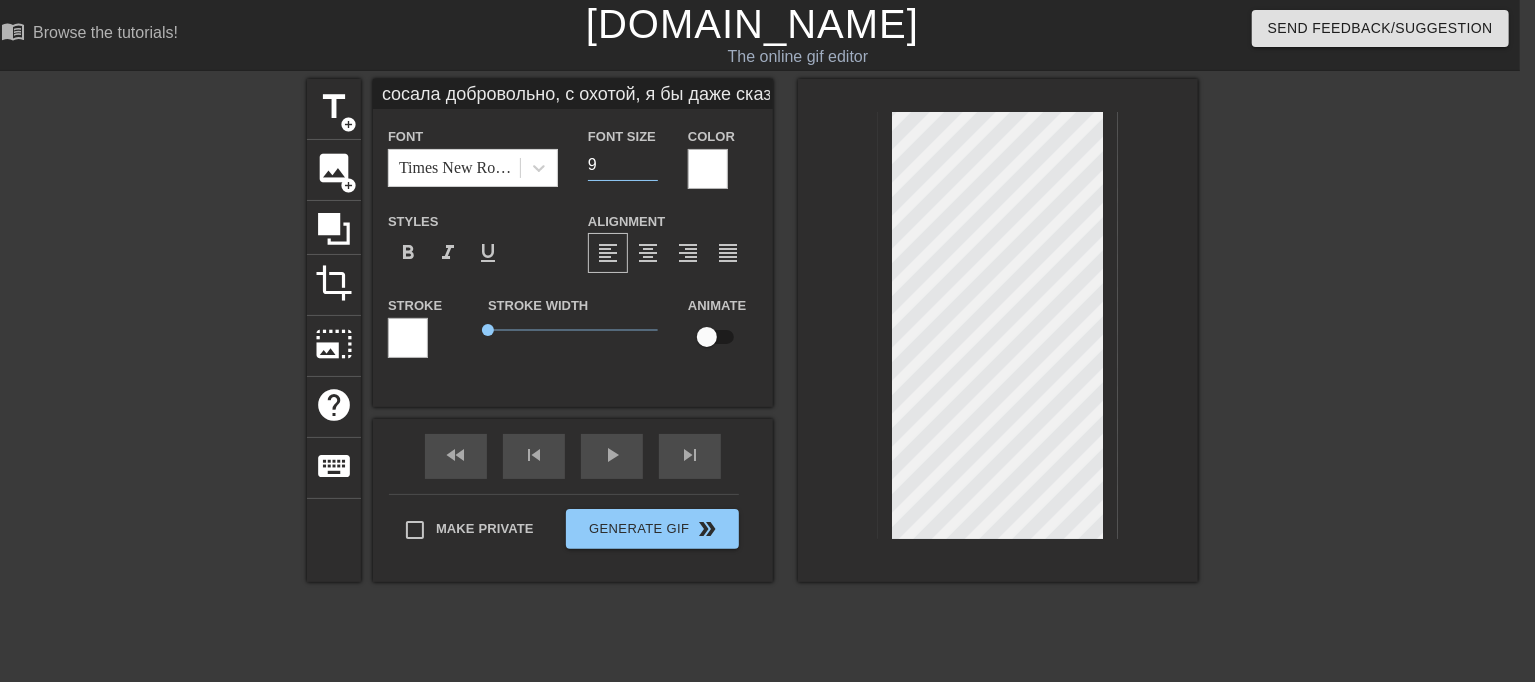 type on "9" 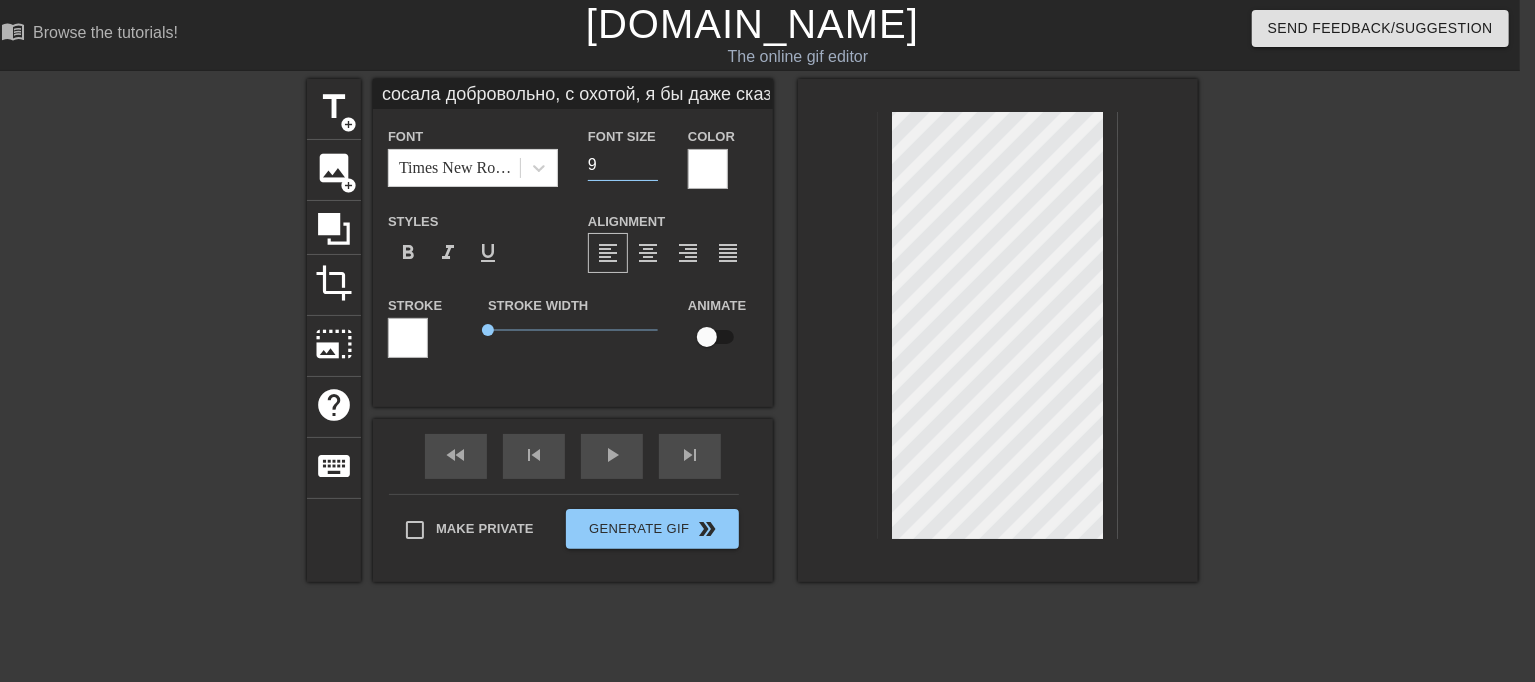 scroll, scrollTop: 2, scrollLeft: 1, axis: both 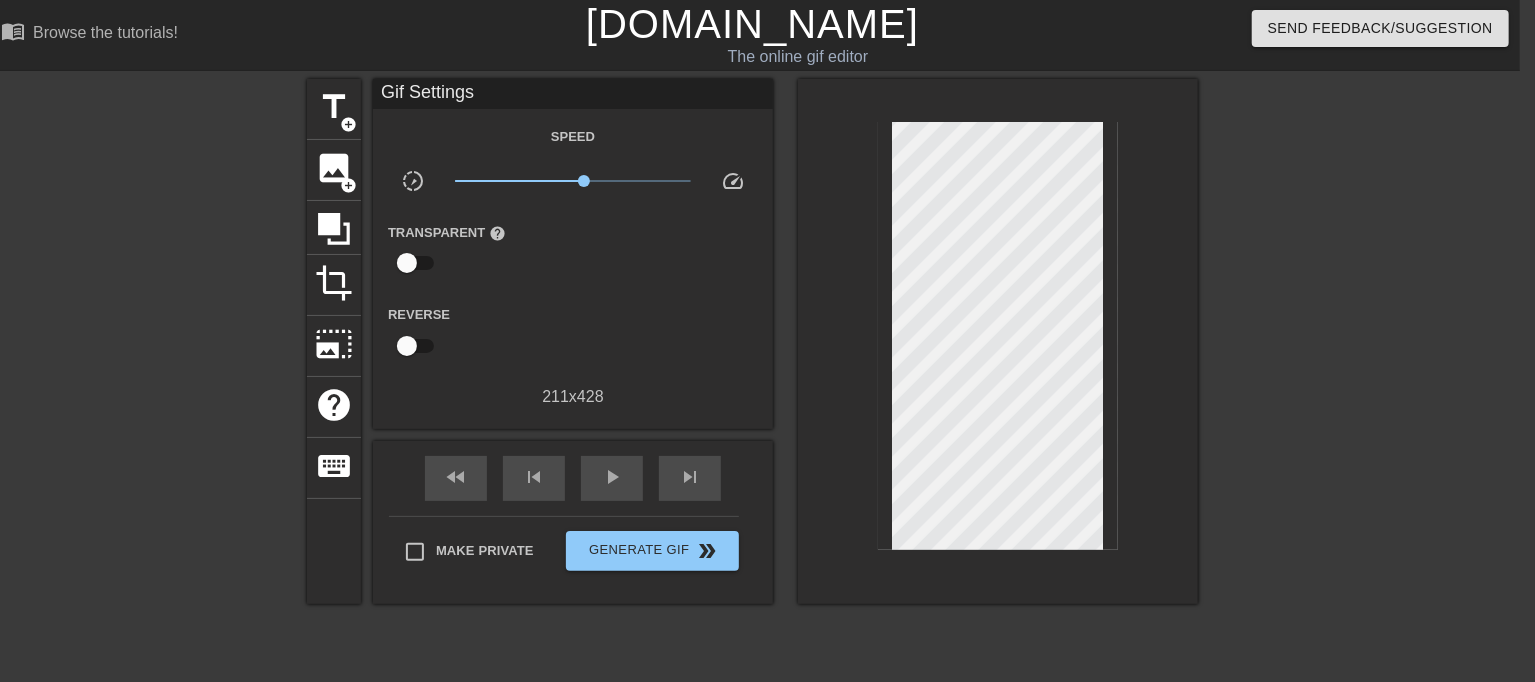 click at bounding box center (998, 341) 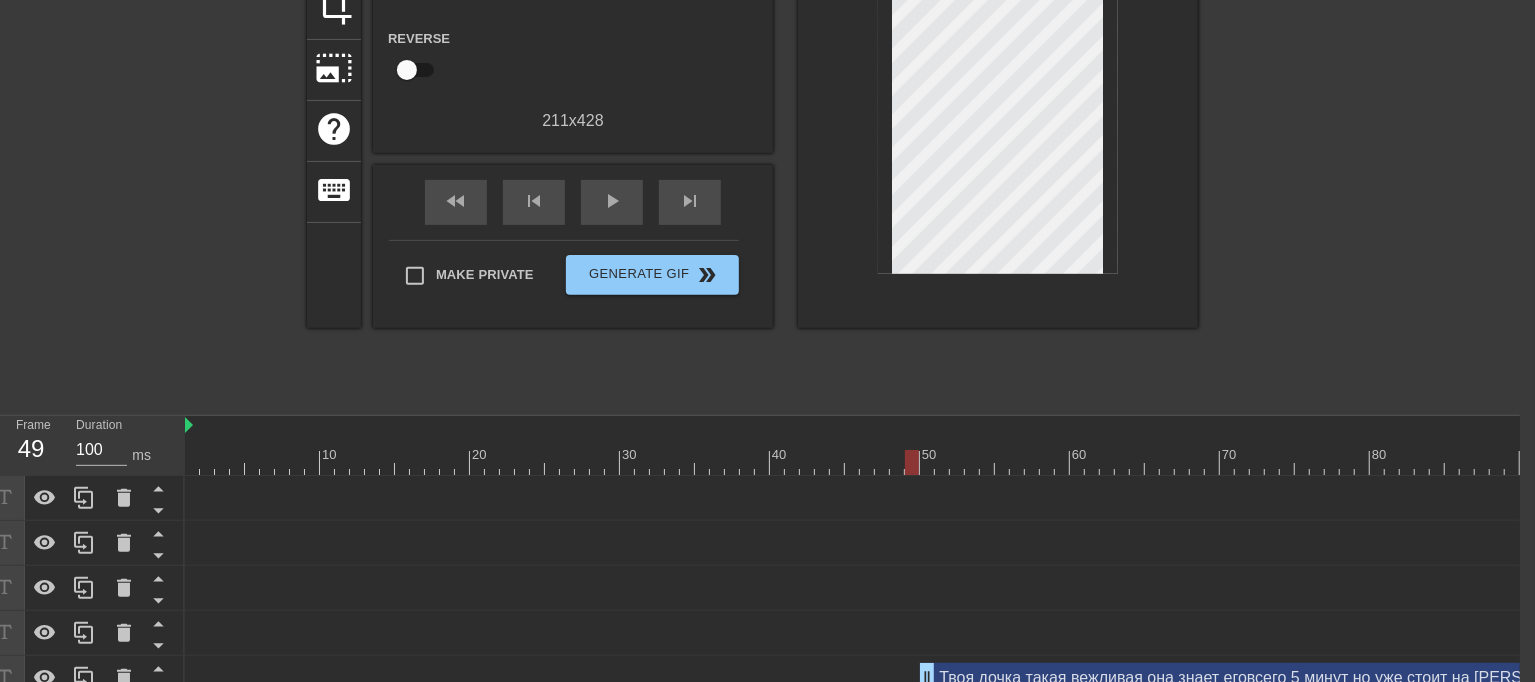 scroll, scrollTop: 356, scrollLeft: 16, axis: both 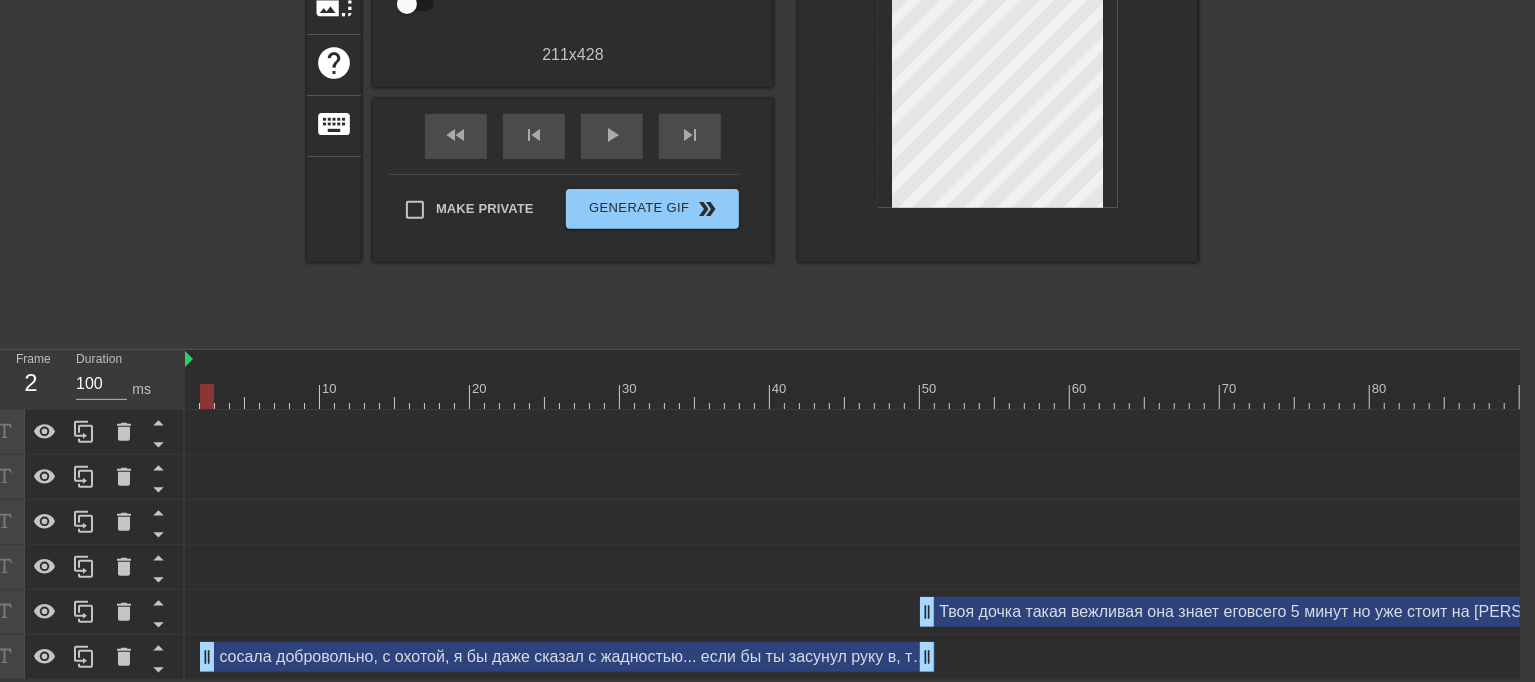drag, startPoint x: 858, startPoint y: 638, endPoint x: 867, endPoint y: 576, distance: 62.649822 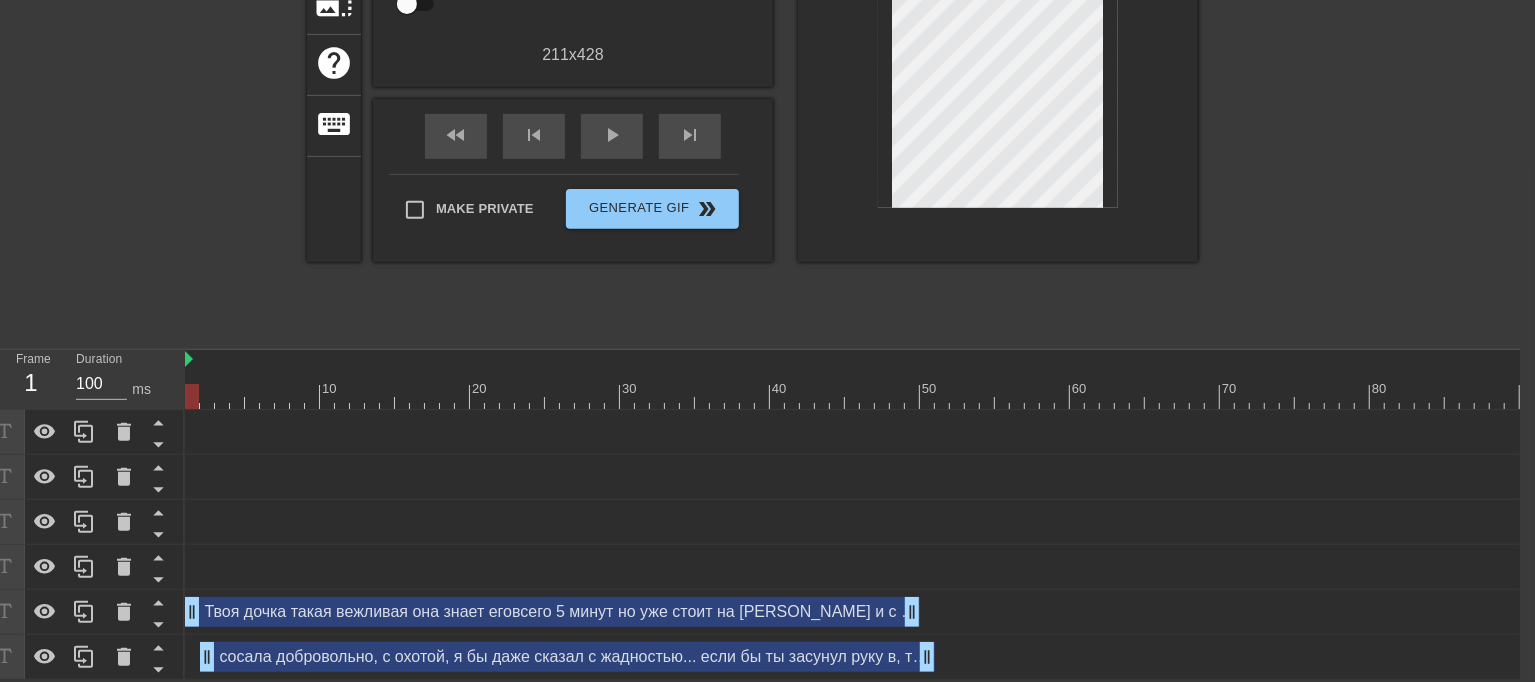 drag, startPoint x: 1043, startPoint y: 595, endPoint x: 300, endPoint y: 552, distance: 744.2432 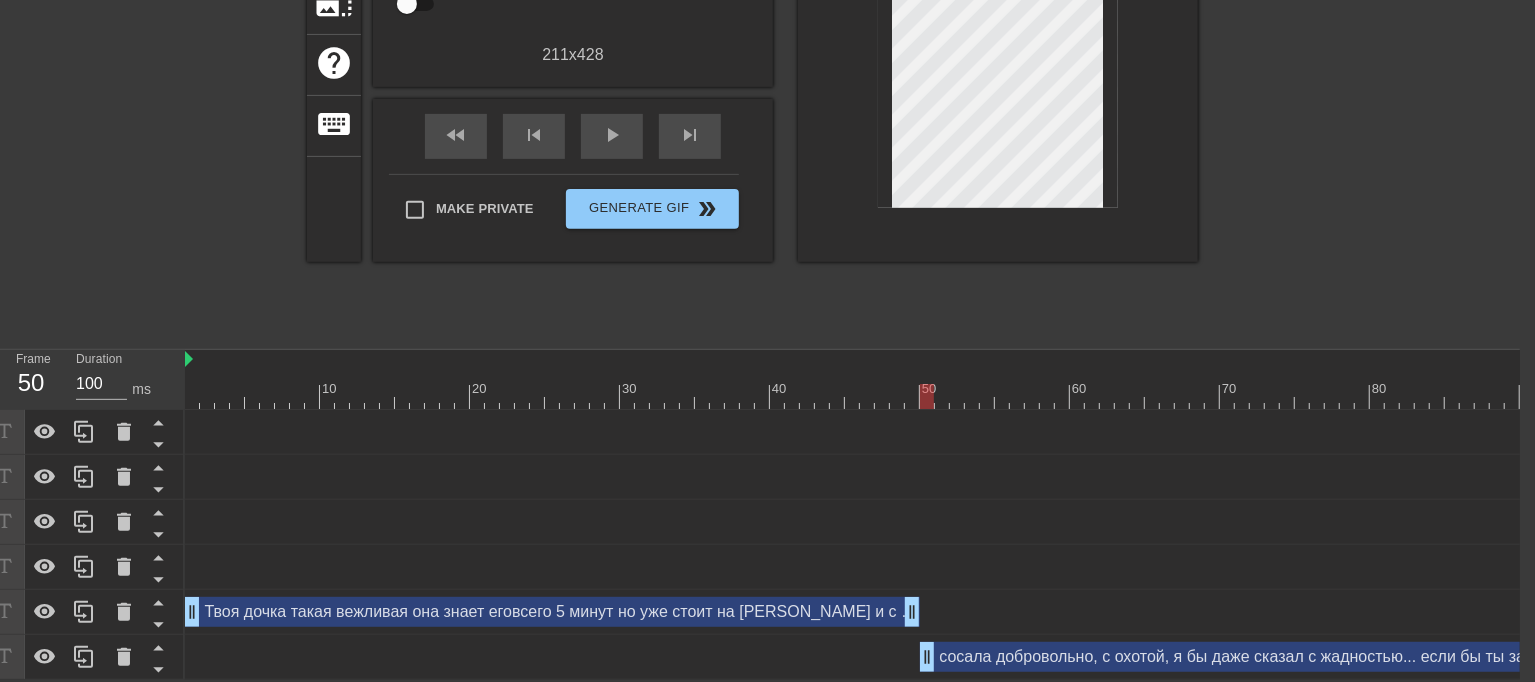 drag, startPoint x: 480, startPoint y: 641, endPoint x: 1123, endPoint y: 635, distance: 643.028 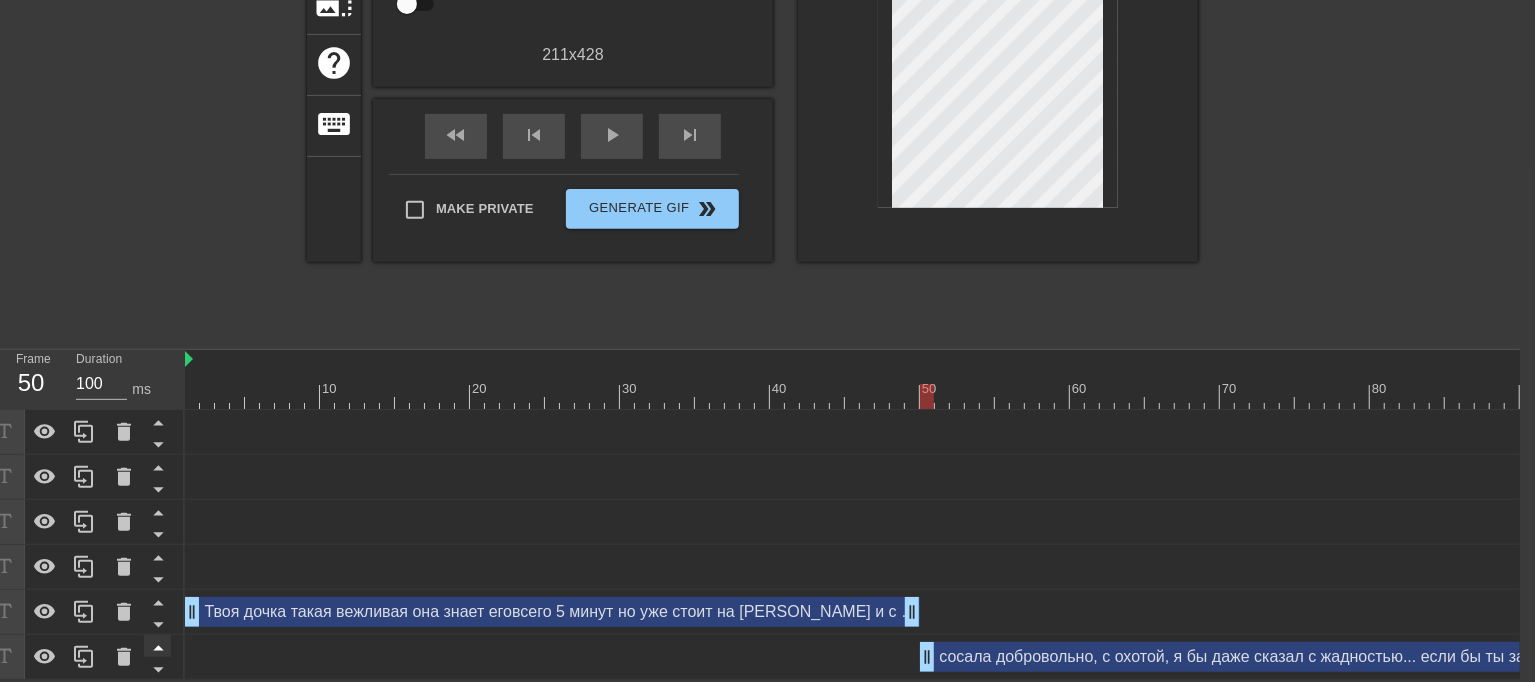 click 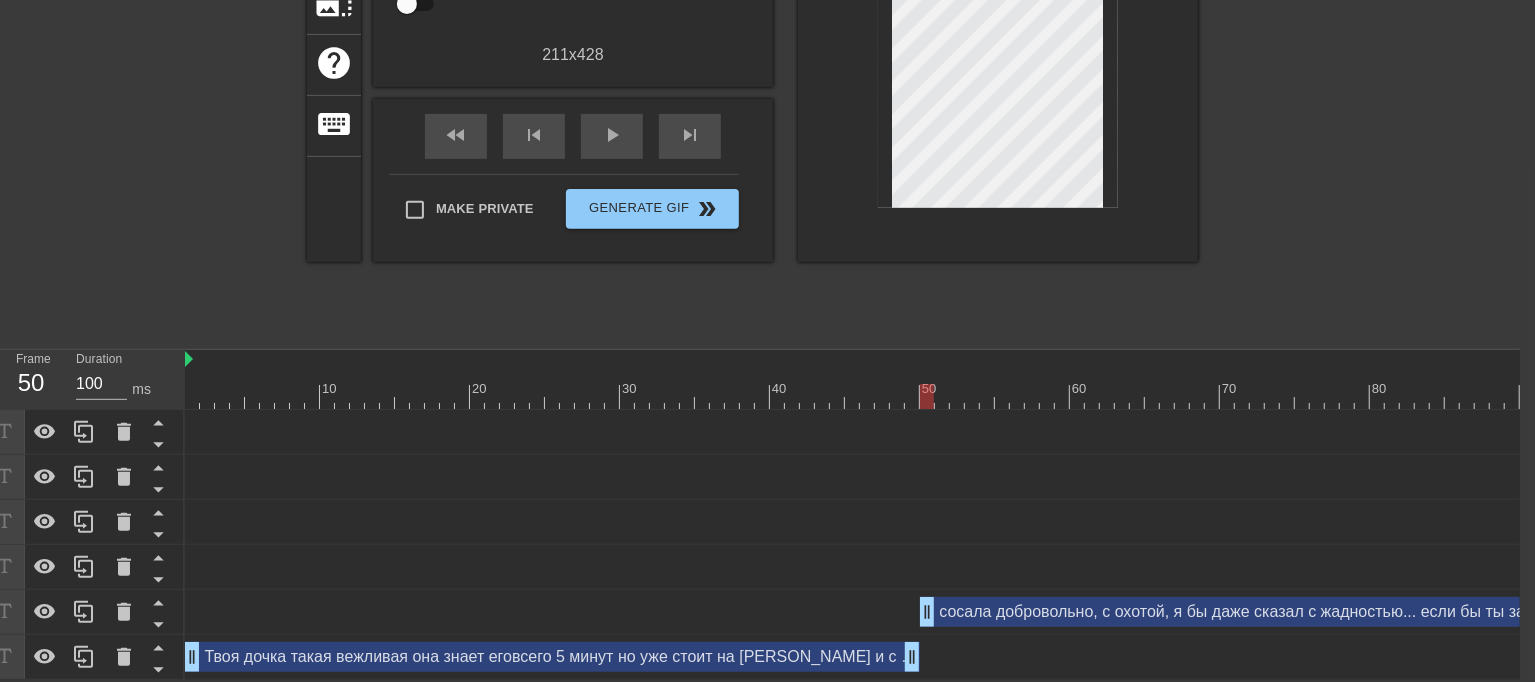 scroll, scrollTop: 356, scrollLeft: 0, axis: vertical 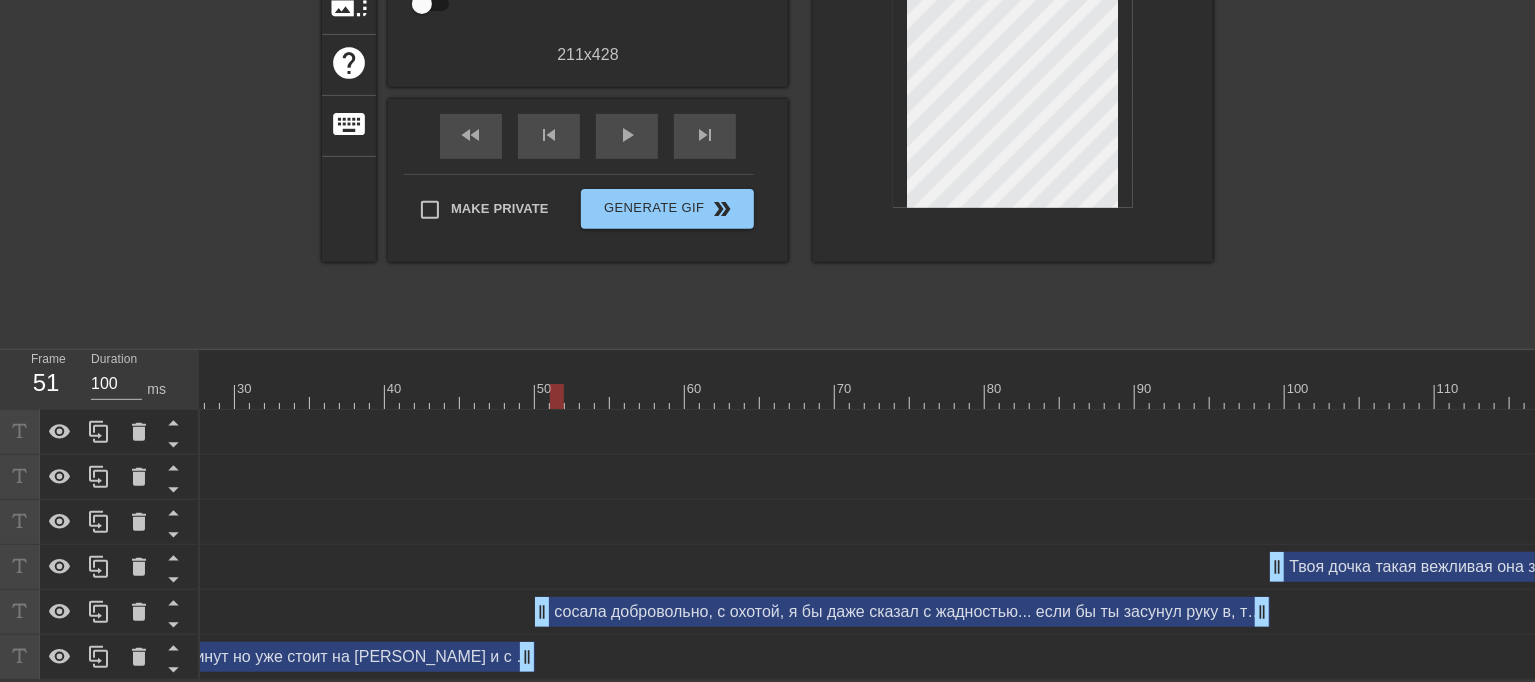 click at bounding box center (1937, 396) 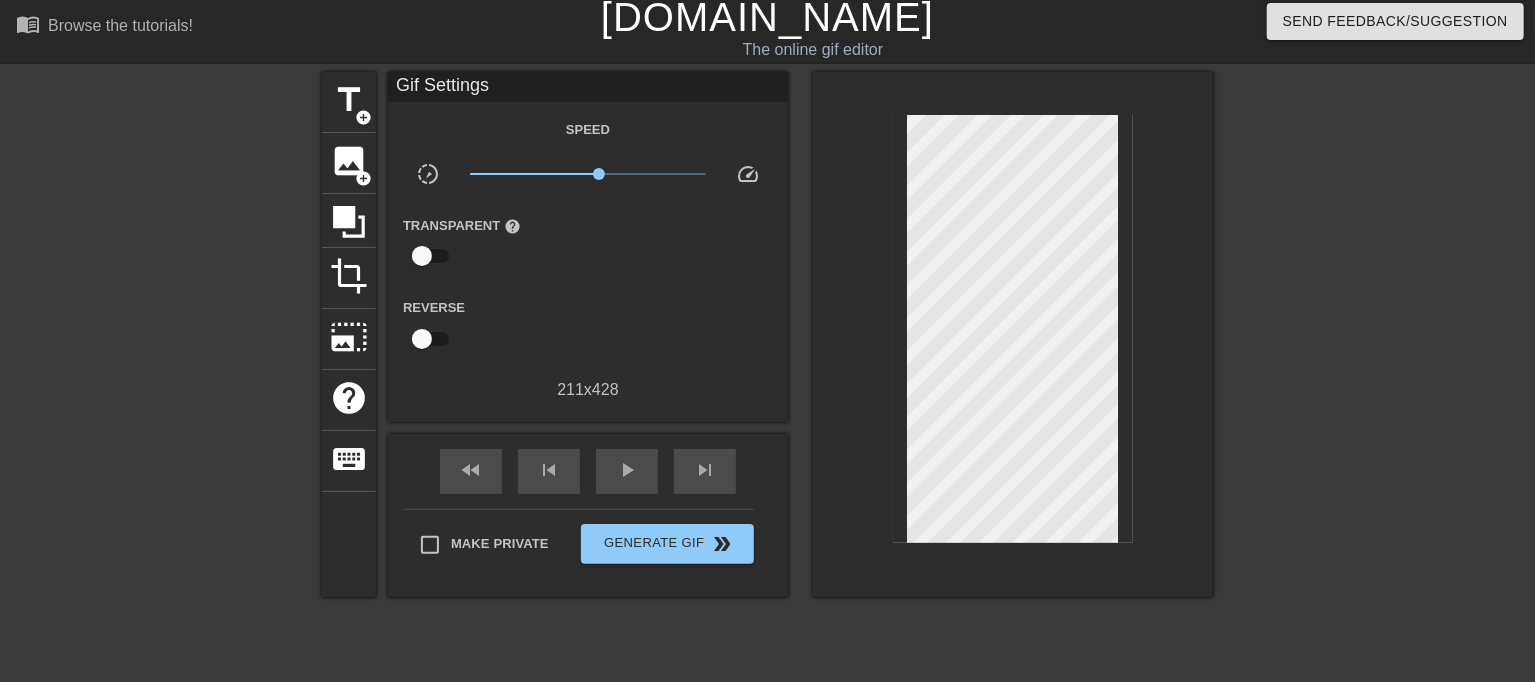scroll, scrollTop: 0, scrollLeft: 0, axis: both 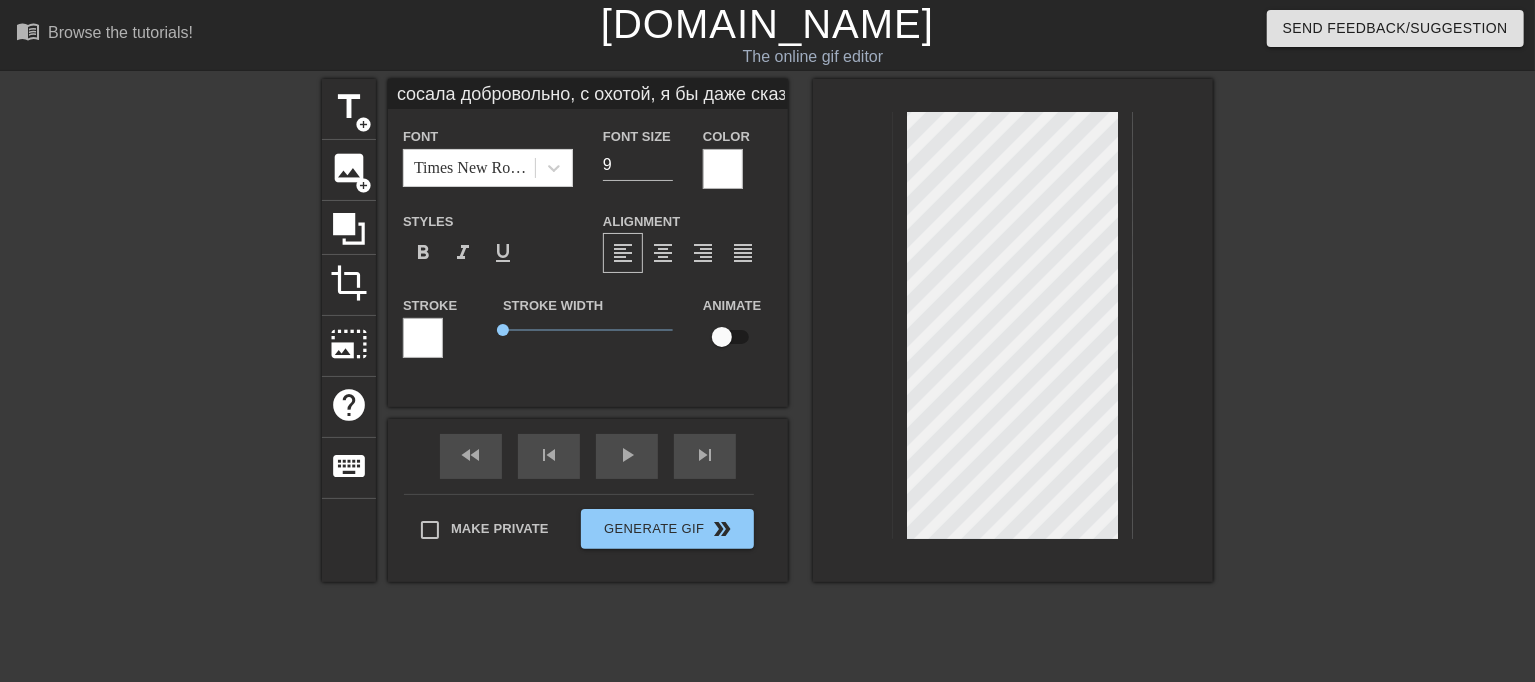 type on "сосё добровольно, с охотой, я бы даже сказал с жадностью...если бы ты засунул руку в, трусы ее были архи-мокрыми, их можно было просто выжимать у девочки началась течка и  готова к полноценному проёбу..." 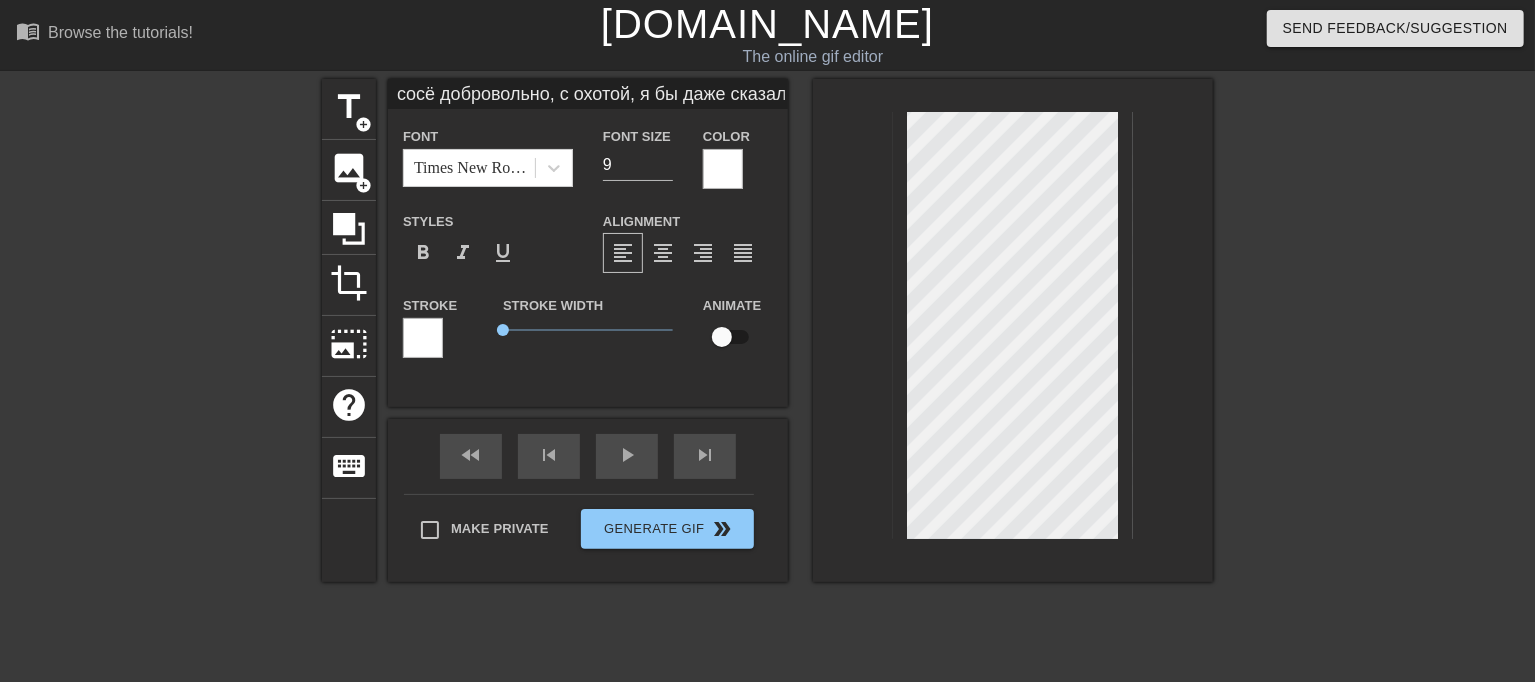 scroll, scrollTop: 2, scrollLeft: 3, axis: both 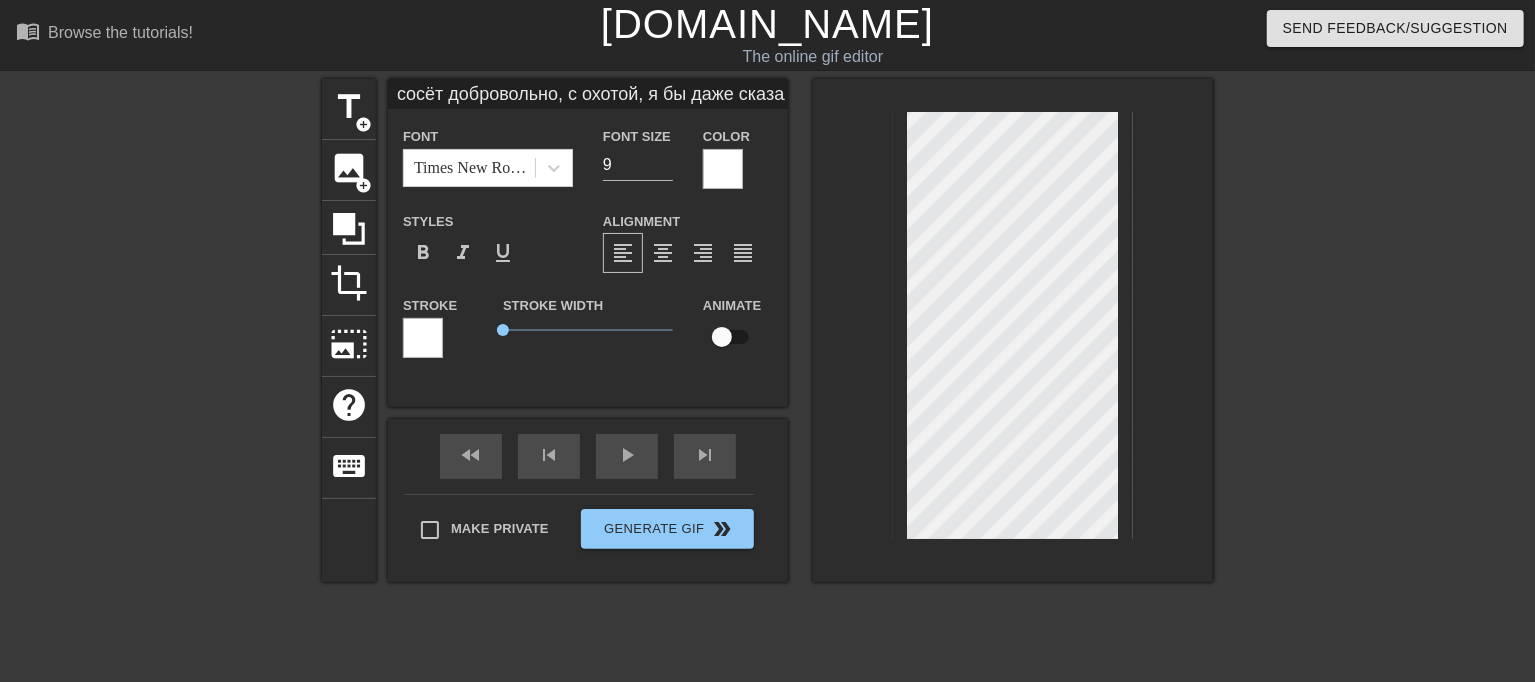 type on "сосёт добровольно, с охотой,
я бы даже сказал с жадностью...
если бы ты засунул руку в, трусы ее
были архи-мокрыми, их можно
было просто выжимать у
девочки началась течка и
готова к полноценному проёбу..." 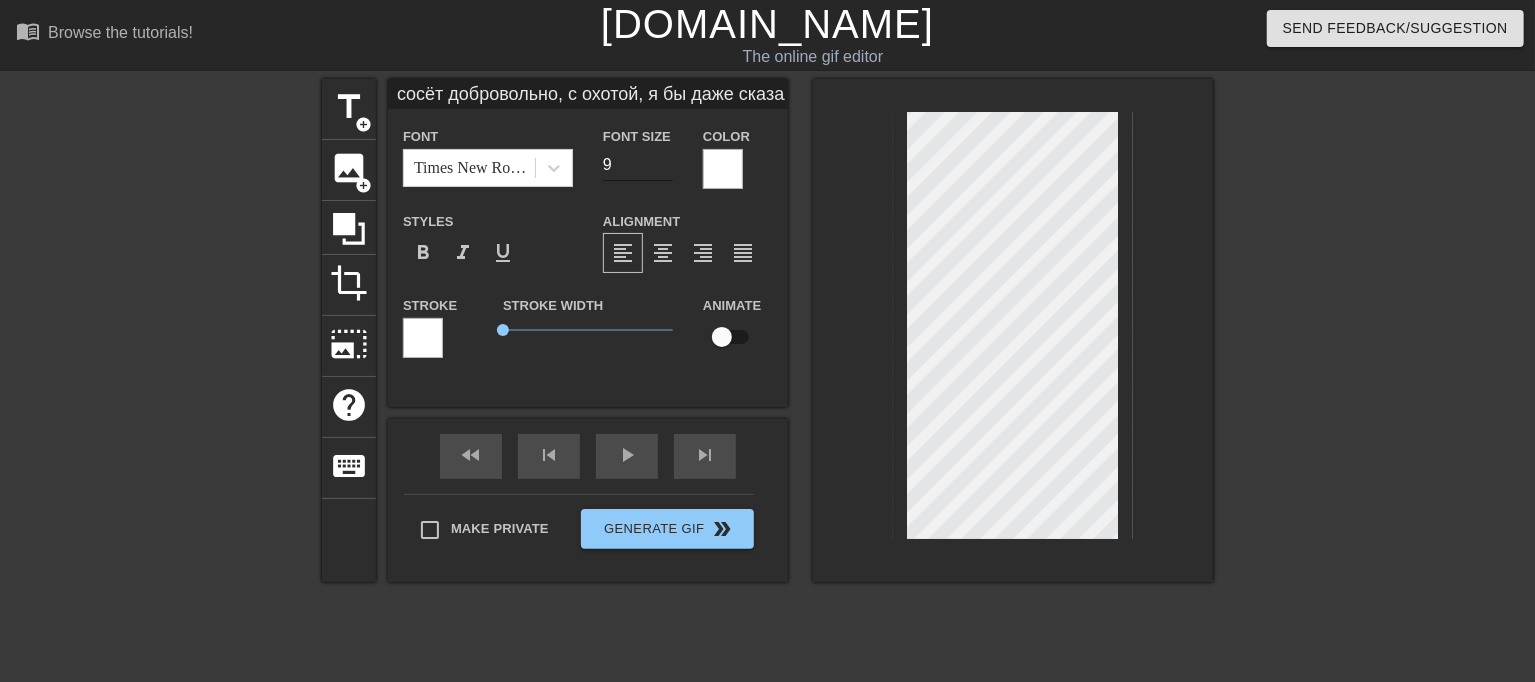 type on "сосёт добровольно, с охотой,
я бы даже сказал с жадностью...
если бы ты засунул руку в, трусы ее
были архи-мокрыми, их можно" 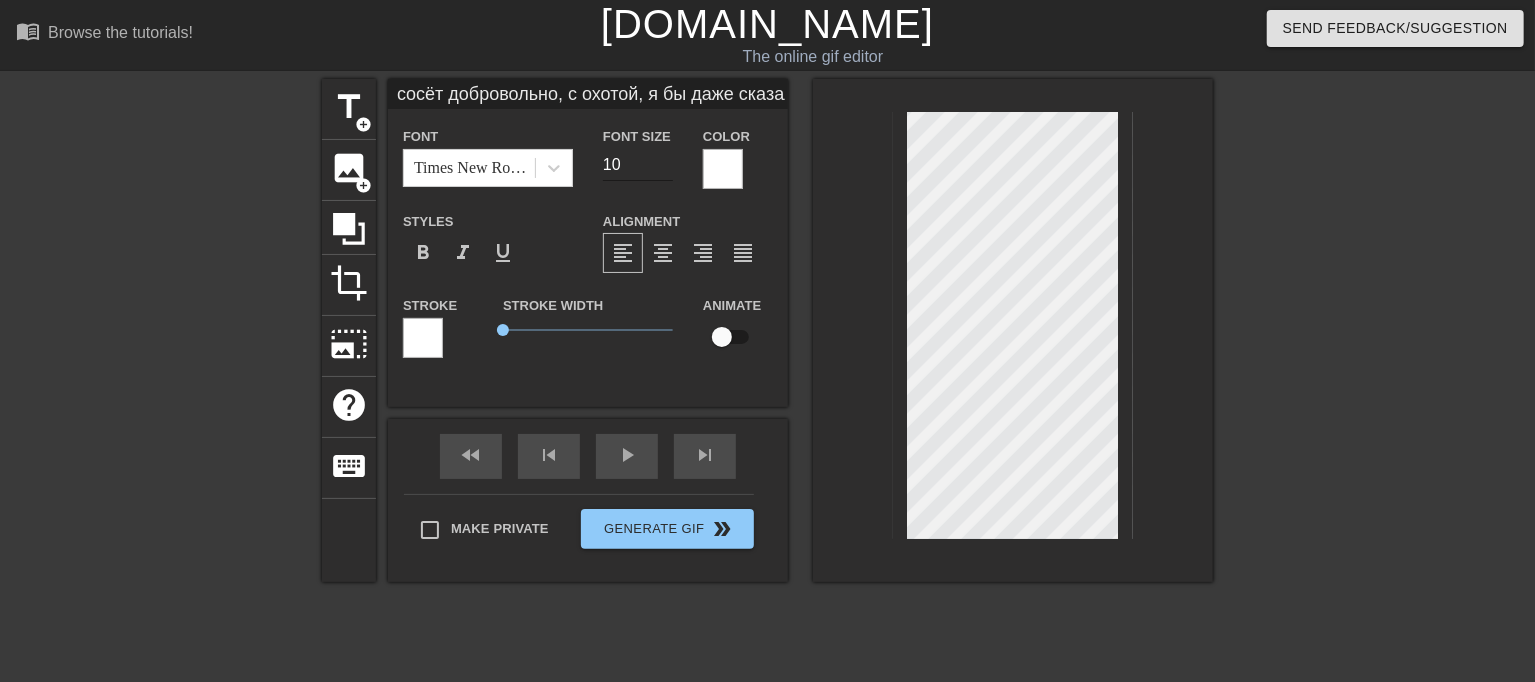 type on "10" 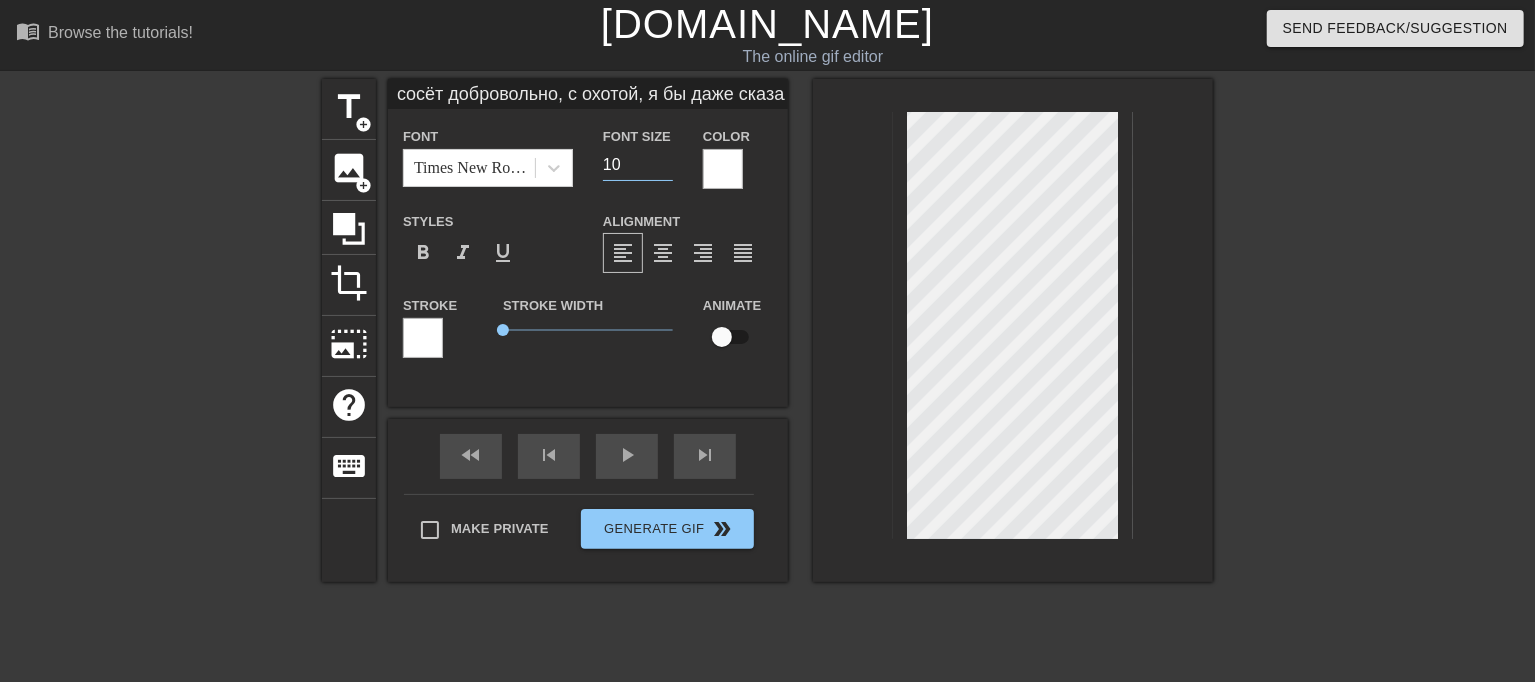 type on "сосёт добровольно, с охотой, я бы даже сказал с жадностью...если бы ты засунул руку в, трусы ее были архи-мокрыми, их можно" 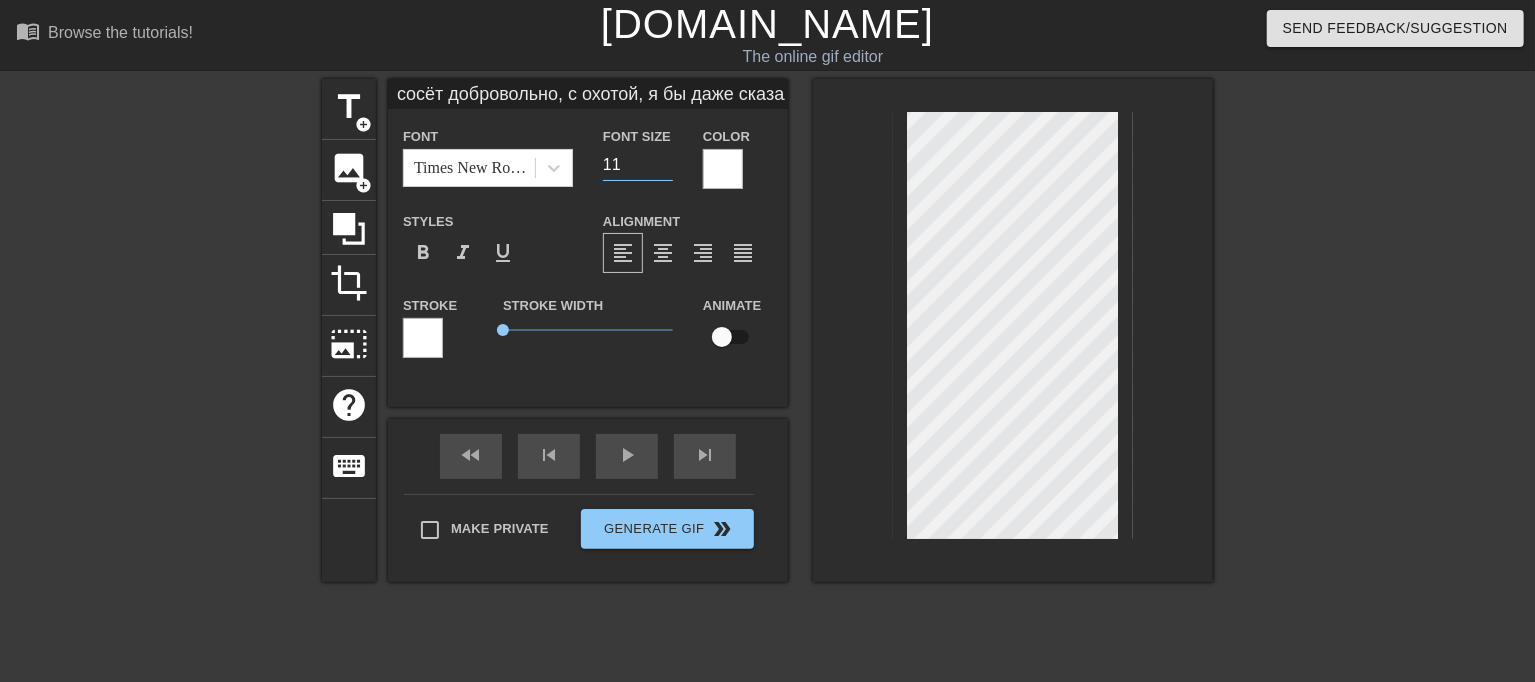 type on "11" 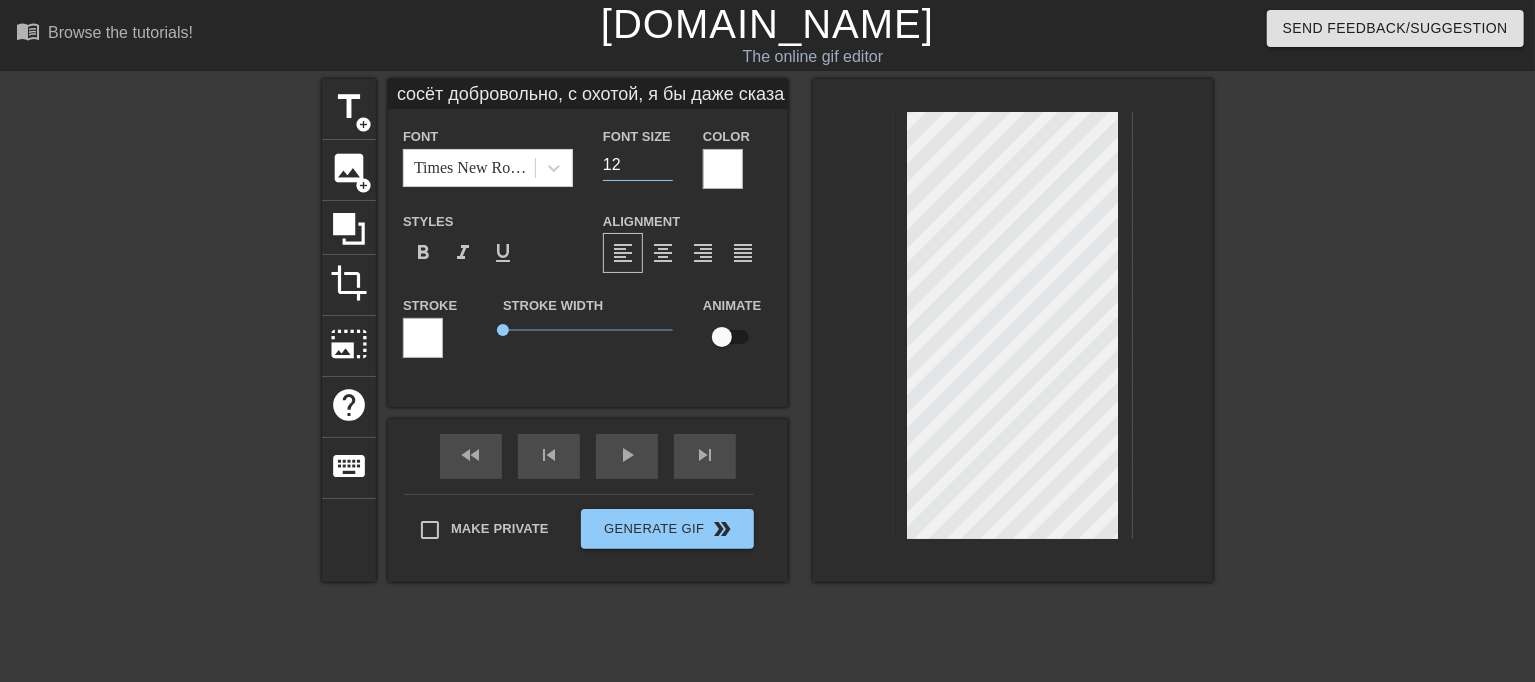 type on "12" 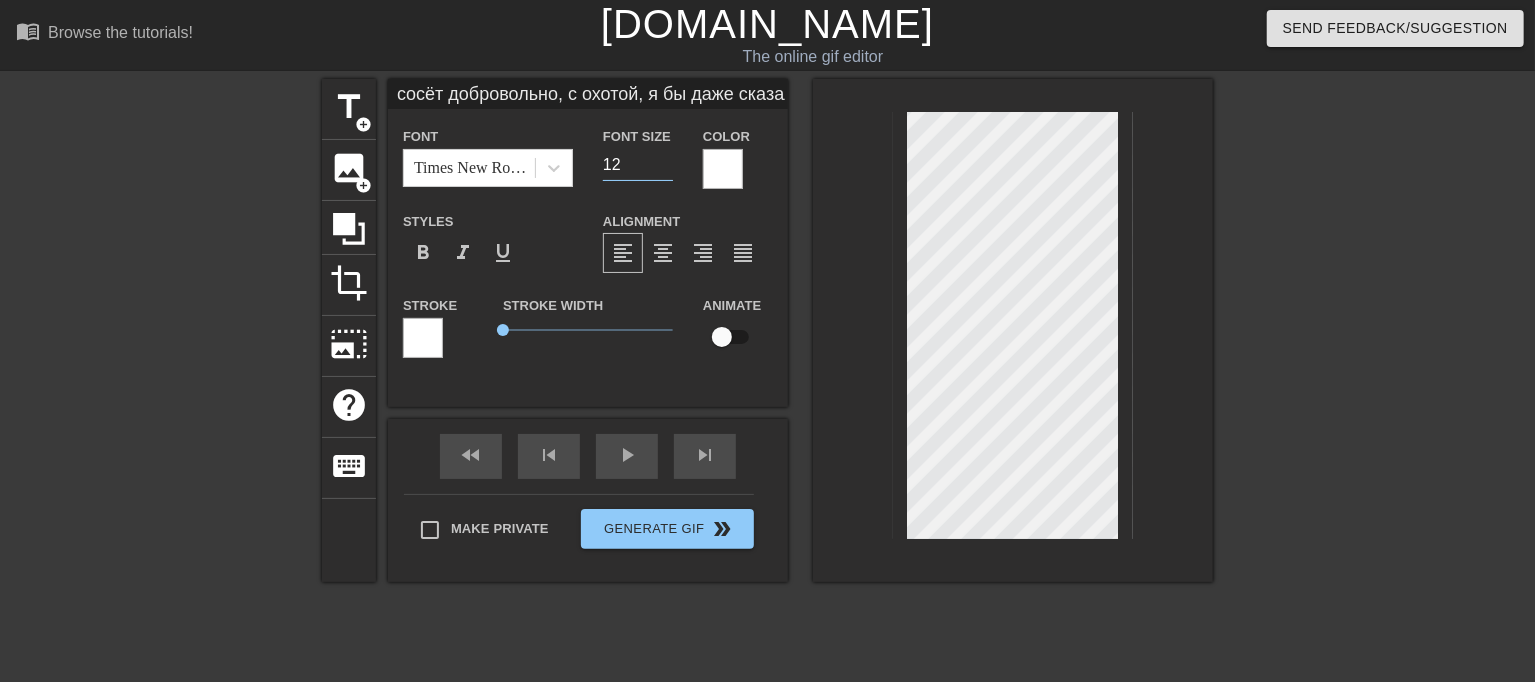 type on "сосёт добровольно, с охотой, я бы даже сказал с жадностью...если бы ты засунул руку в, трусы ее были архи-мокрыми, их можно" 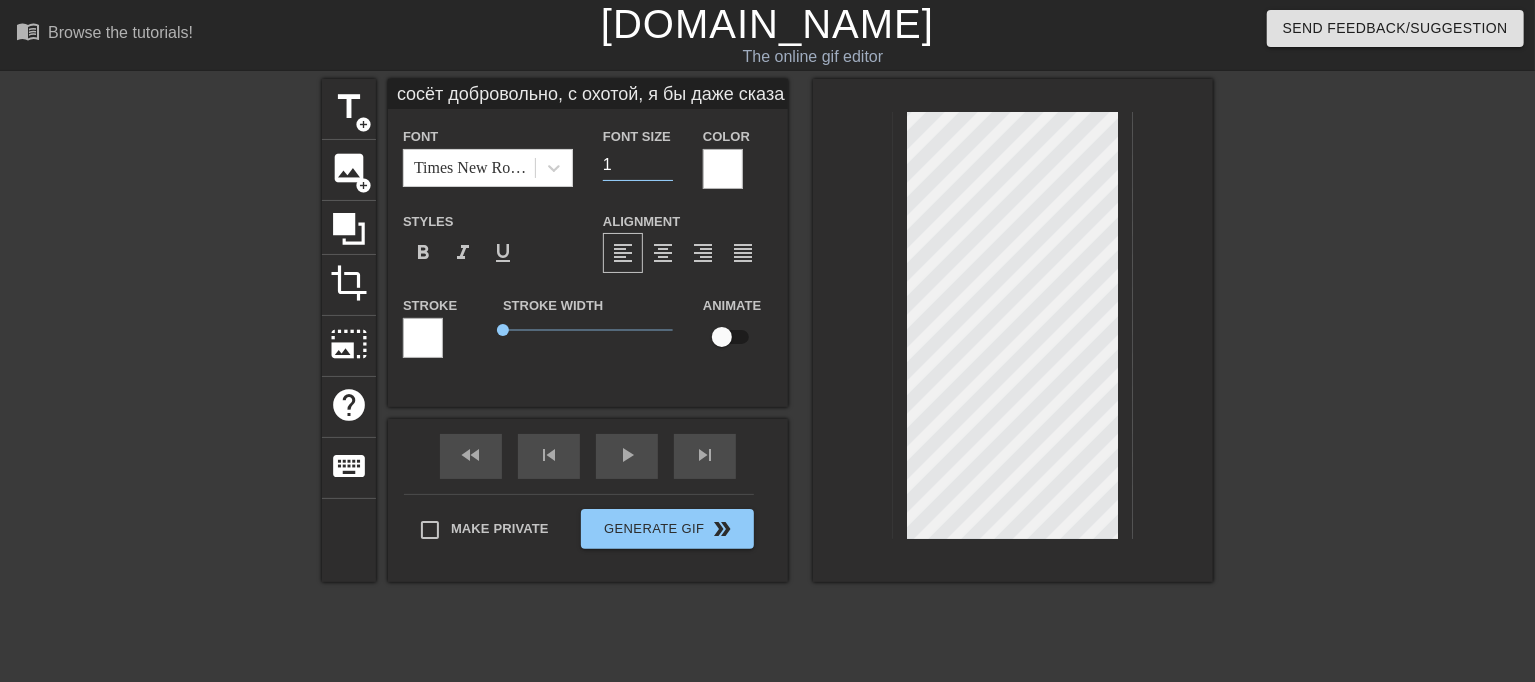 type on "сосёт добровольно, с охотой, я бы даже сказал с жадностью...если бы ты засунул руку в, трусы ее были архи-мокрыми, их можно" 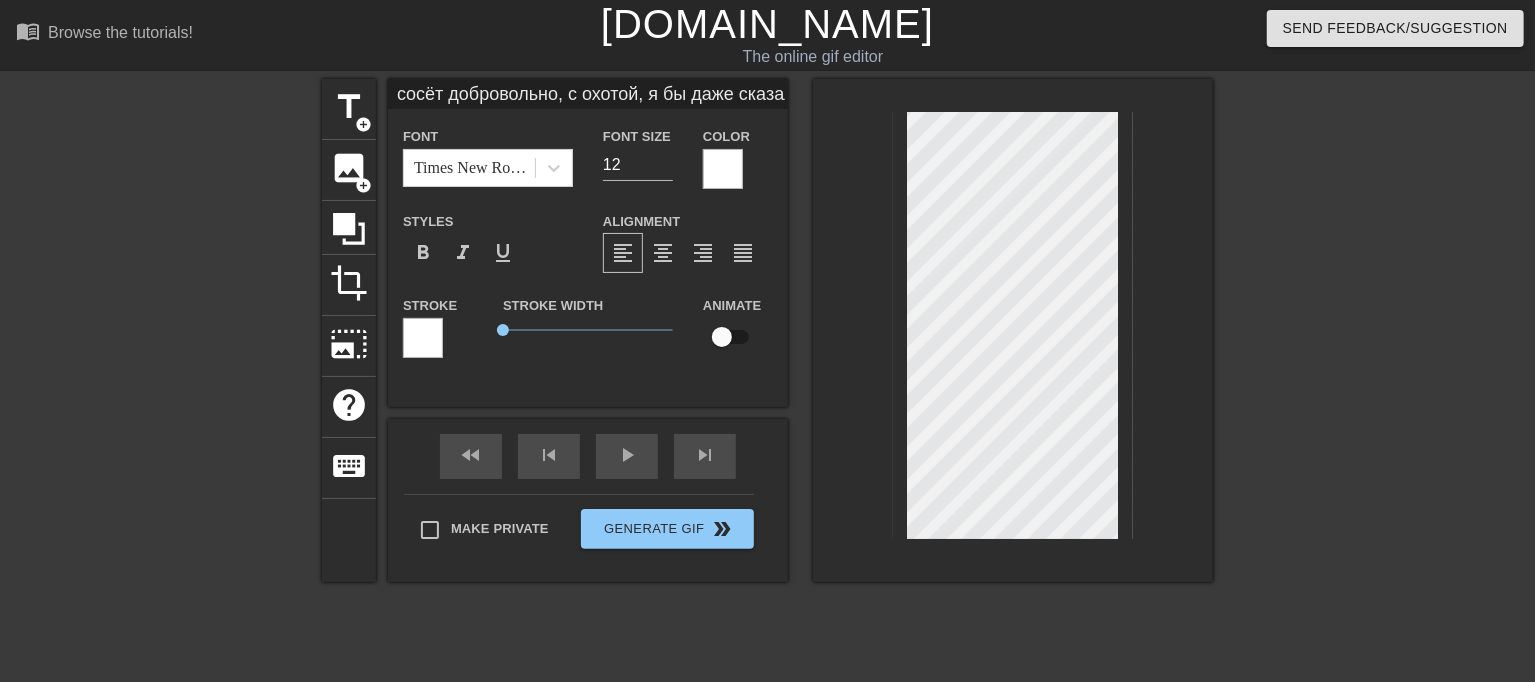 scroll, scrollTop: 8, scrollLeft: 0, axis: vertical 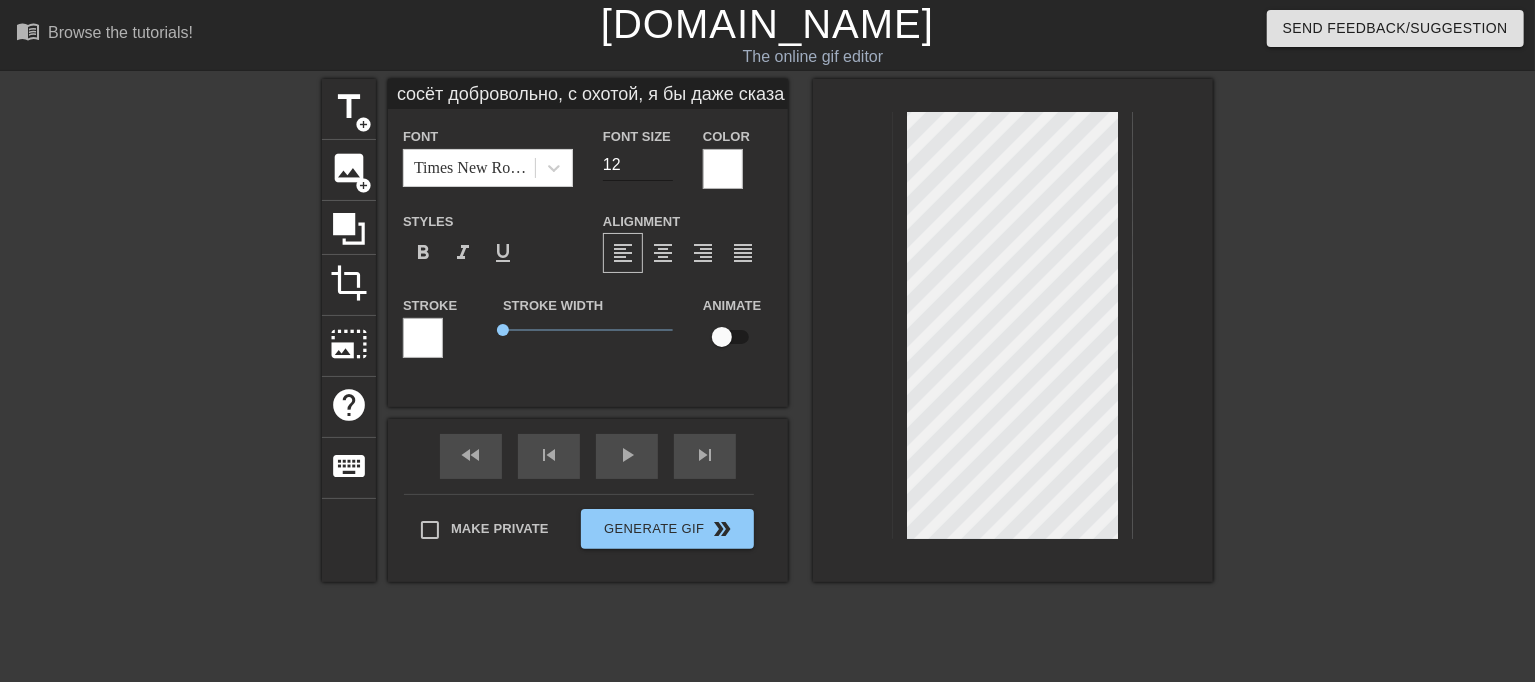 type on "сосёт добровольно, с охотой,
я бы даже сказал с жадностью...
если бы ты засунул руку в, трусы ее
были архи-мокрыми, их можно" 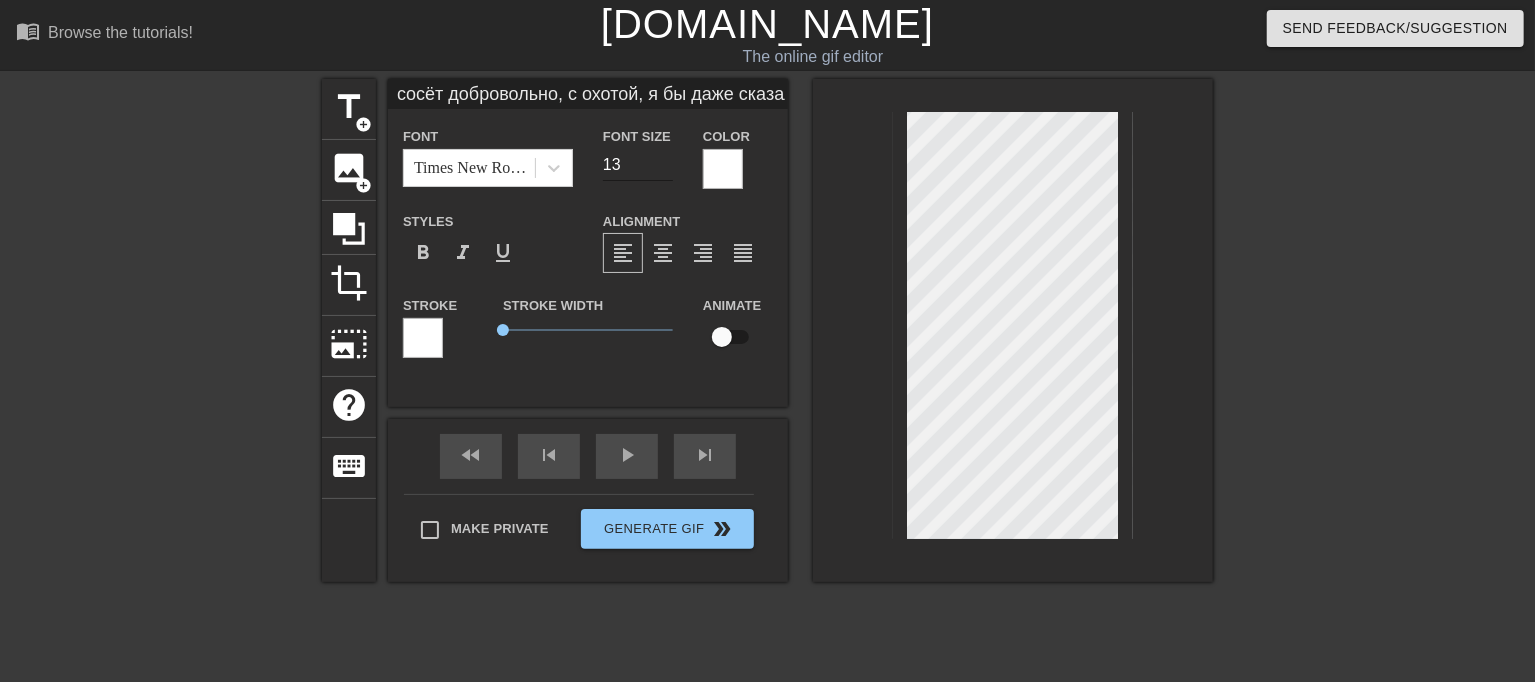 type on "13" 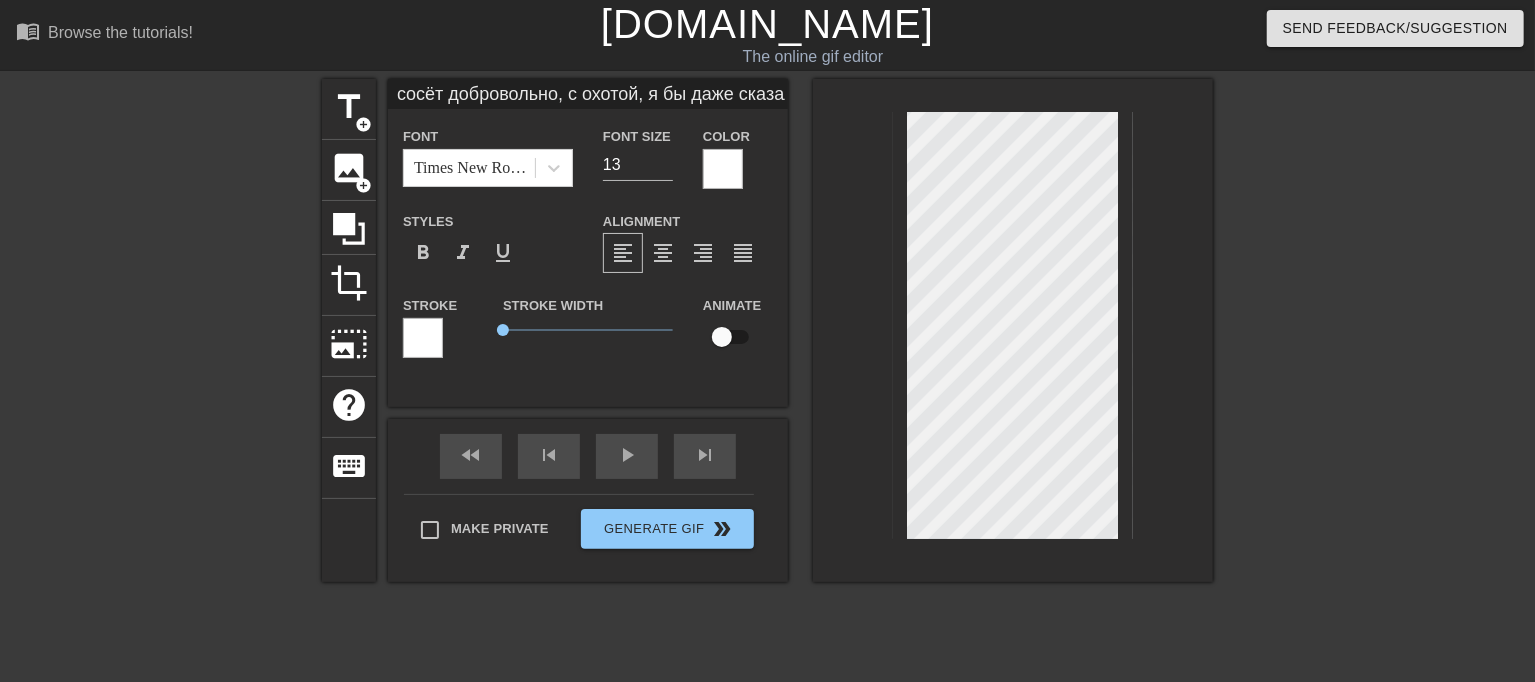 scroll, scrollTop: 4, scrollLeft: 8, axis: both 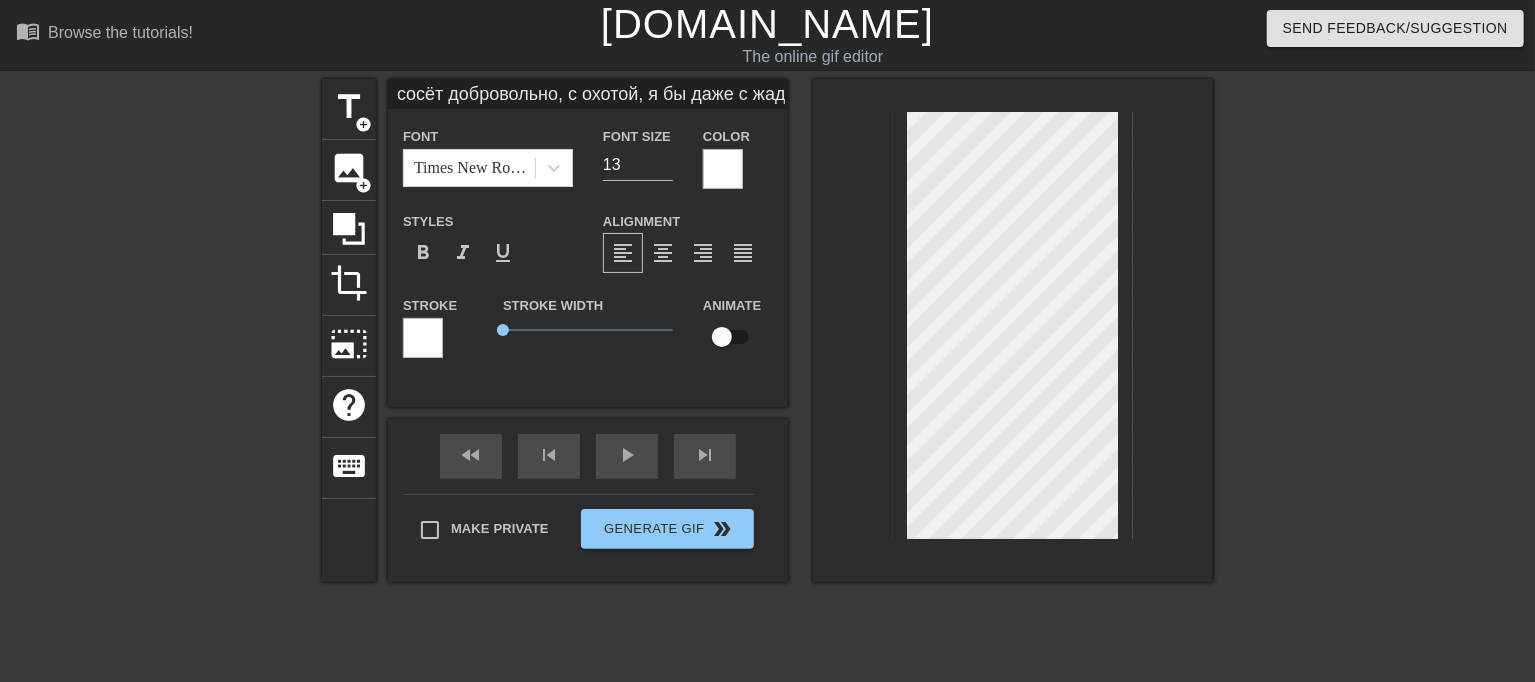 type on "сосёт добровольно, с охотой,
я бы даже с жадностью...
если бы ты засунул руку в, трусы ее
были архи-мокрыми, их можно" 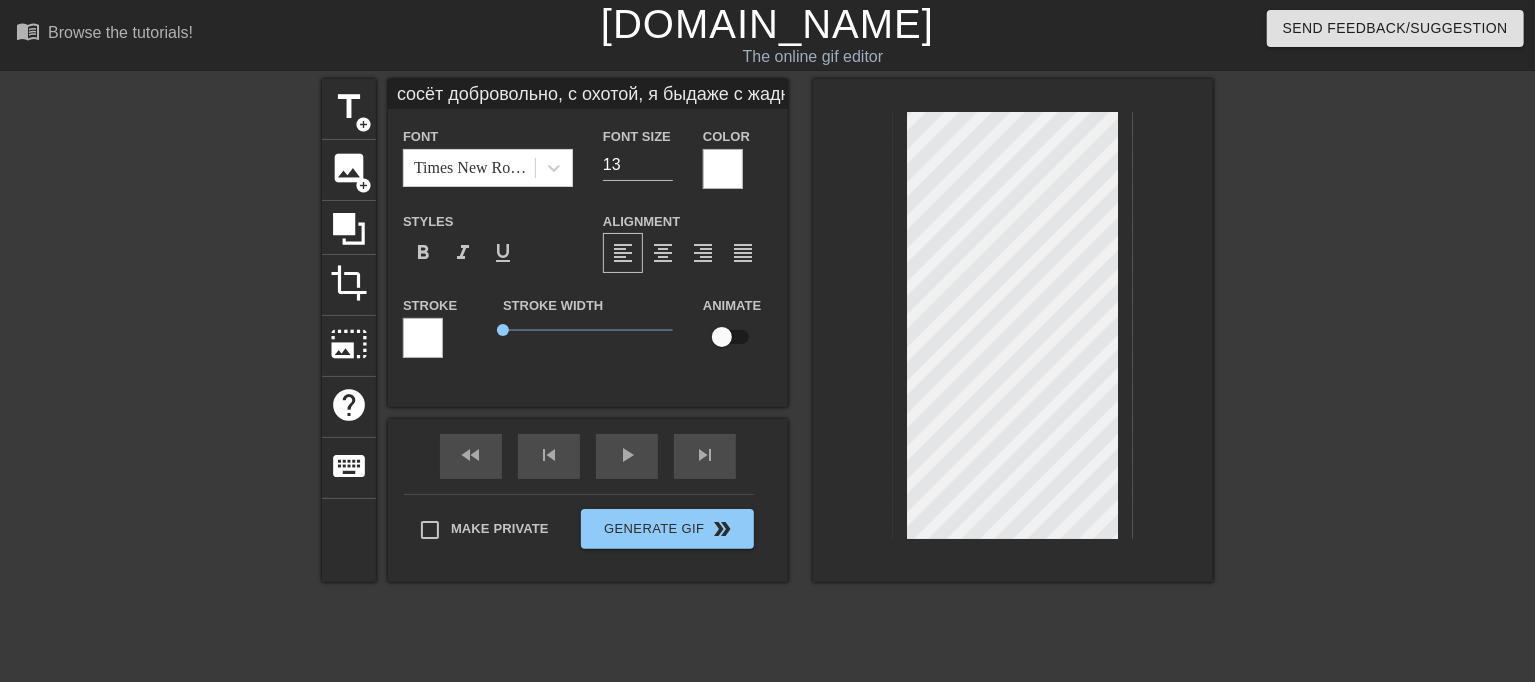 type on "сосёт добровольно, с охотой, я бдаже с жадностью...если бы ты засунул руку в, трусы ее были архи-мокрыми, их можно" 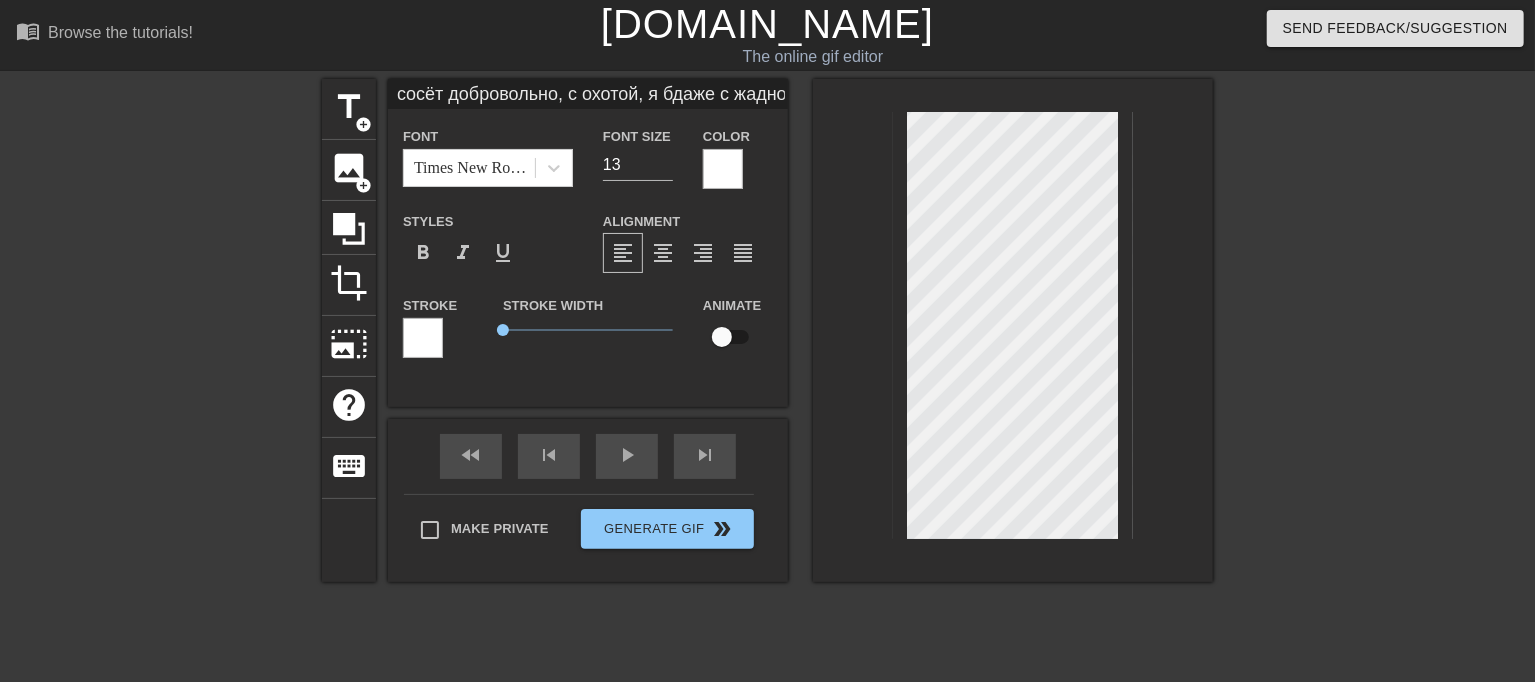 type on "сосёт добровольно, с охотой, я даже с жадностью...если бы ты засунул руку в, трусы ее были архи-мокрыми, их можно" 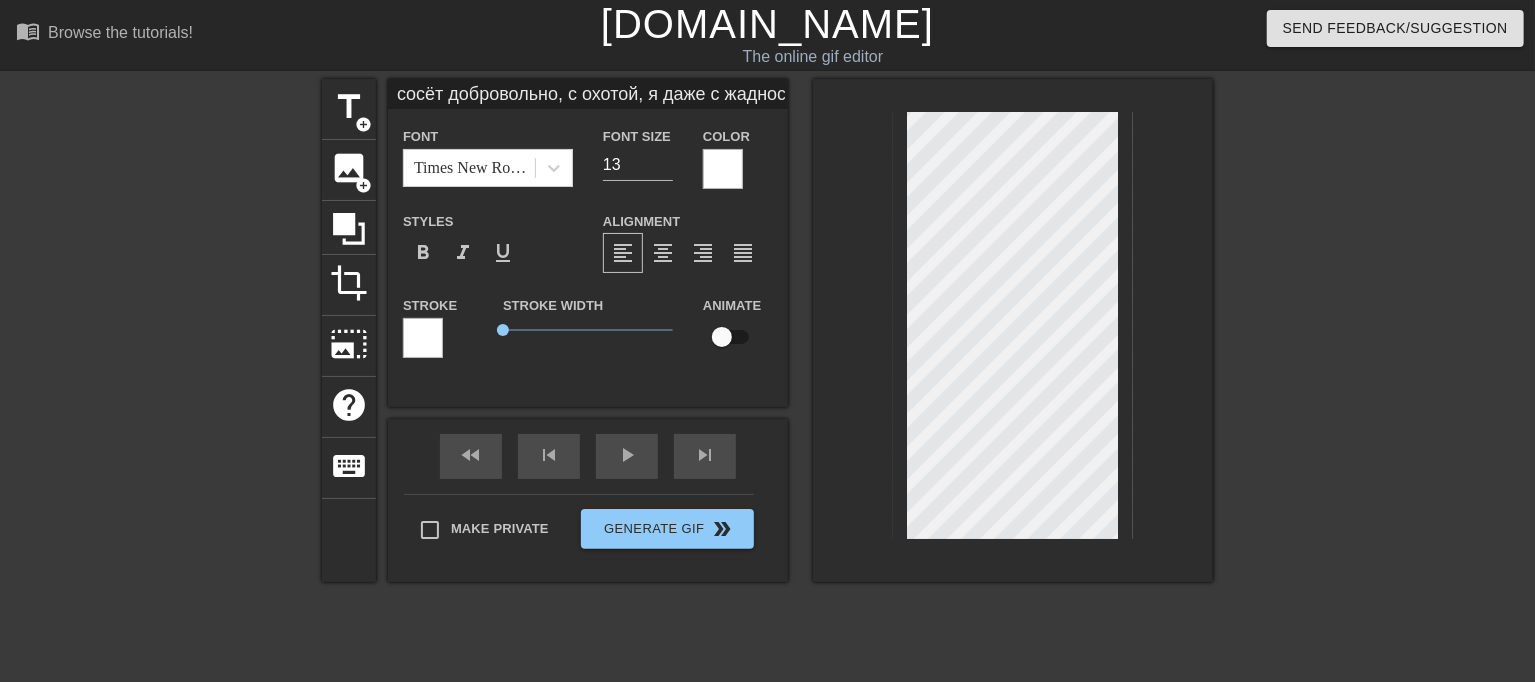 scroll, scrollTop: 4, scrollLeft: 3, axis: both 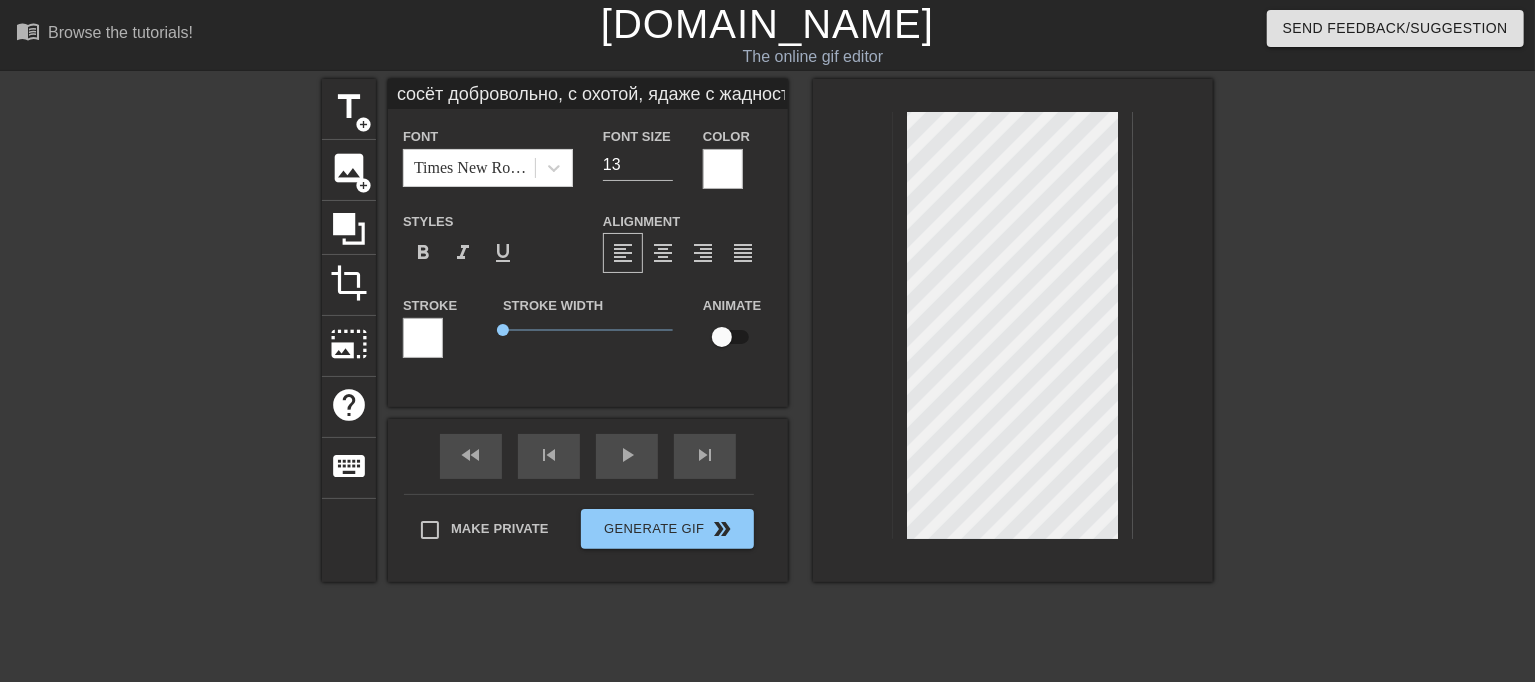 type on "сосёт добровольно, с охотой, даже с жадностью...если бы ты засунул руку в, трусы ее были архи-мокрыми, их можно" 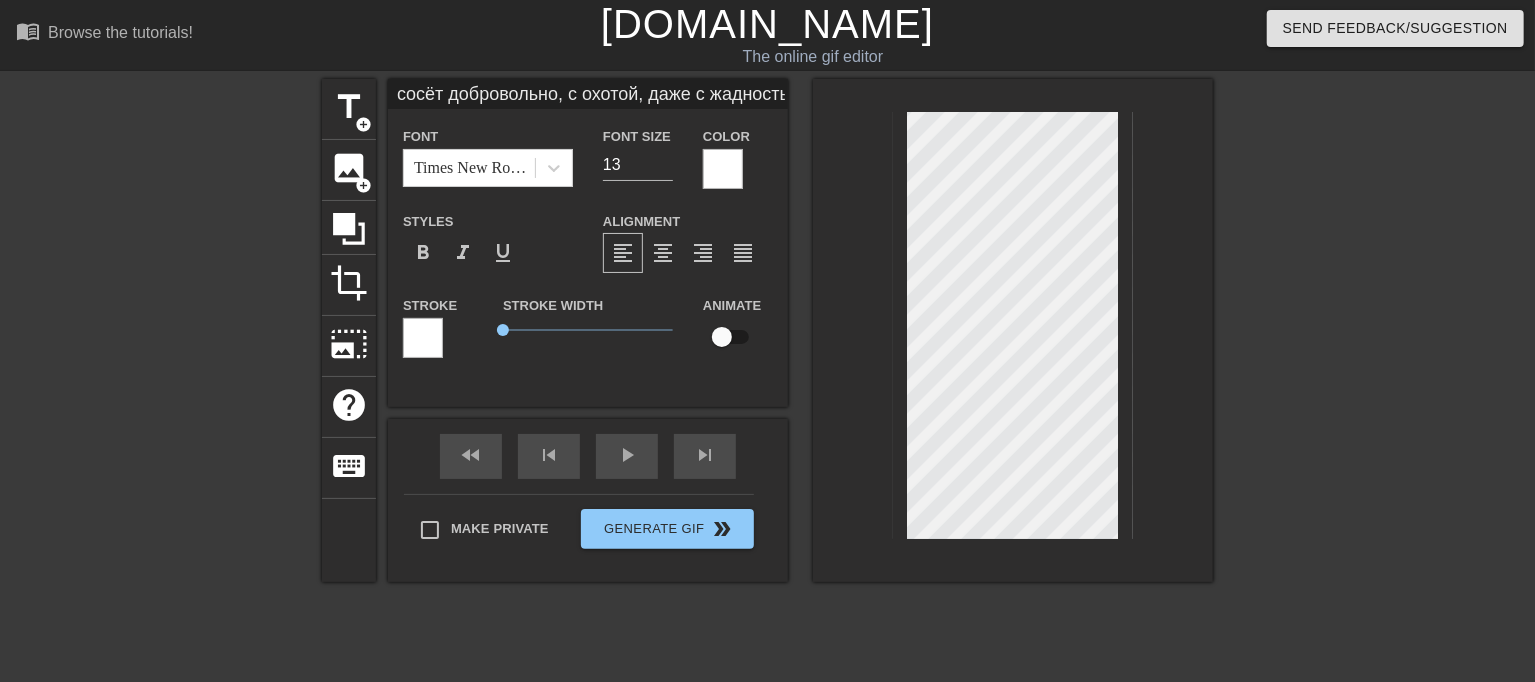 type on "сосёт добровольно, с охотой,
даже с жадностью...
если бы ты засунул руку в, трусы ее
были архи-мокрыми, их можно" 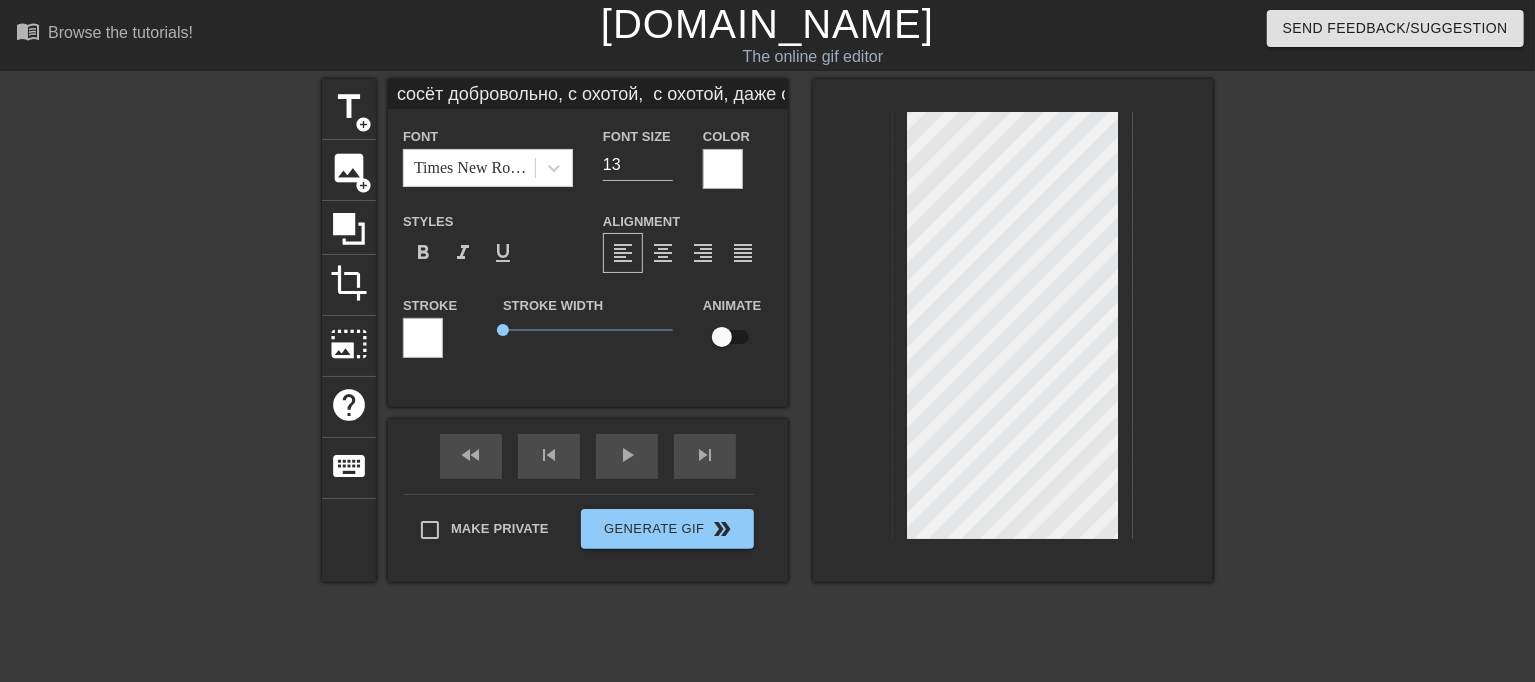 scroll, scrollTop: 4, scrollLeft: 5, axis: both 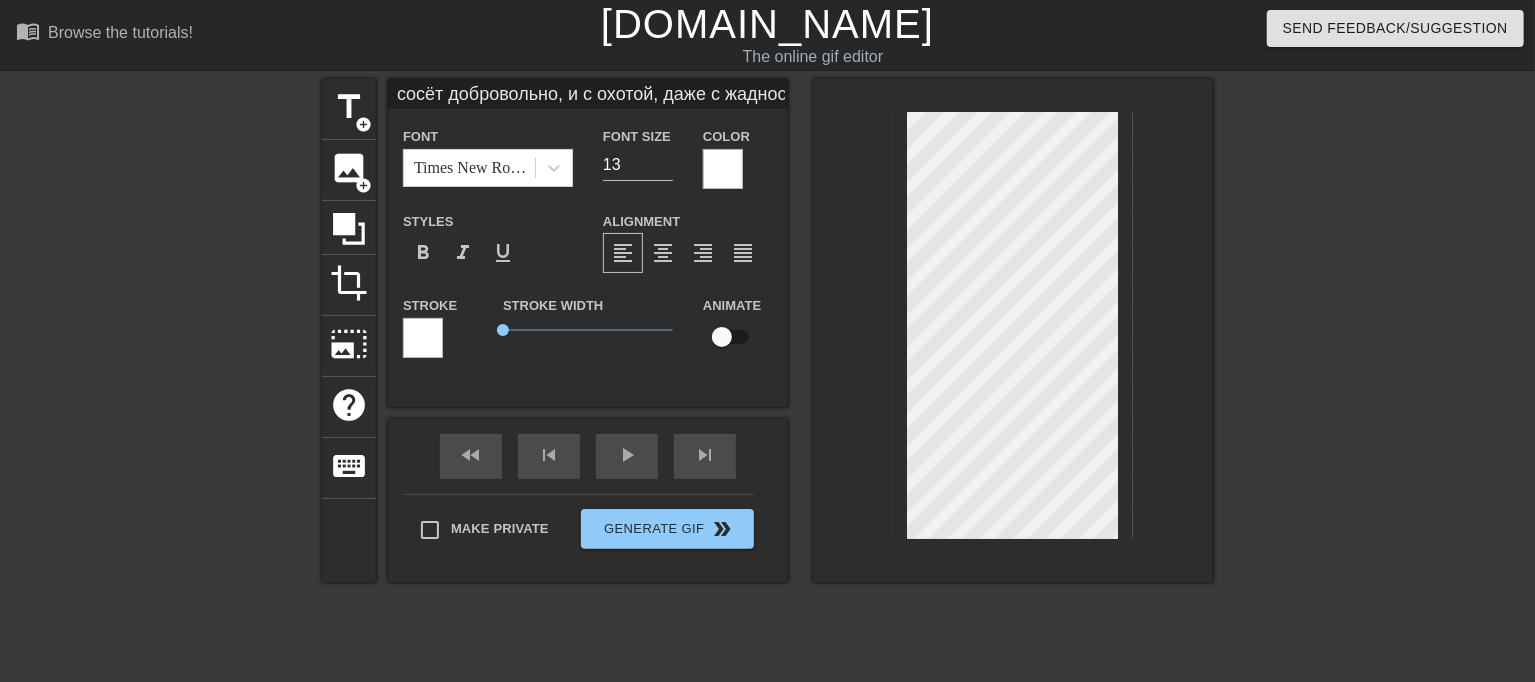 type on "сосёт добровольно, и  с охотой, даже с жадностью...если бы ты засунул руку в, трусы ее были архи-мокрыми, их можно" 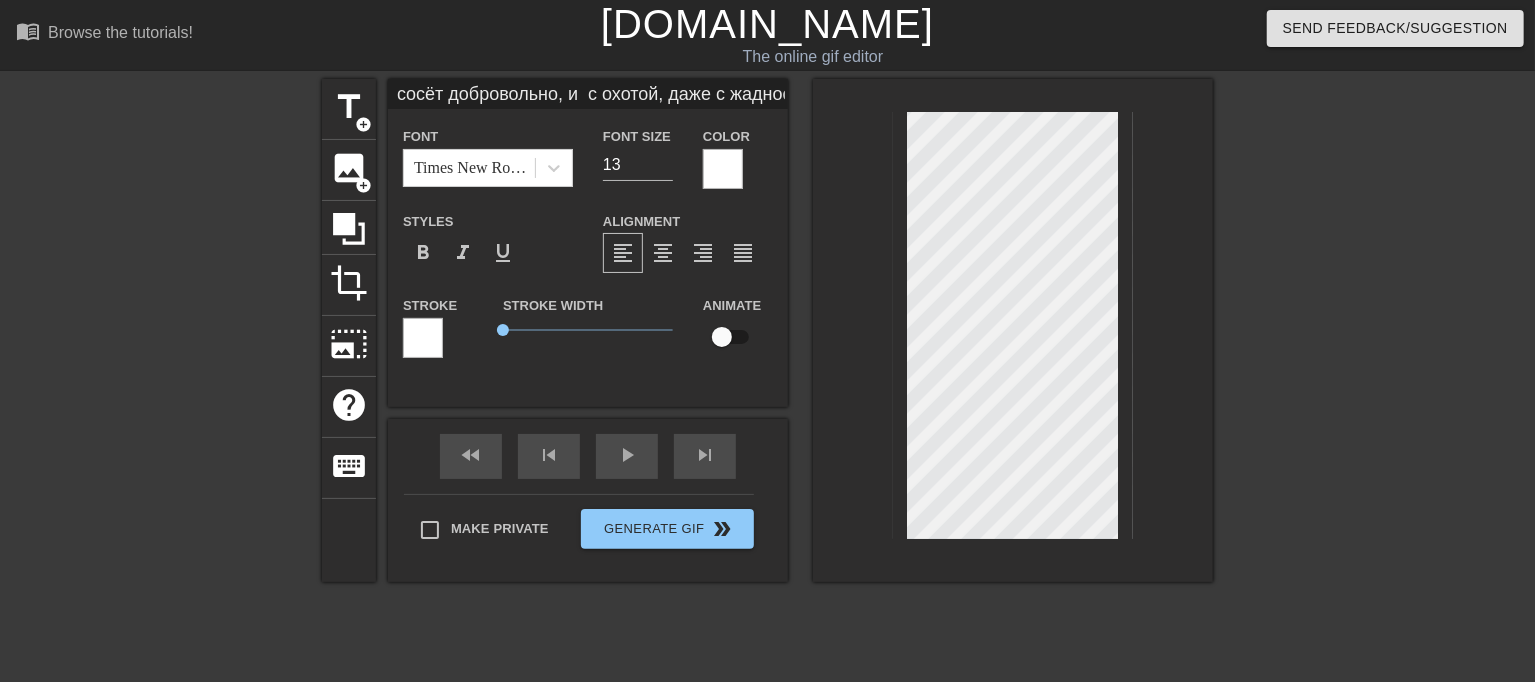 type on "сосёт добровольно, и у с охотой, даже с жадностью...если бы ты засунул руку в, трусы ее были архи-мокрыми, их можно" 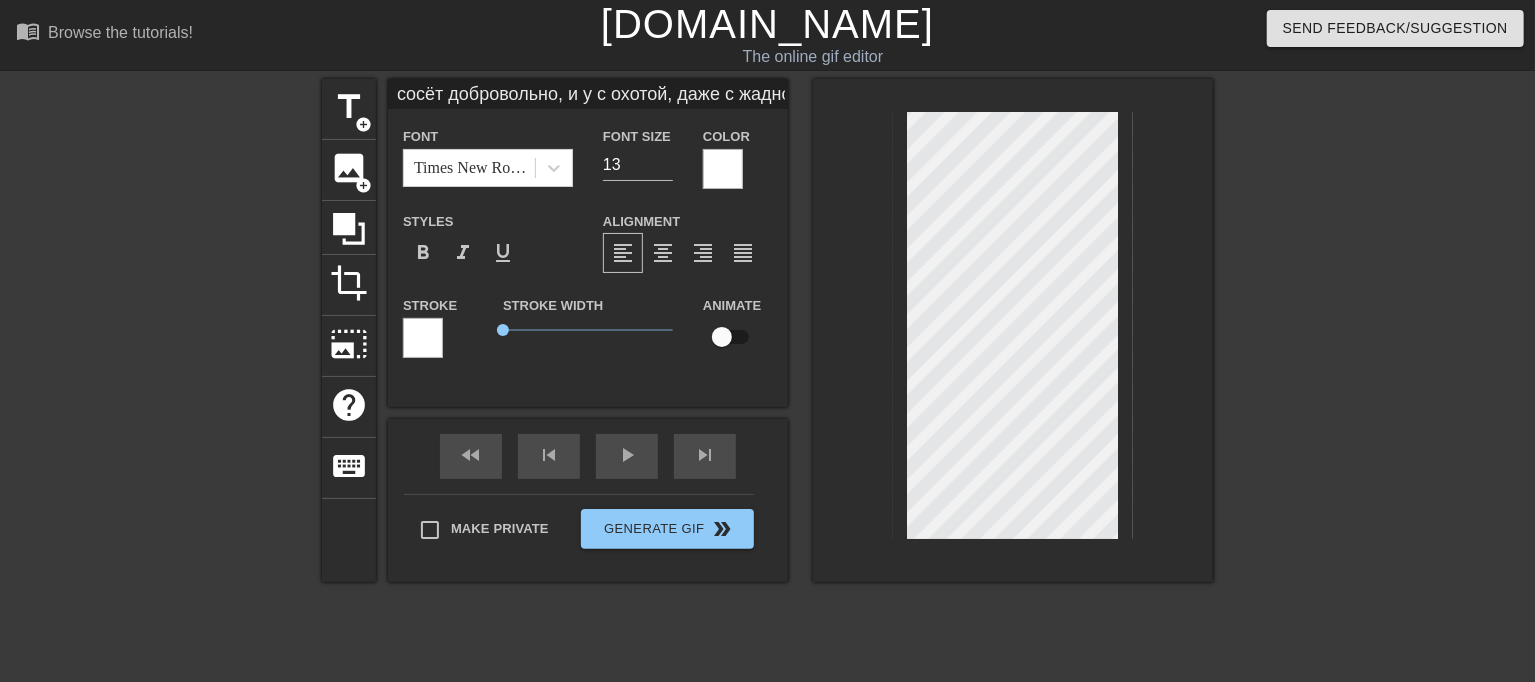 type on "сосёт добровольно, и у
с охотой, даже с жадностью...
если бы ты засунул руку в, трусы ее
были архи-мокрыми, их можно" 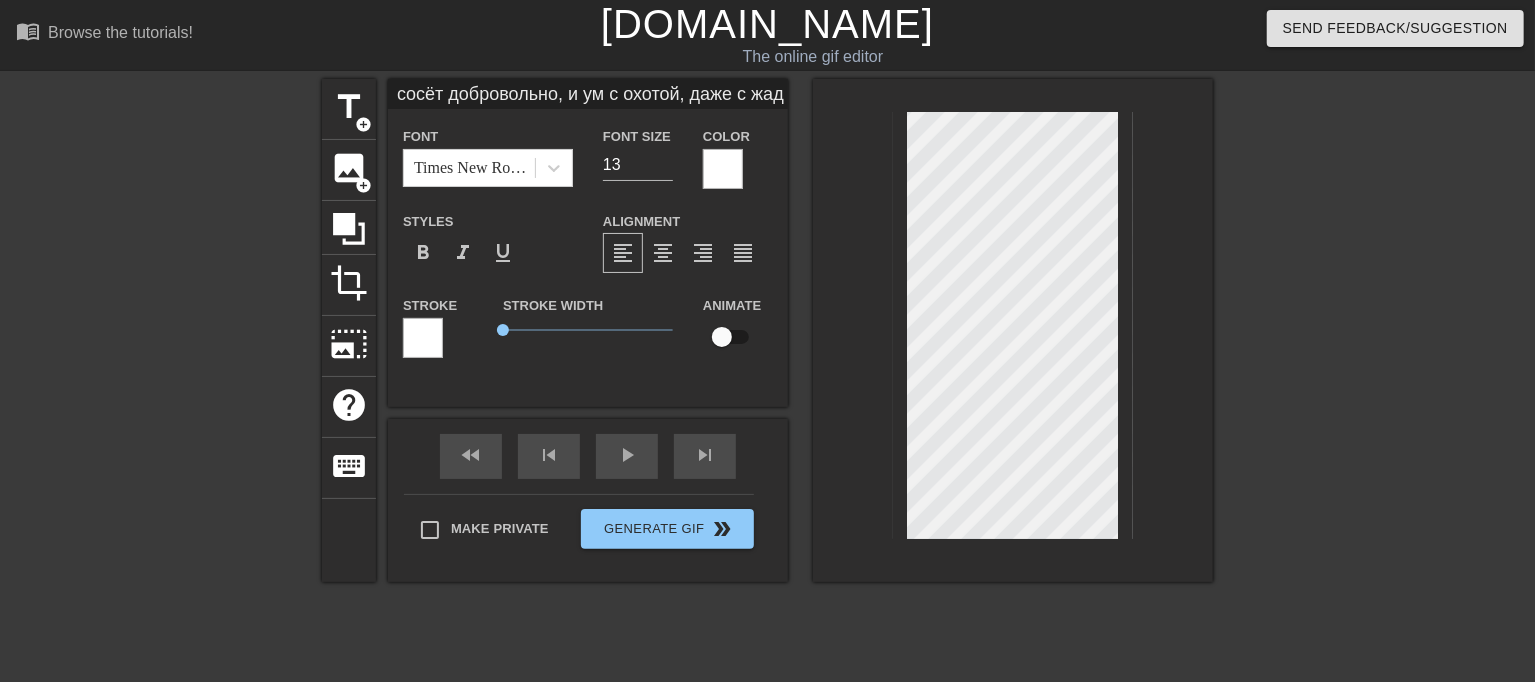 type on "сосёт добровольно, и уме с охотой, даже с жадностью...если бы ты засунул руку в, трусы ее были архи-мокрыми, их можно" 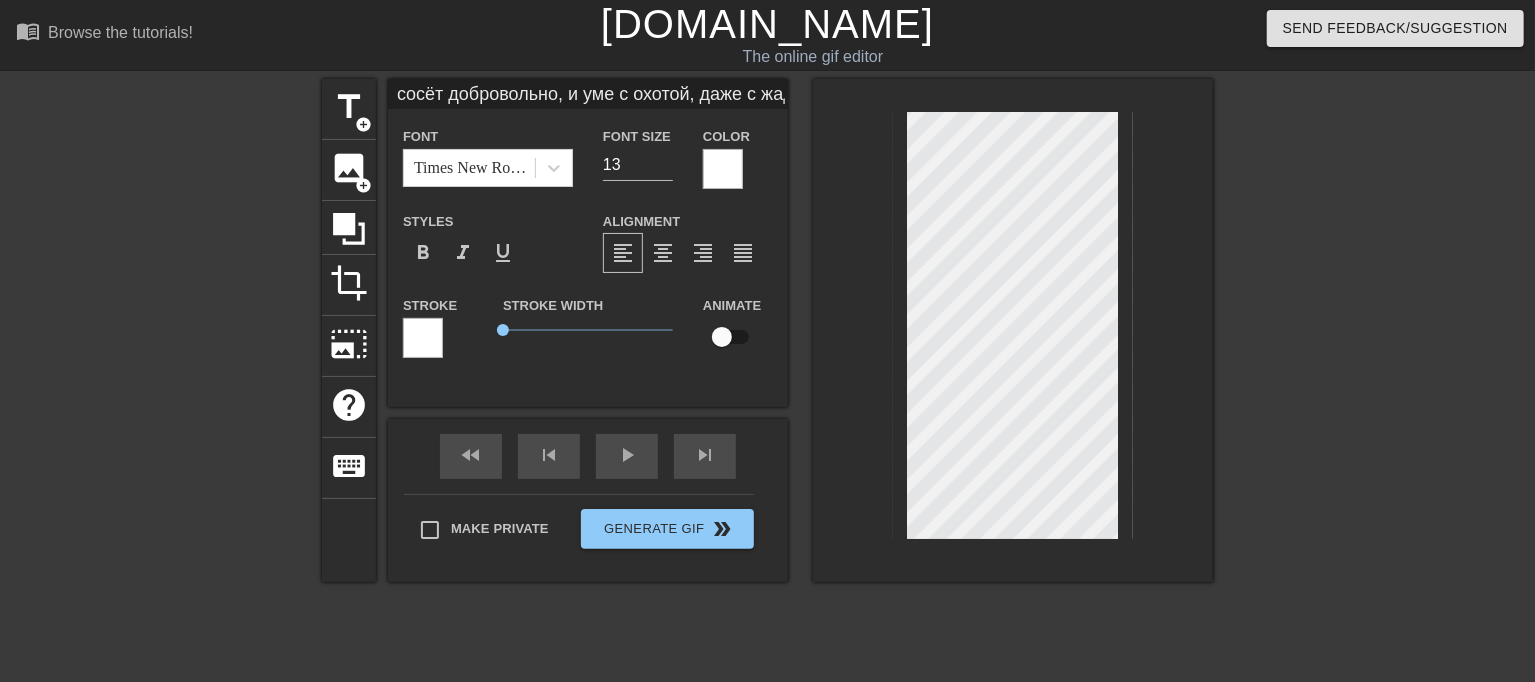 type on "сосёт добровольно, и умел с охотой, даже с жадностью...если бы ты засунул руку в, трусы ее были архи-мокрыми, их можно" 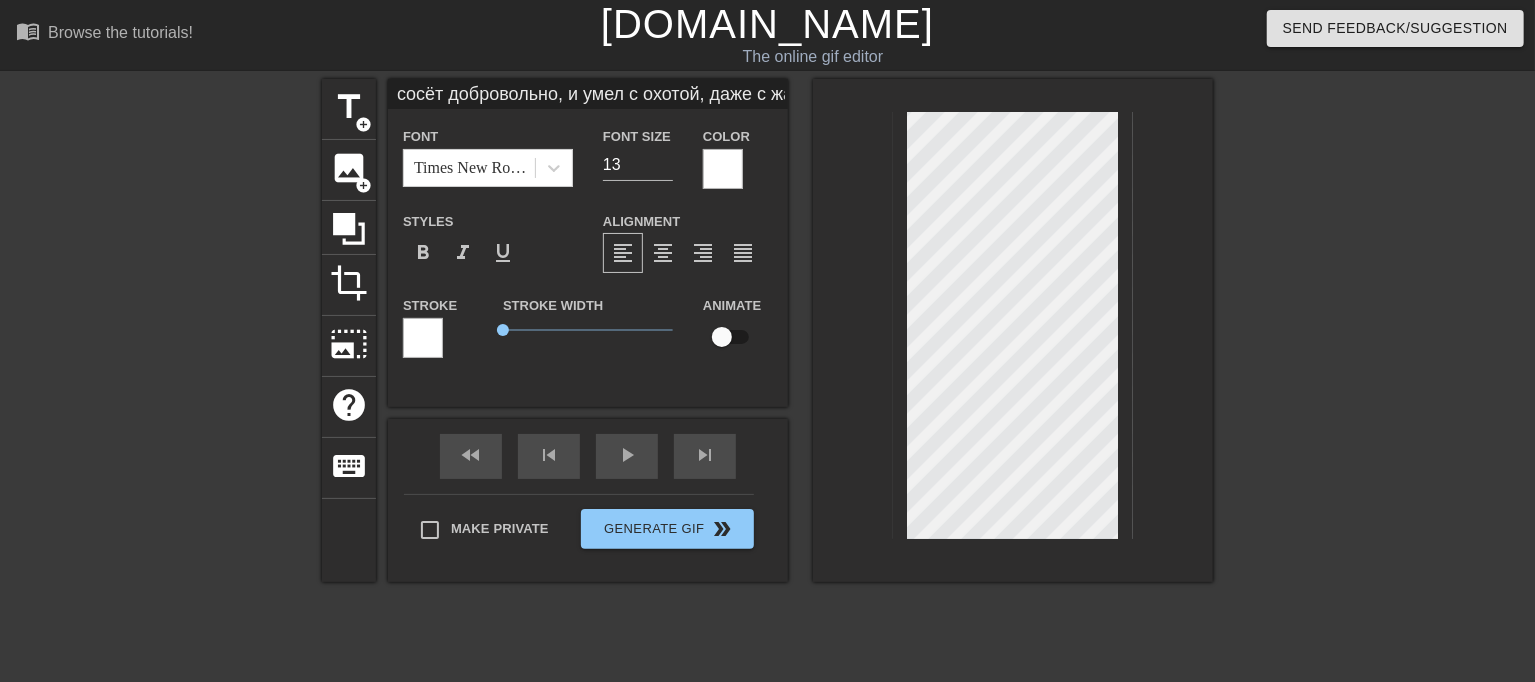 scroll, scrollTop: 3, scrollLeft: 12, axis: both 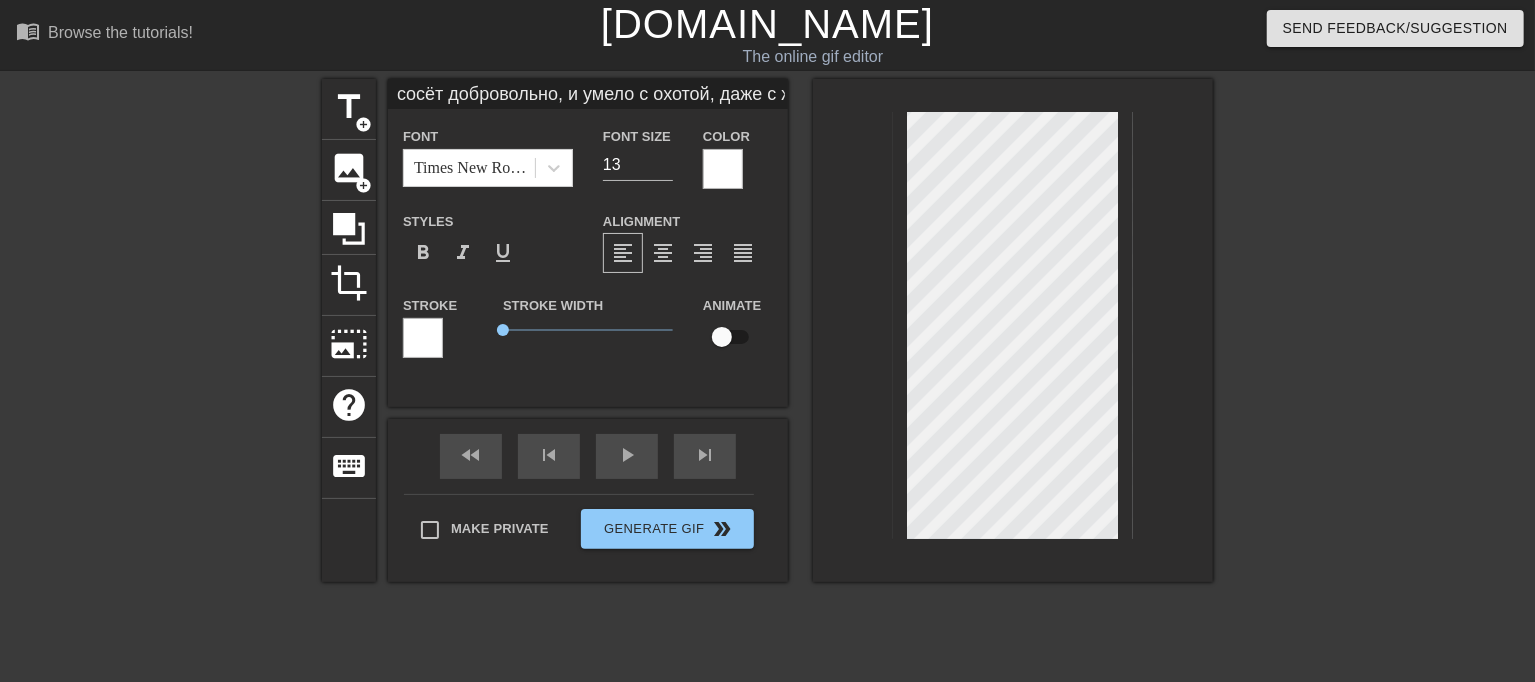type on "сосёт добровольно, и умело
с охотой, даже с жадностью...
если бы ты засунул руку в, трусы ее
были архи-мокрыми, их можно" 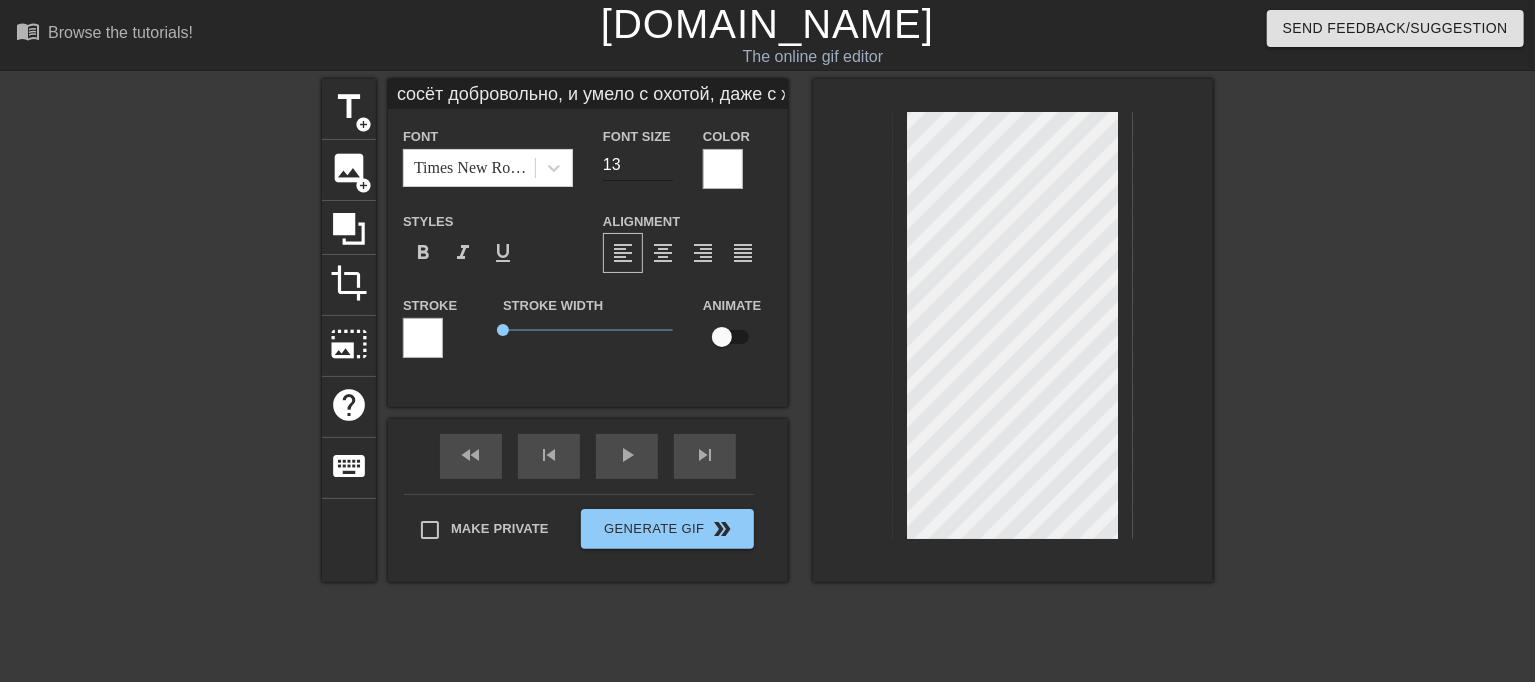 type on "сосёт добровольно, и умело
с охотой, даже с жадностью...
если бы на ней были бы трусы
были архи-мокрыми, их можно" 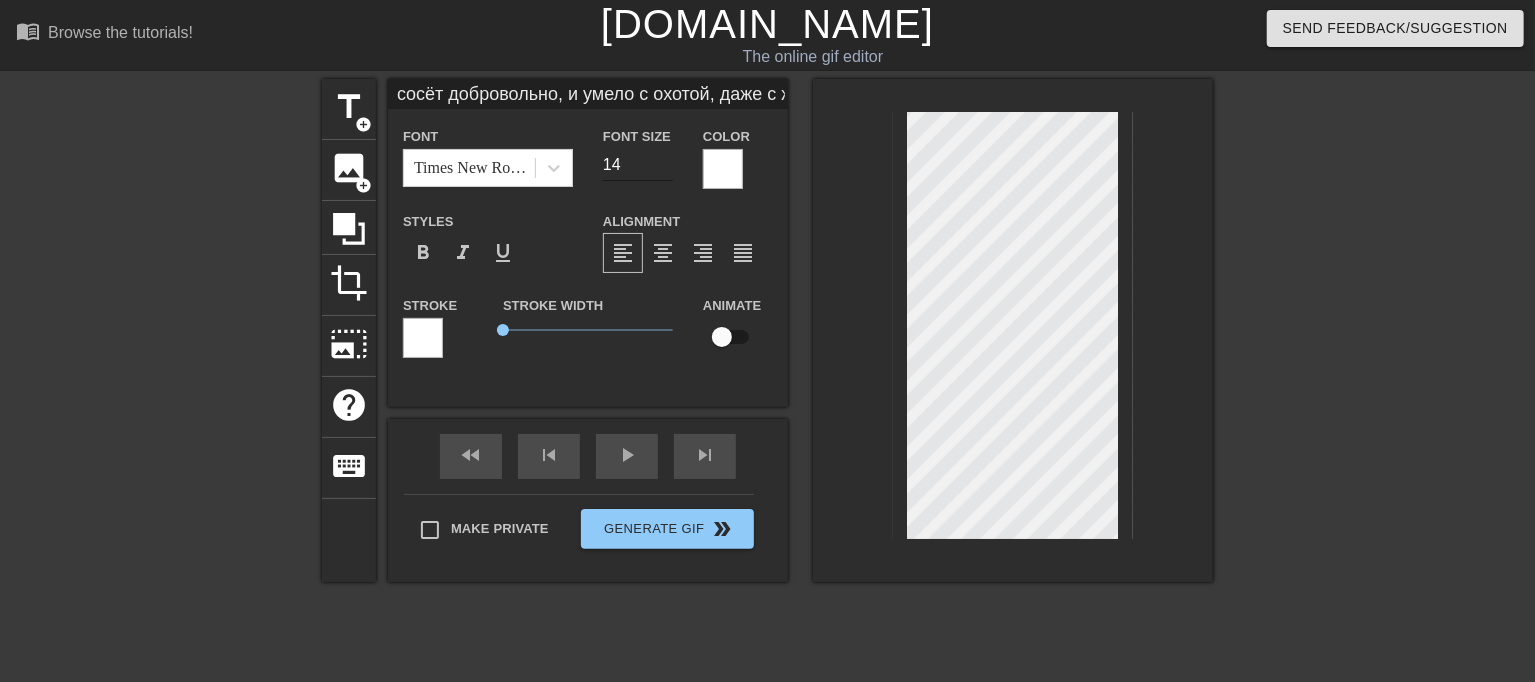 type on "14" 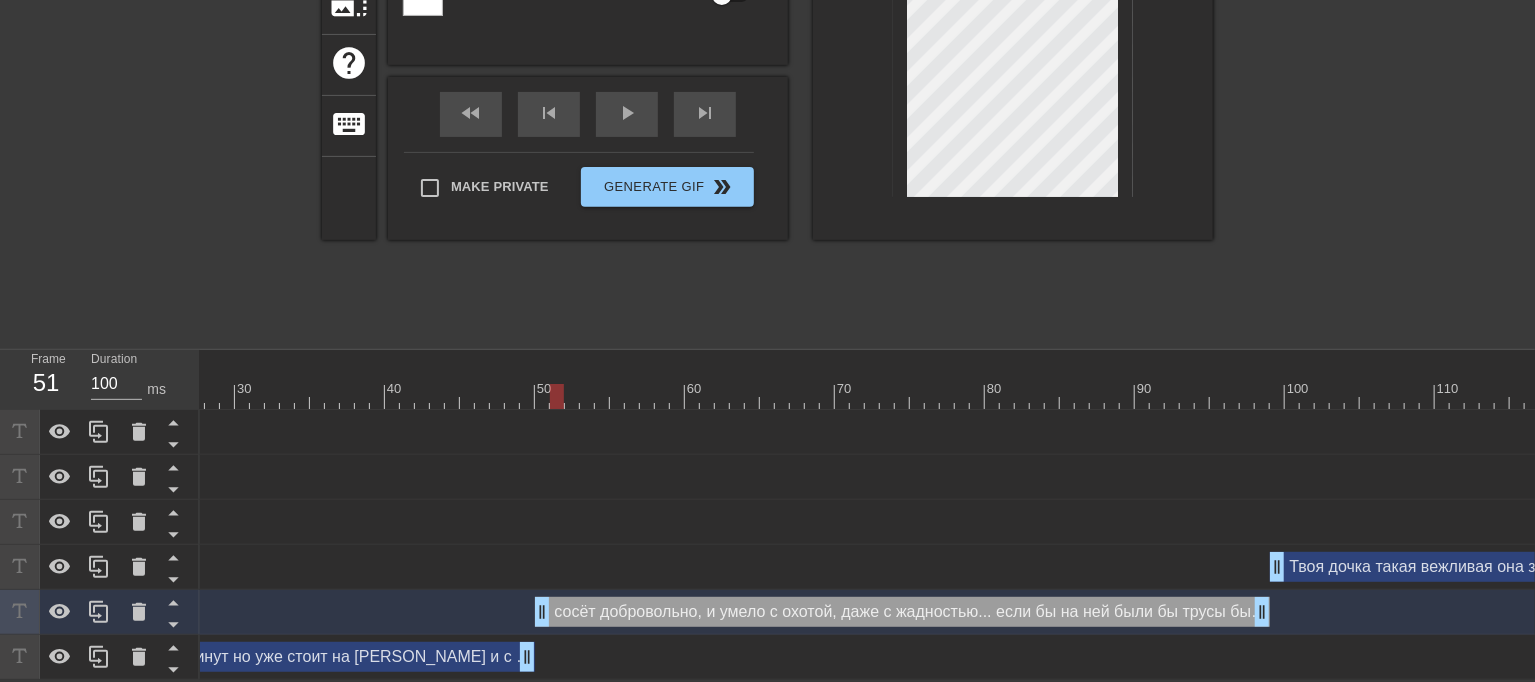 scroll, scrollTop: 356, scrollLeft: 0, axis: vertical 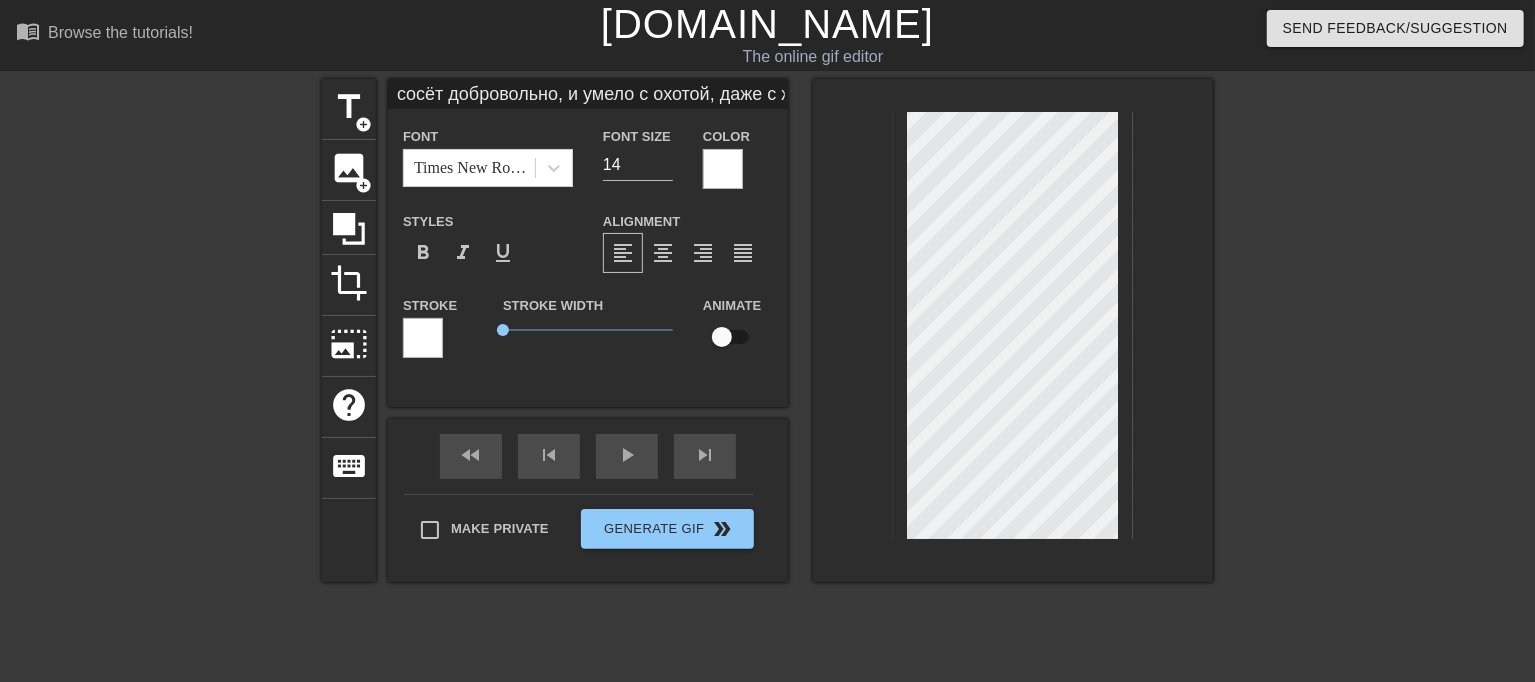 type on "Твоя дочка такая вежливаяона знает еговсего 5 минутно уже стоит на [PERSON_NAME] с упоением отсасывает" 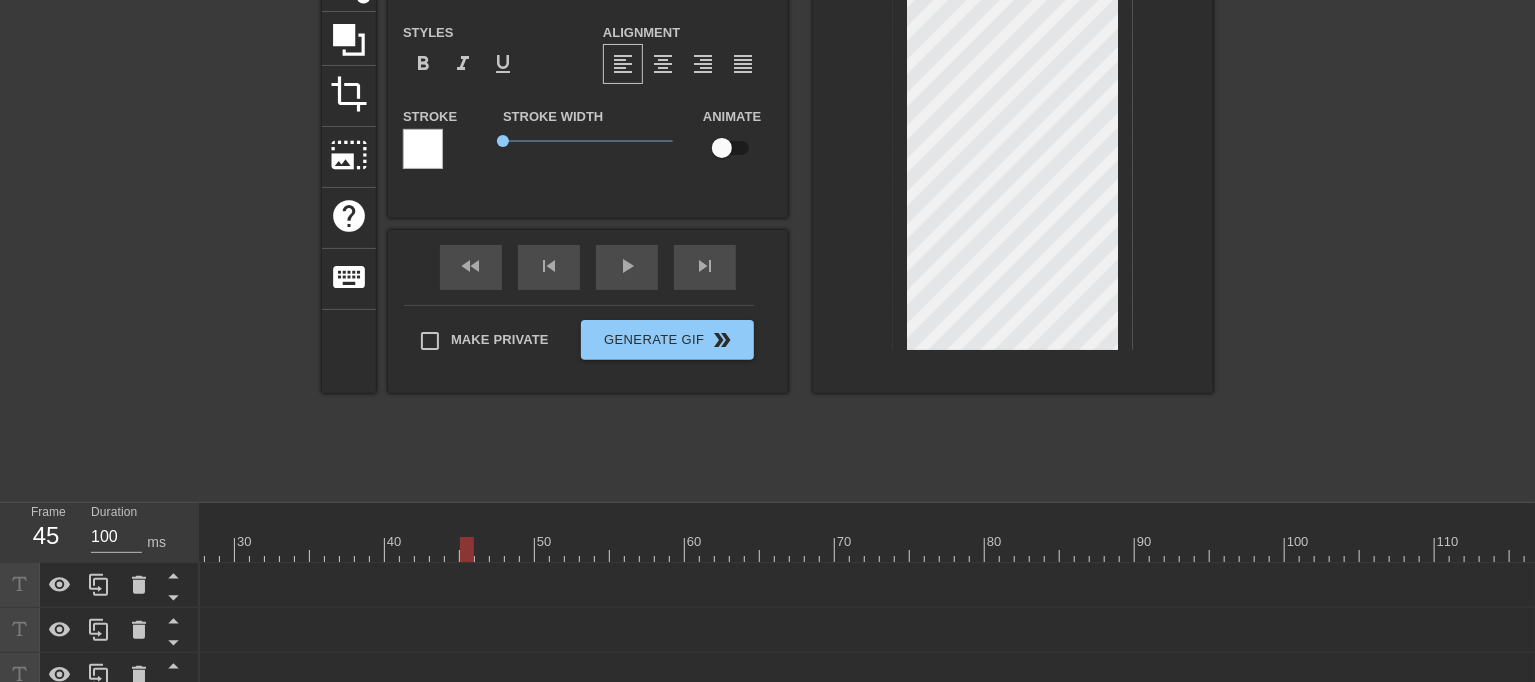 scroll, scrollTop: 356, scrollLeft: 0, axis: vertical 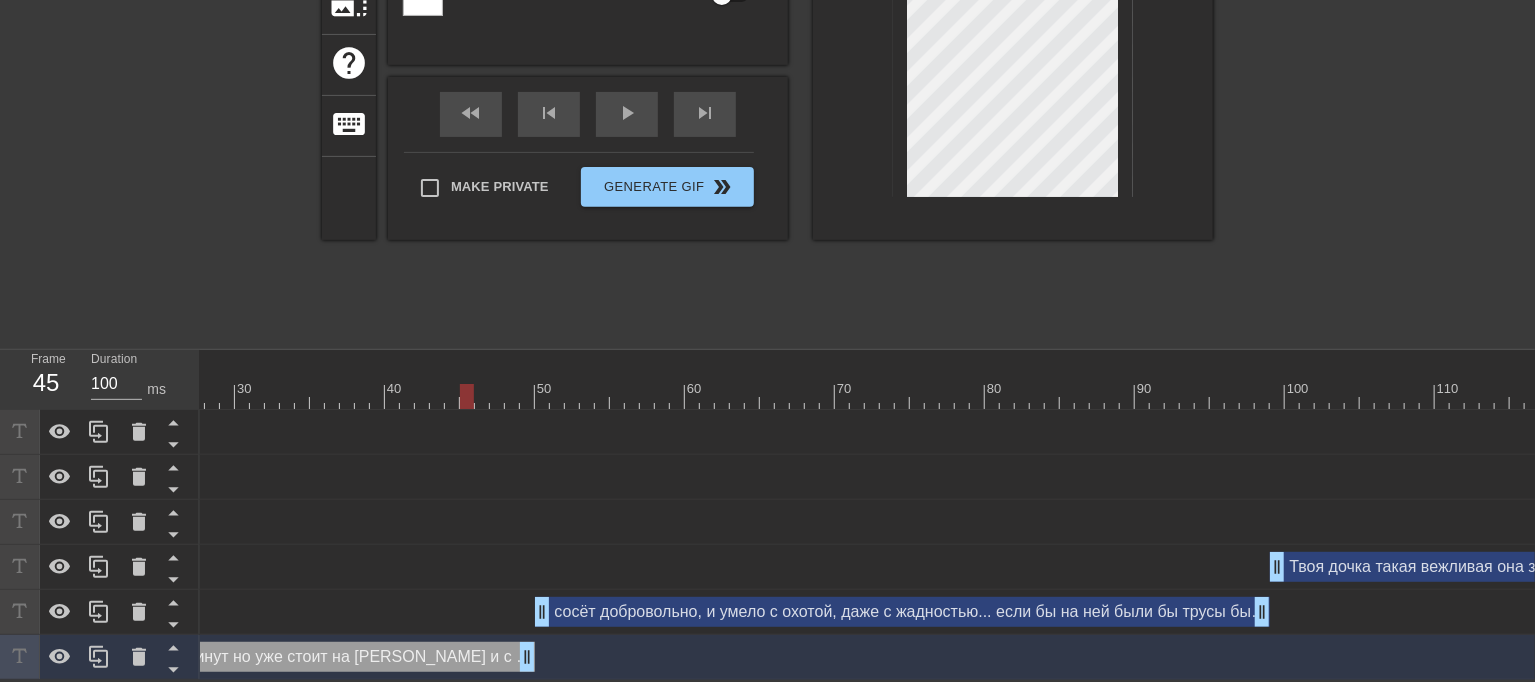 click on "сосёт добровольно, и умело
с охотой, даже с жадностью...
если бы на ней были бы трусы
были архи-мокрыми, их можно drag_handle drag_handle" at bounding box center [902, 612] 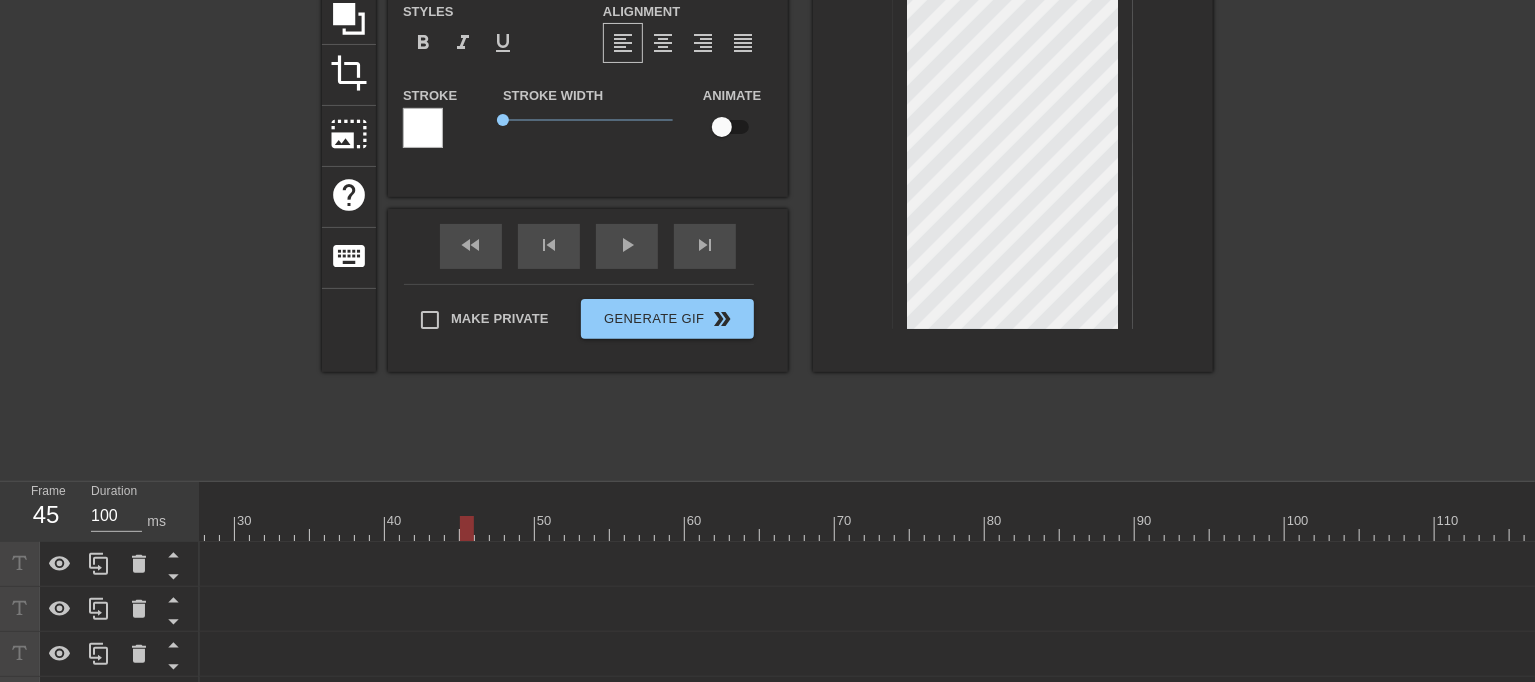 scroll, scrollTop: 356, scrollLeft: 0, axis: vertical 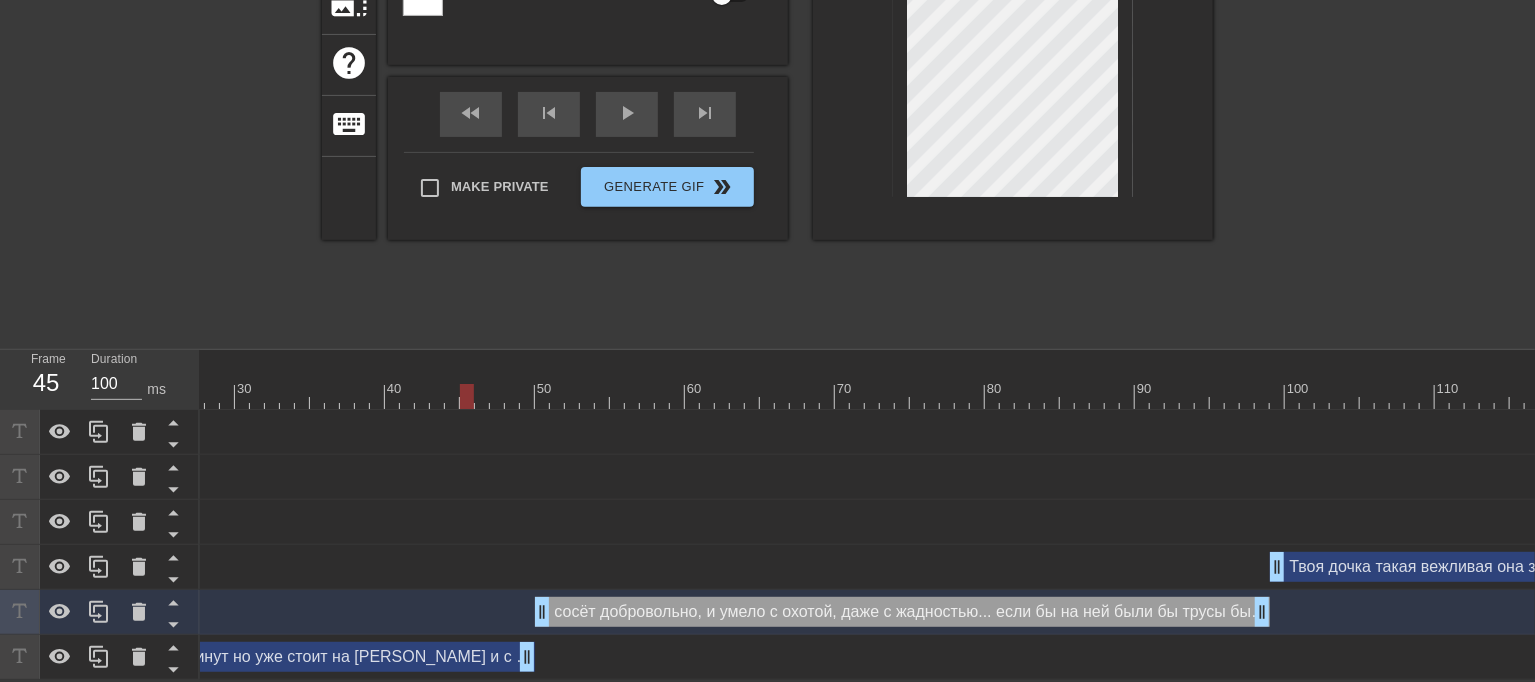 click at bounding box center (1937, 396) 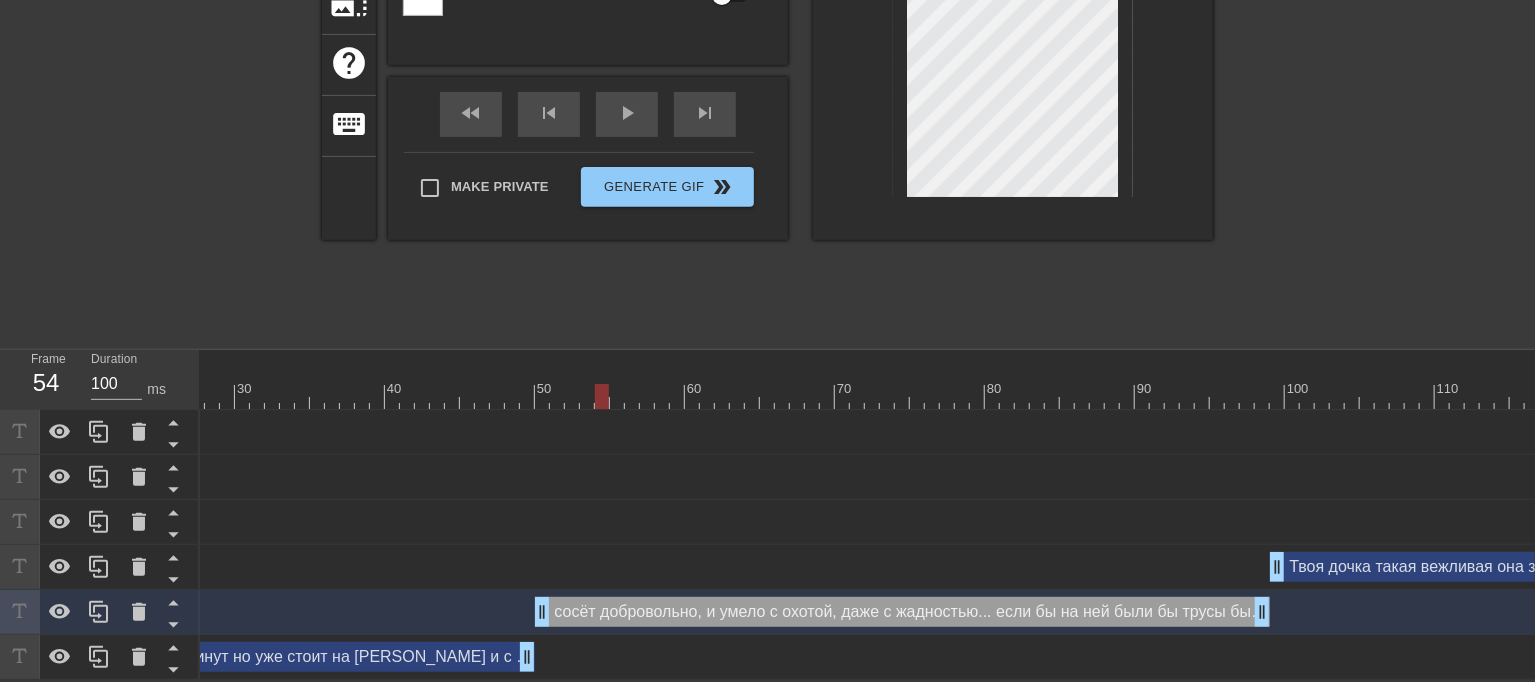scroll, scrollTop: 0, scrollLeft: 0, axis: both 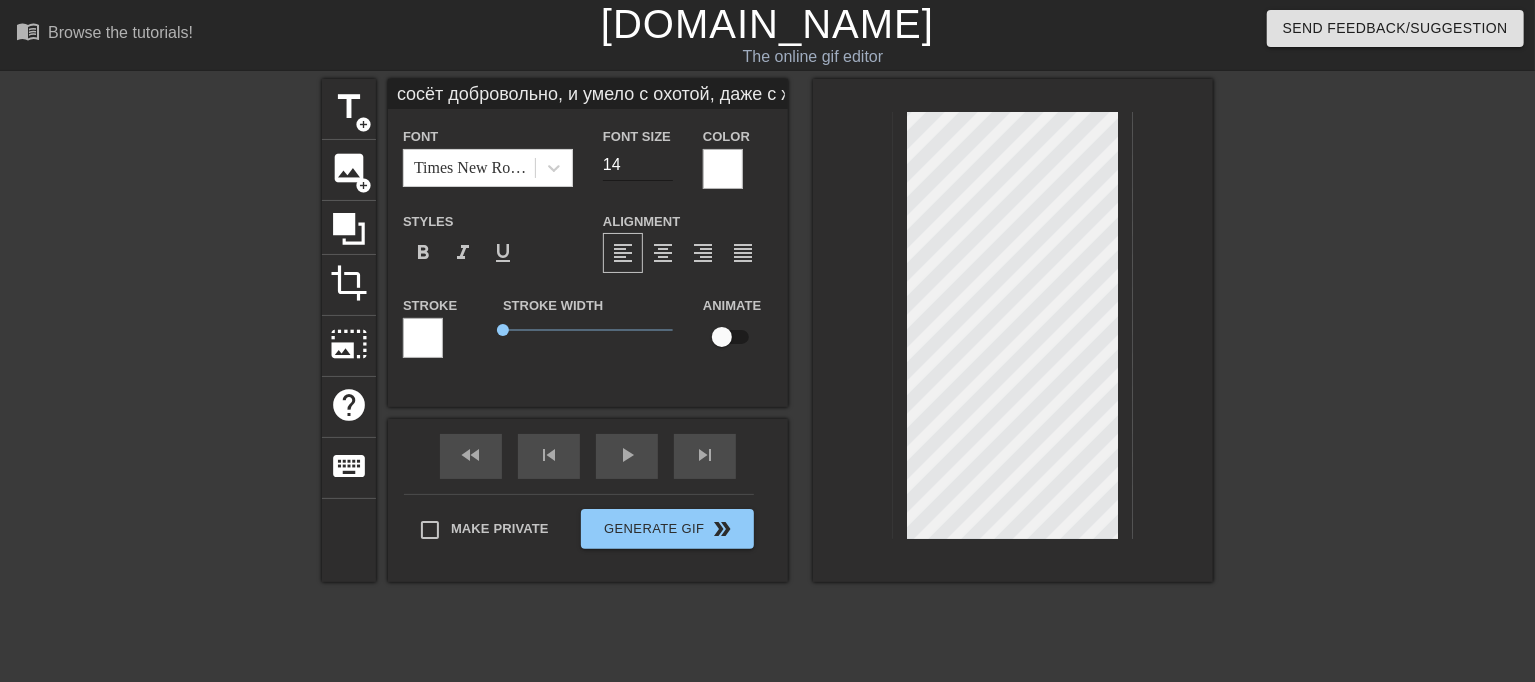 type on "сосёт добровольно, и умело с охотой, даже с жадностью...если бы на ней были бы трусыбыли архи-мокрыми, их можно" 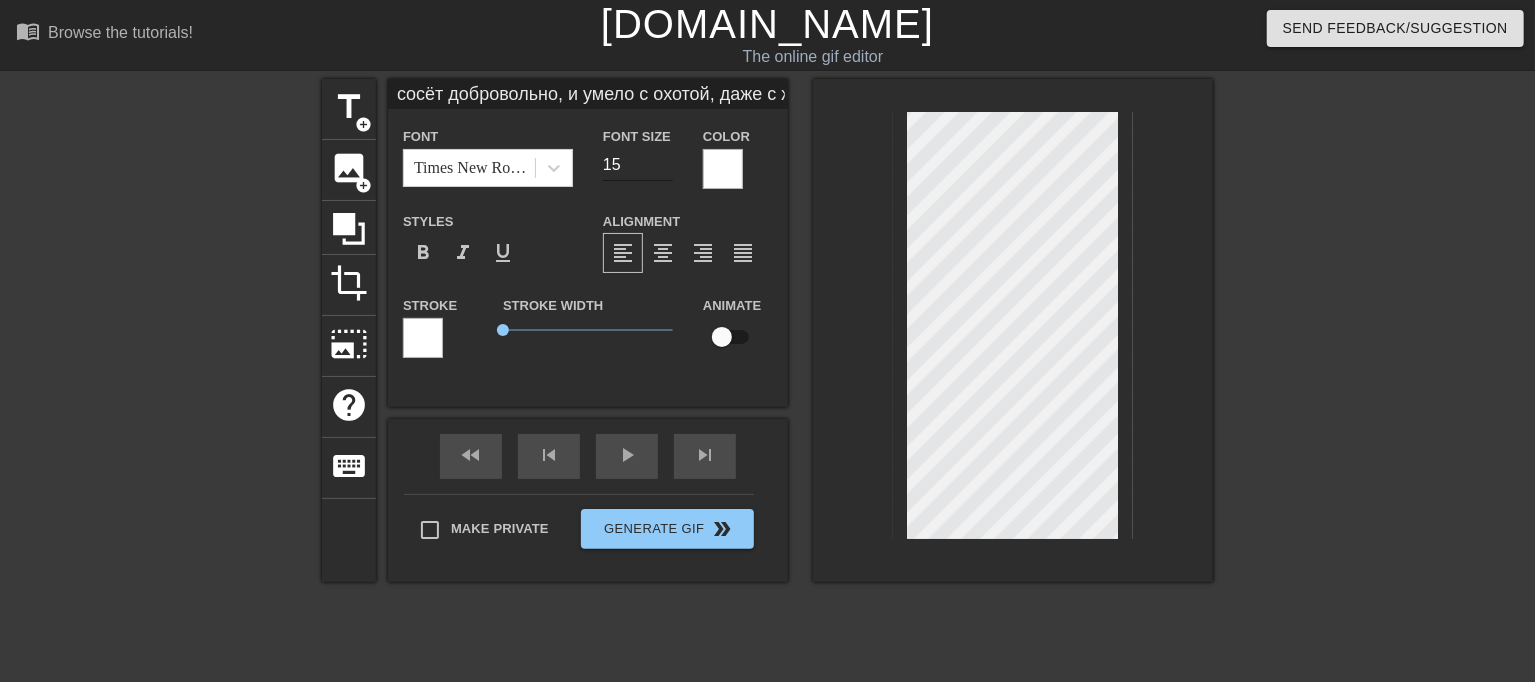 type on "15" 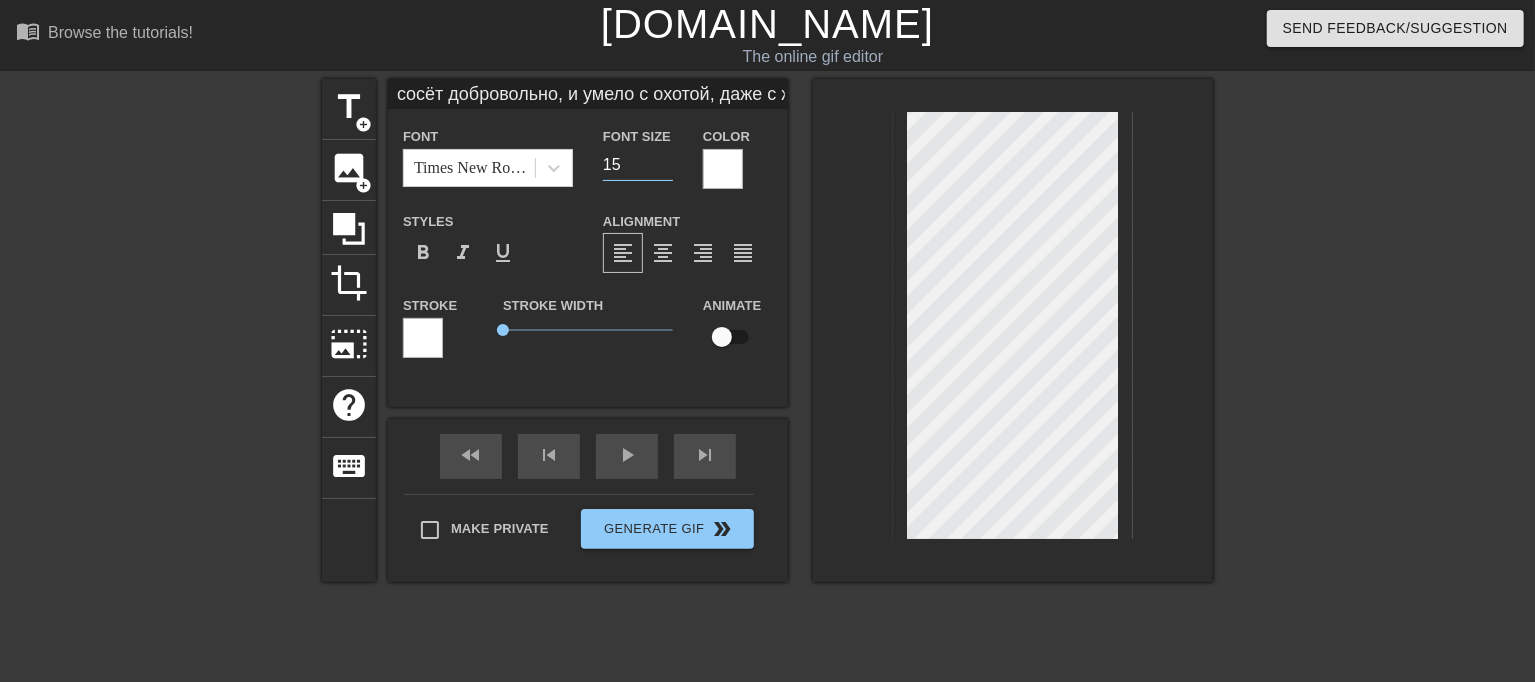 scroll, scrollTop: 4, scrollLeft: 7, axis: both 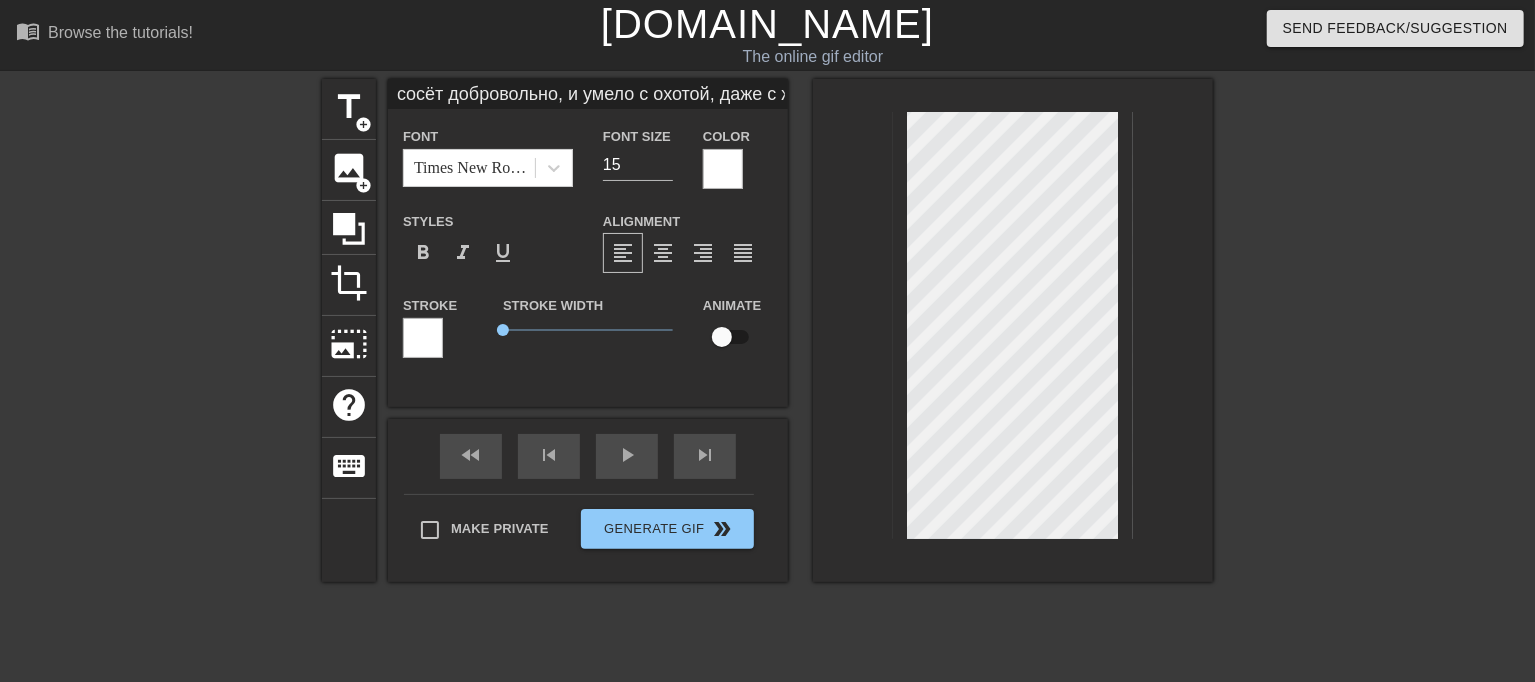 click on "title add_circle image add_circle crop photo_size_select_large help keyboard сосёт добровольно, и умело с охотой, даже с жадностью...если бы на ней были бы трусыбыли архи-мокрыми, их можно Font Times New Roman Font Size 15 Color Styles format_bold format_italic format_underline Alignment format_align_left format_align_center format_align_right format_align_justify Stroke Stroke Width 0 Animate fast_rewind skip_previous play_arrow skip_next Make Private Generate Gif double_arrow" at bounding box center (767, 330) 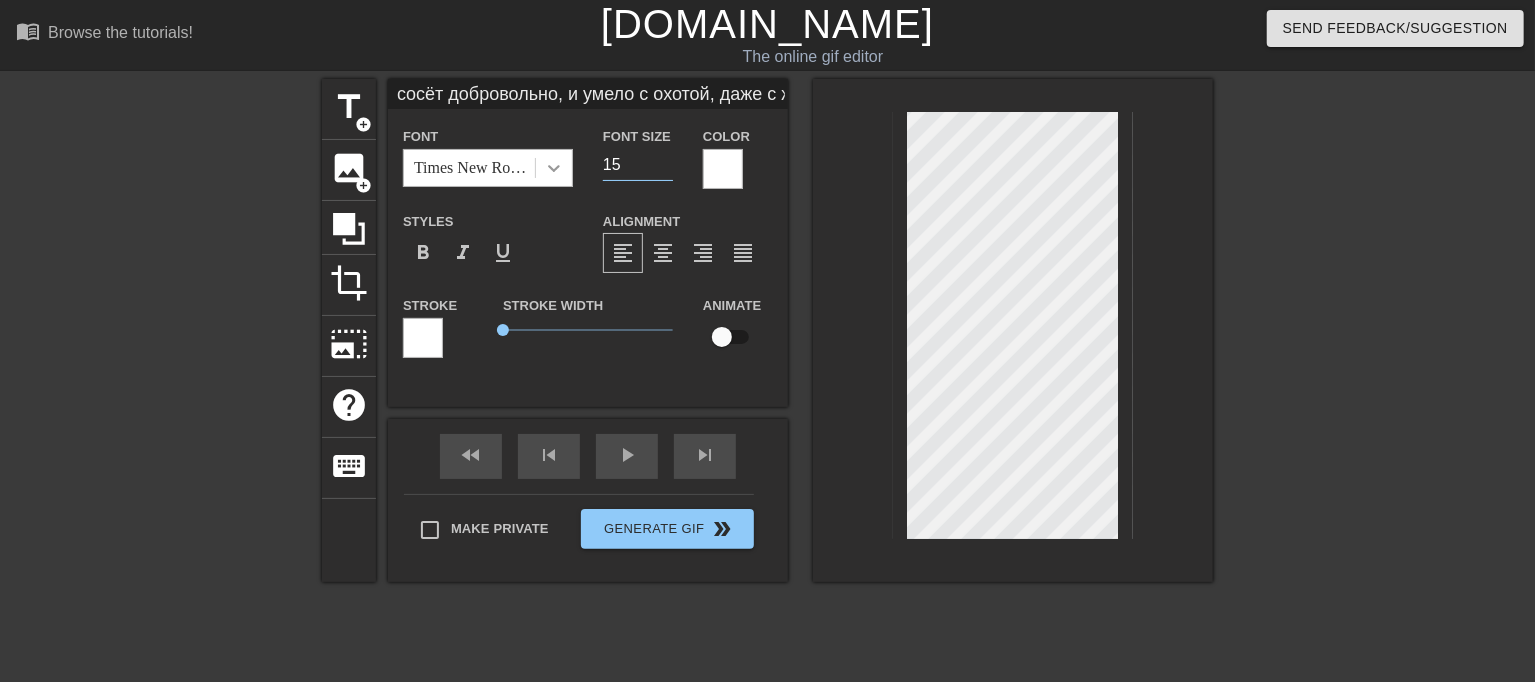 drag, startPoint x: 625, startPoint y: 160, endPoint x: 548, endPoint y: 155, distance: 77.16217 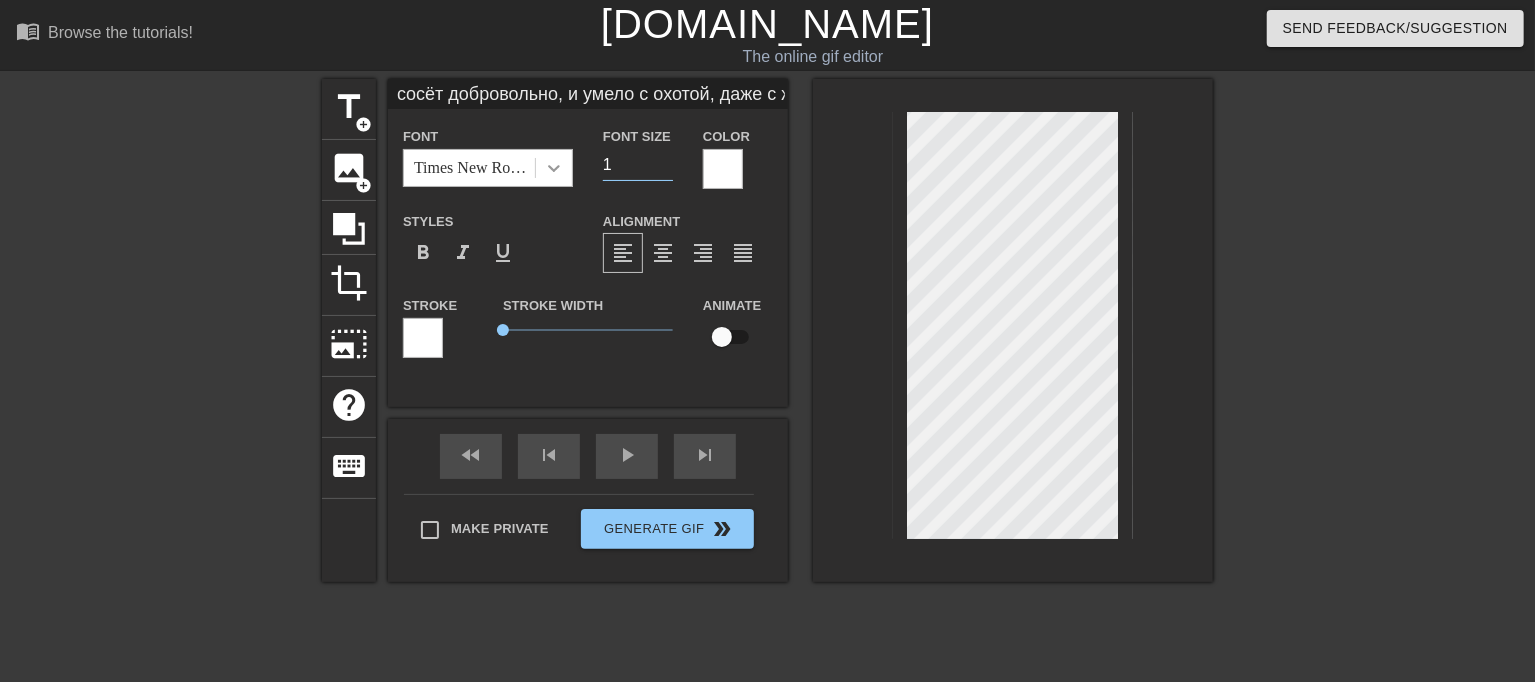 type on "сосёт добровольно, и умело с охотой, даже с жадностью...если бы на ней были бы трусыбыли архи-мокрыми, их можно" 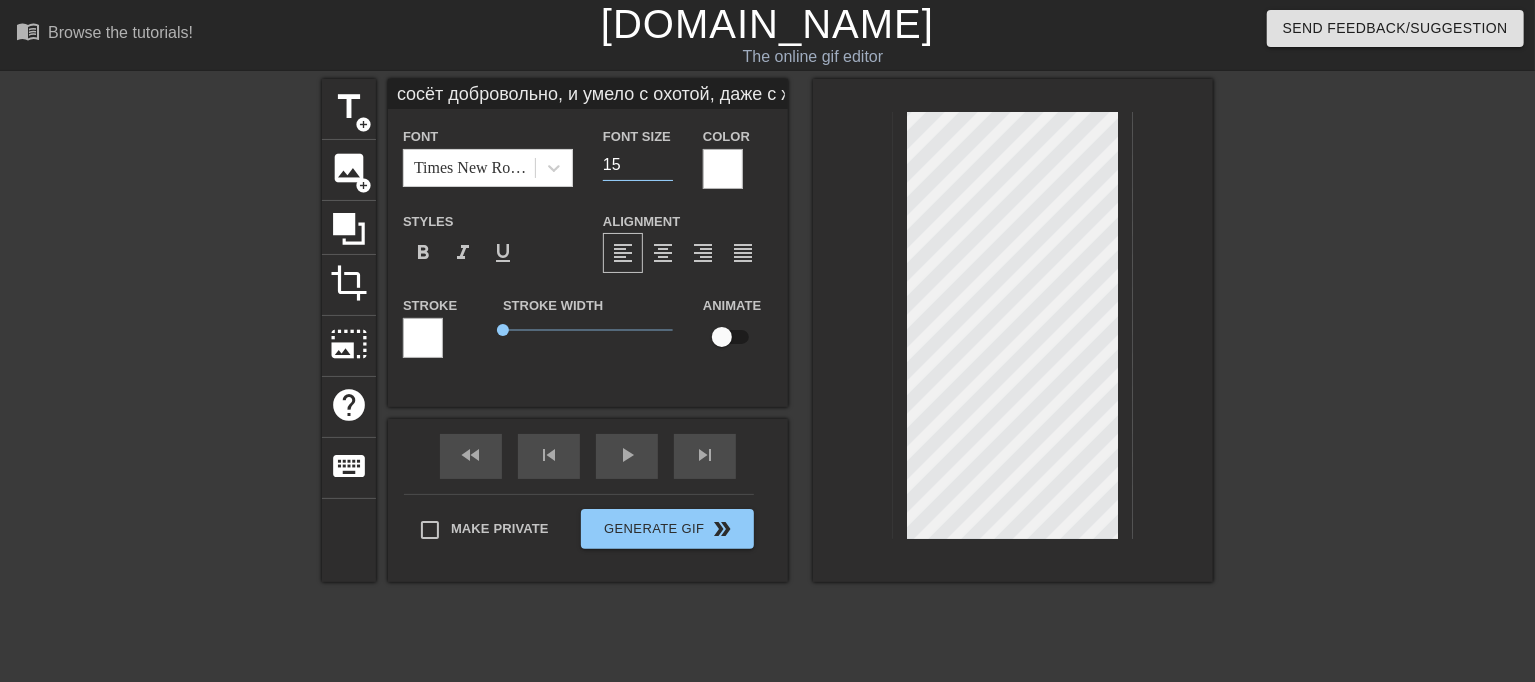 scroll, scrollTop: 5, scrollLeft: 7, axis: both 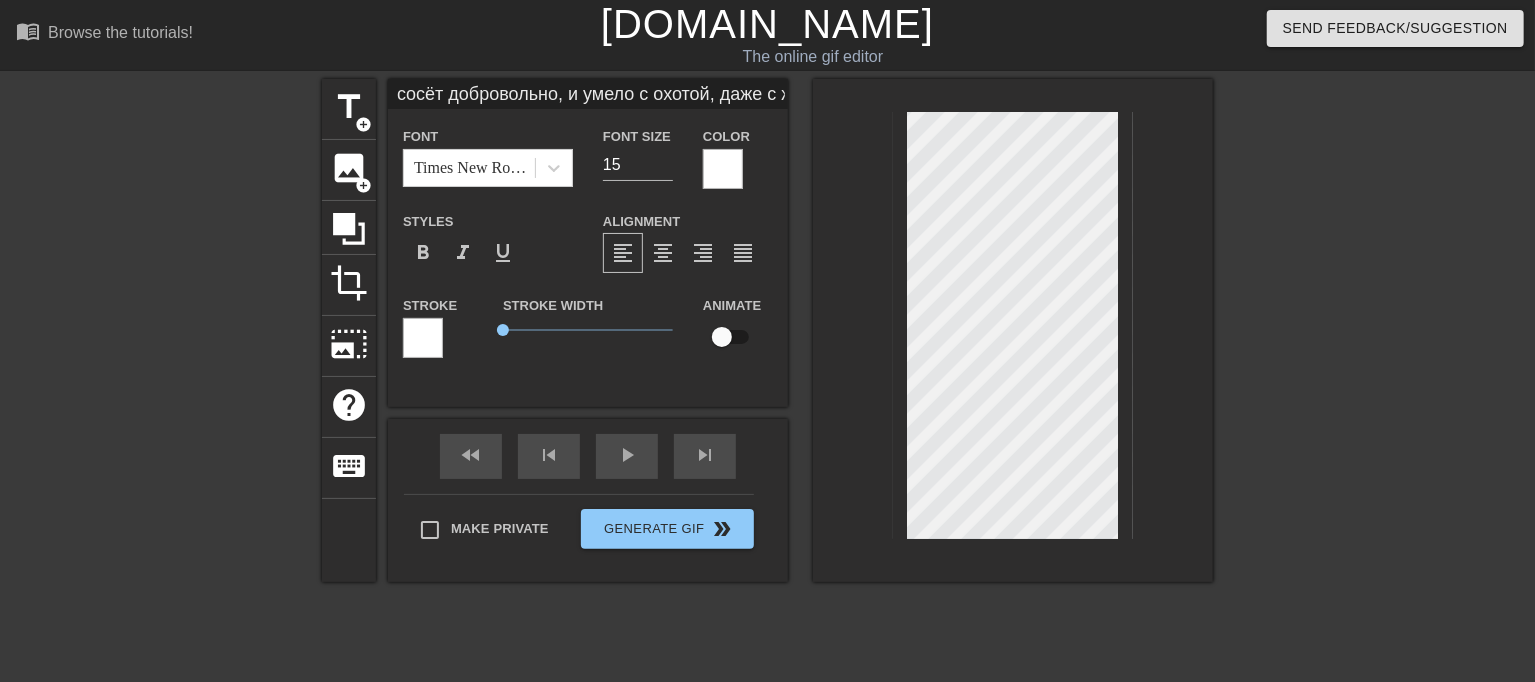 type on "сосёт добровольно, и умело, даже с жадностью...если бы на ней были бы трусыбыли архи-мокрыми, их можно" 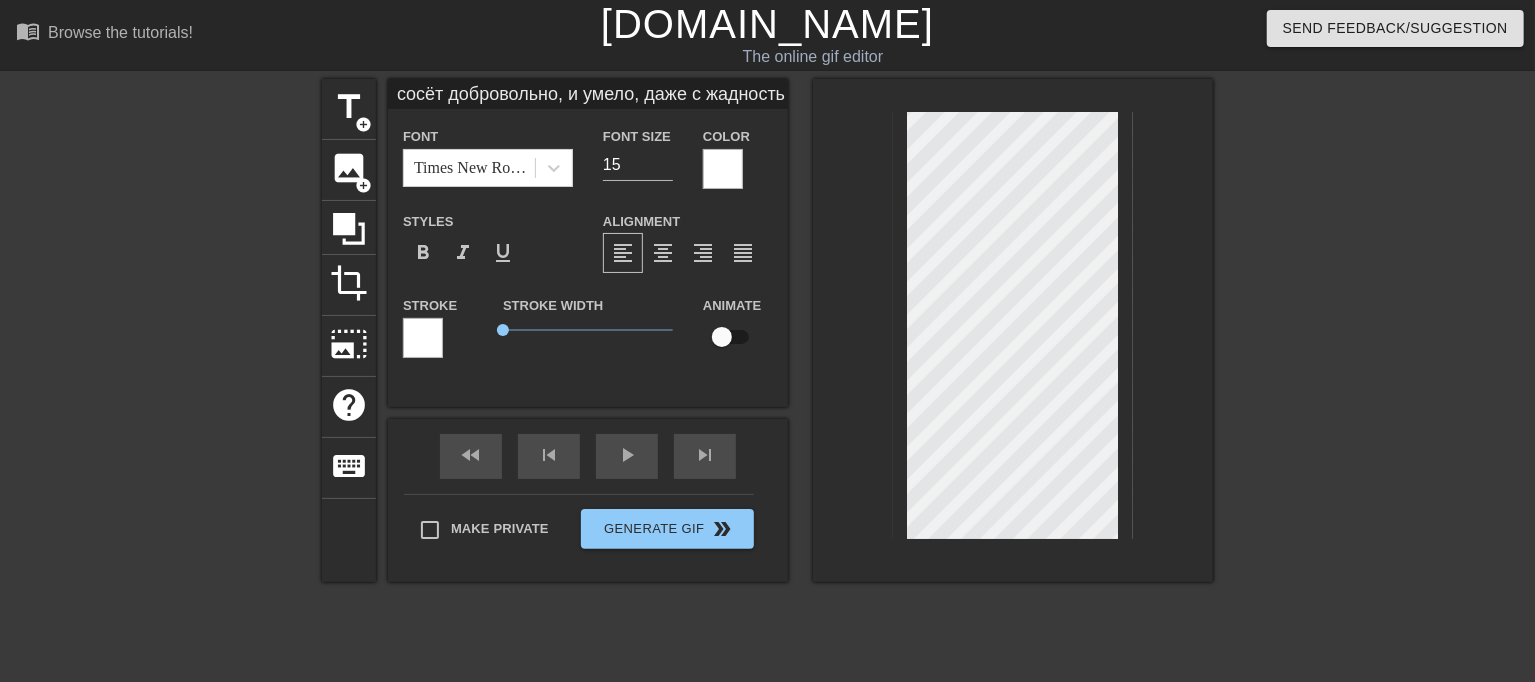 type on "сосёт добровольно, и умело, даже с жадностью...если бы на ней были бы трусыбыли архи-мокрыми, их можно" 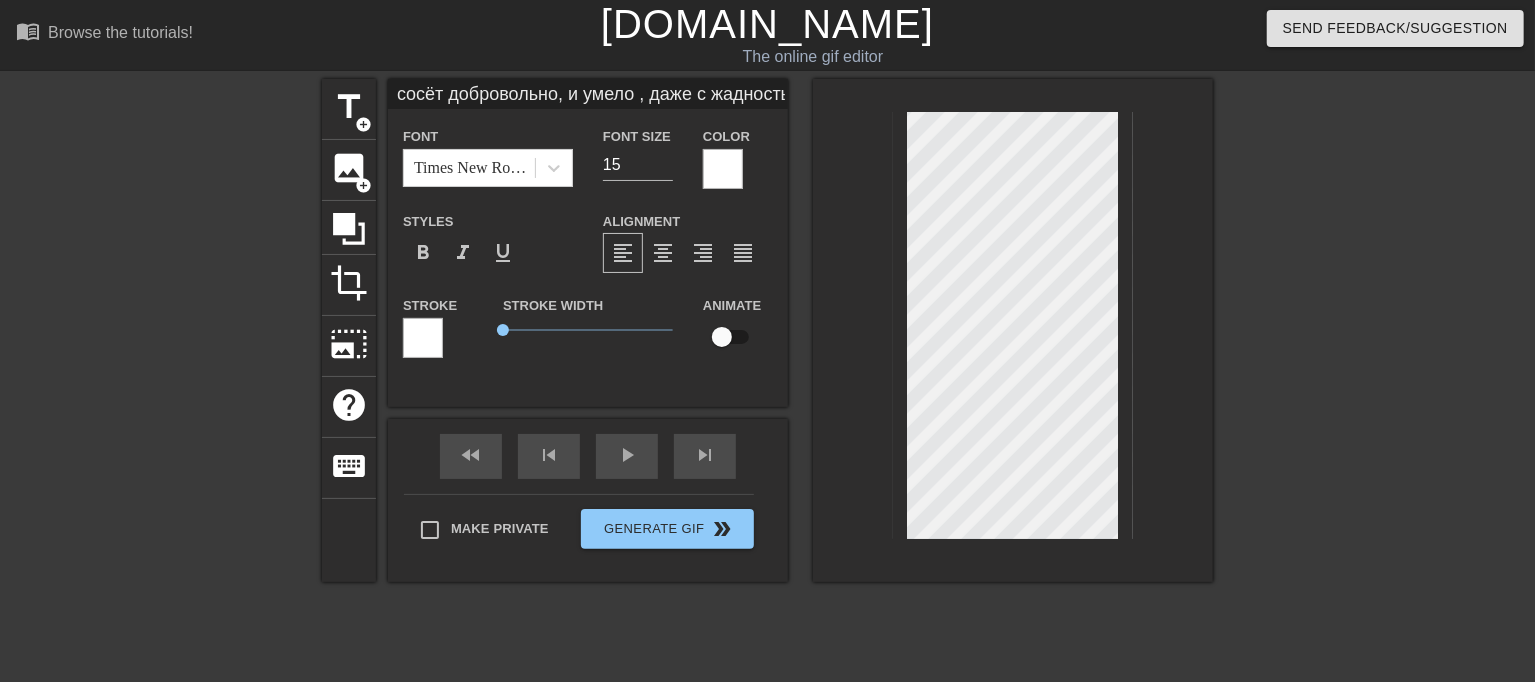 type on "сосёт добровольно, и умело с, даже с жадностью...если бы на ней были бы трусыбыли архи-мокрыми, их можно" 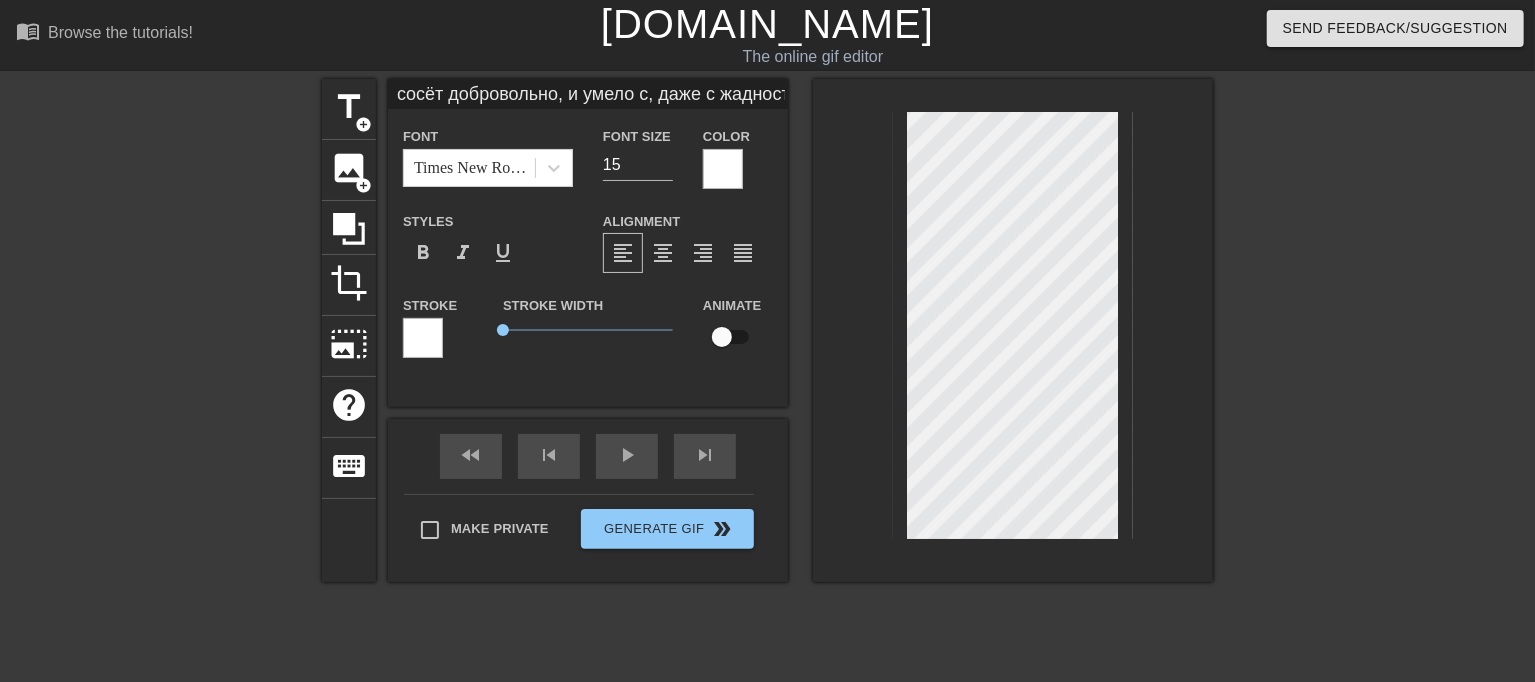 type on "сосёт добровольно, и умело с , даже с жадностью...если бы на ней были бы трусыбыли архи-мокрыми, их можно" 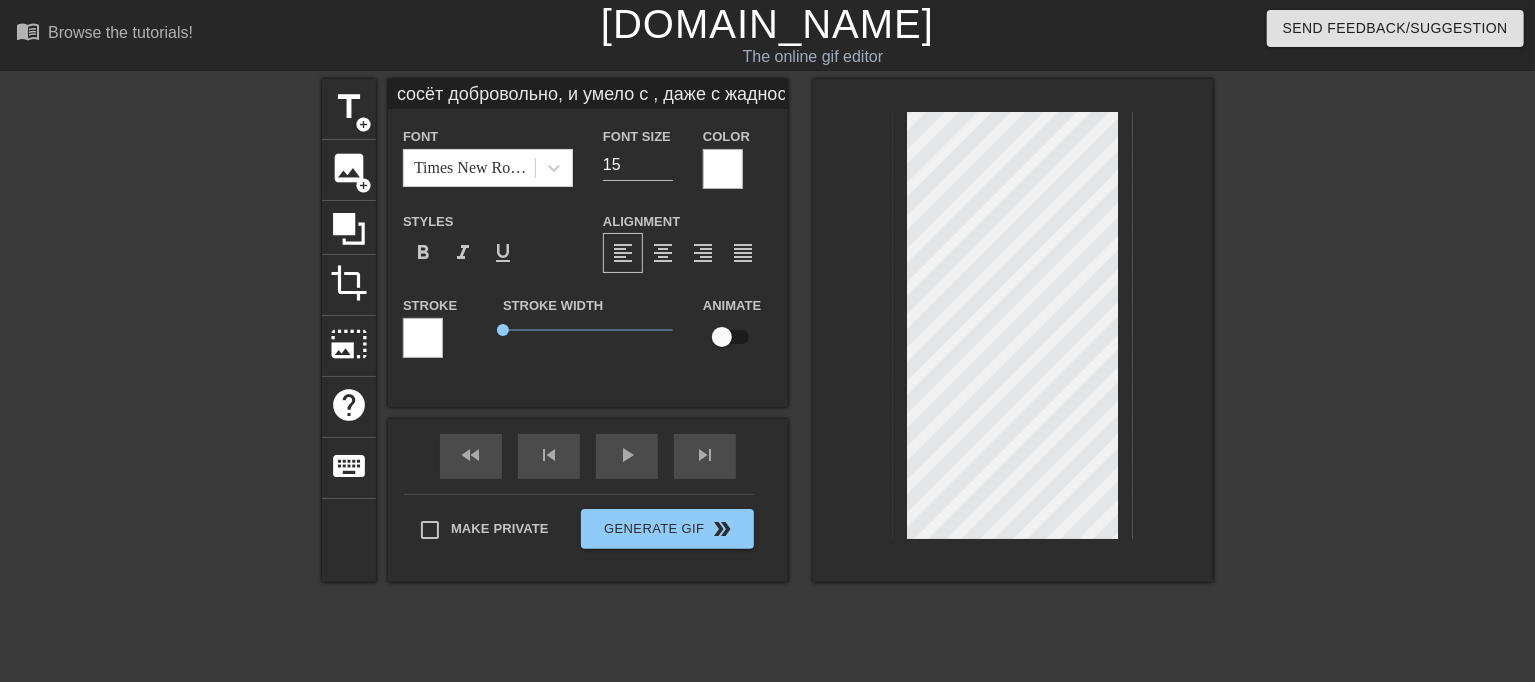 scroll, scrollTop: 3, scrollLeft: 15, axis: both 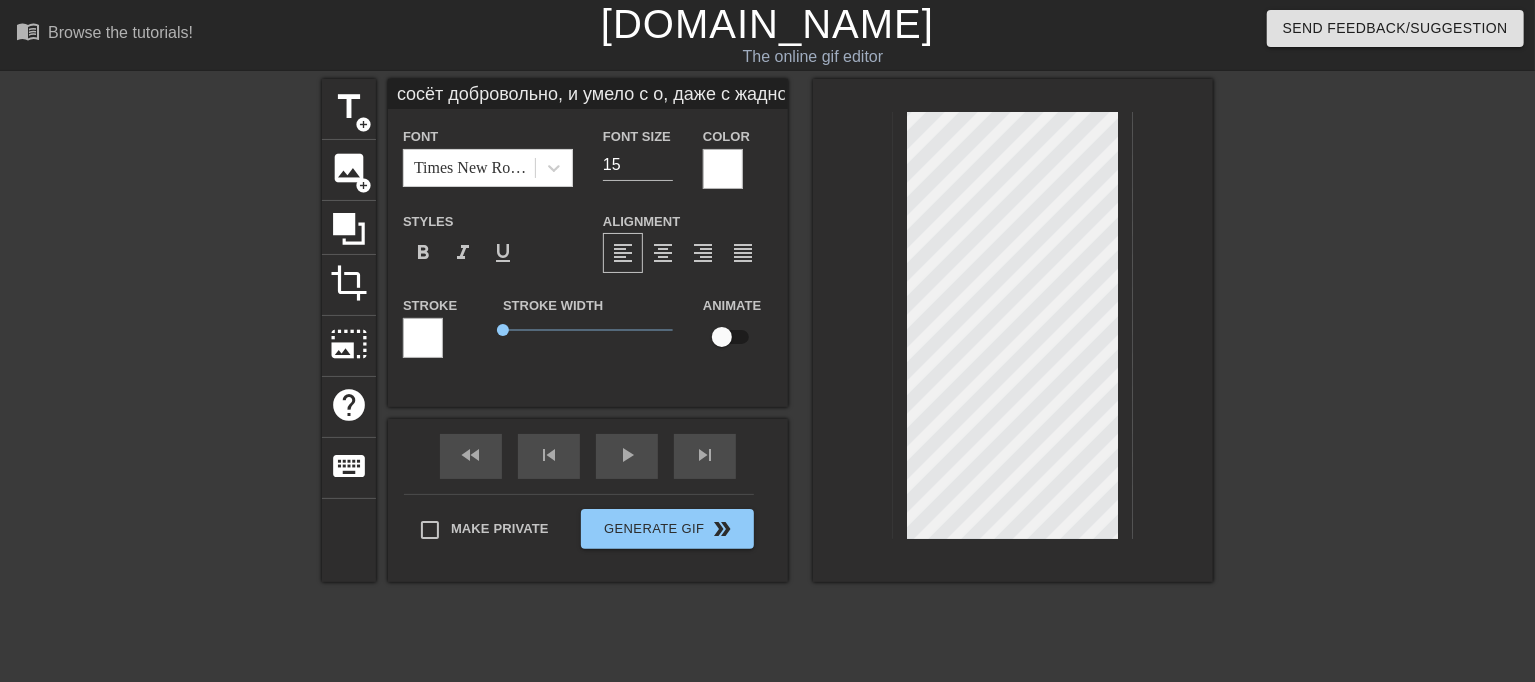 type on "сосёт добровольно, и умело с ох, даже с жадностью...если бы на ней были бы трусыбыли архи-мокрыми, их можно" 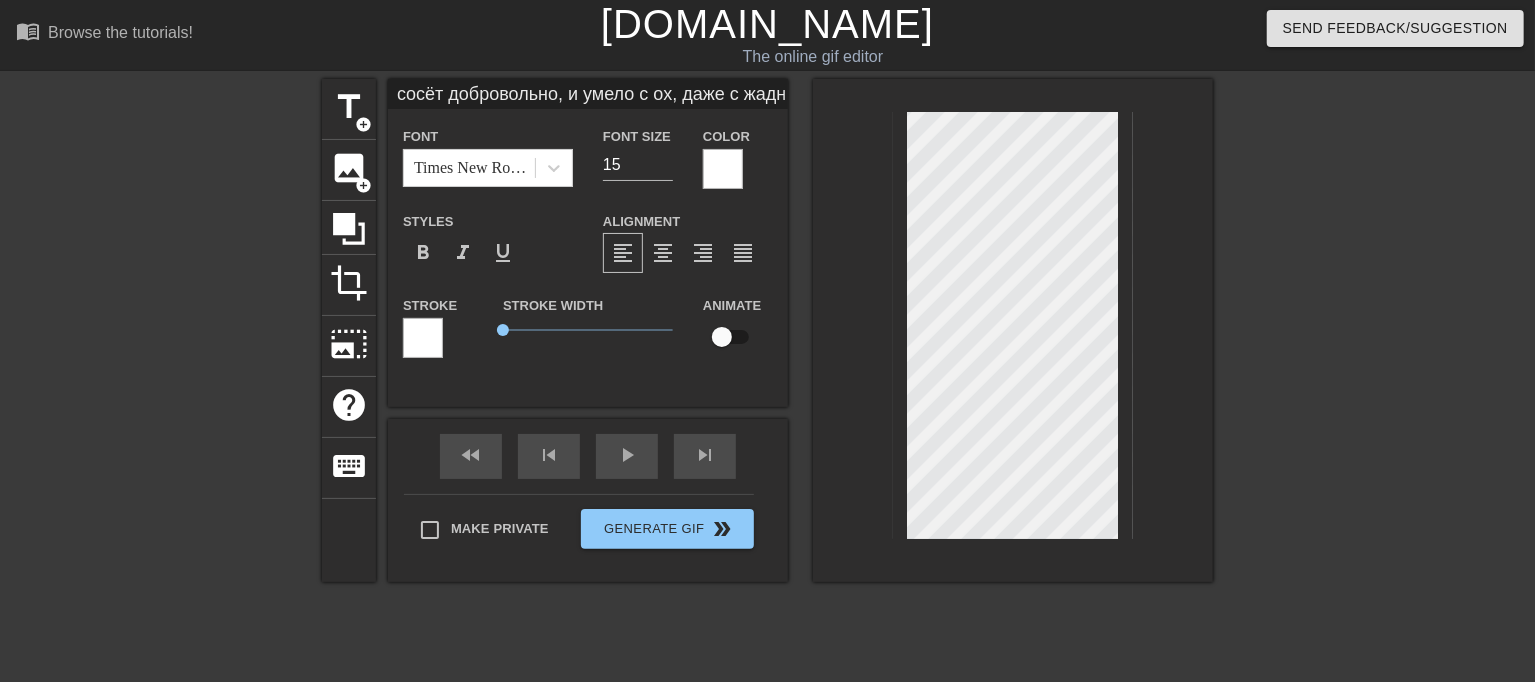 type on "сосёт добровольно, и умело с охо, даже с жадностью...если бы на ней были бы трусыбыли архи-мокрыми, их можно" 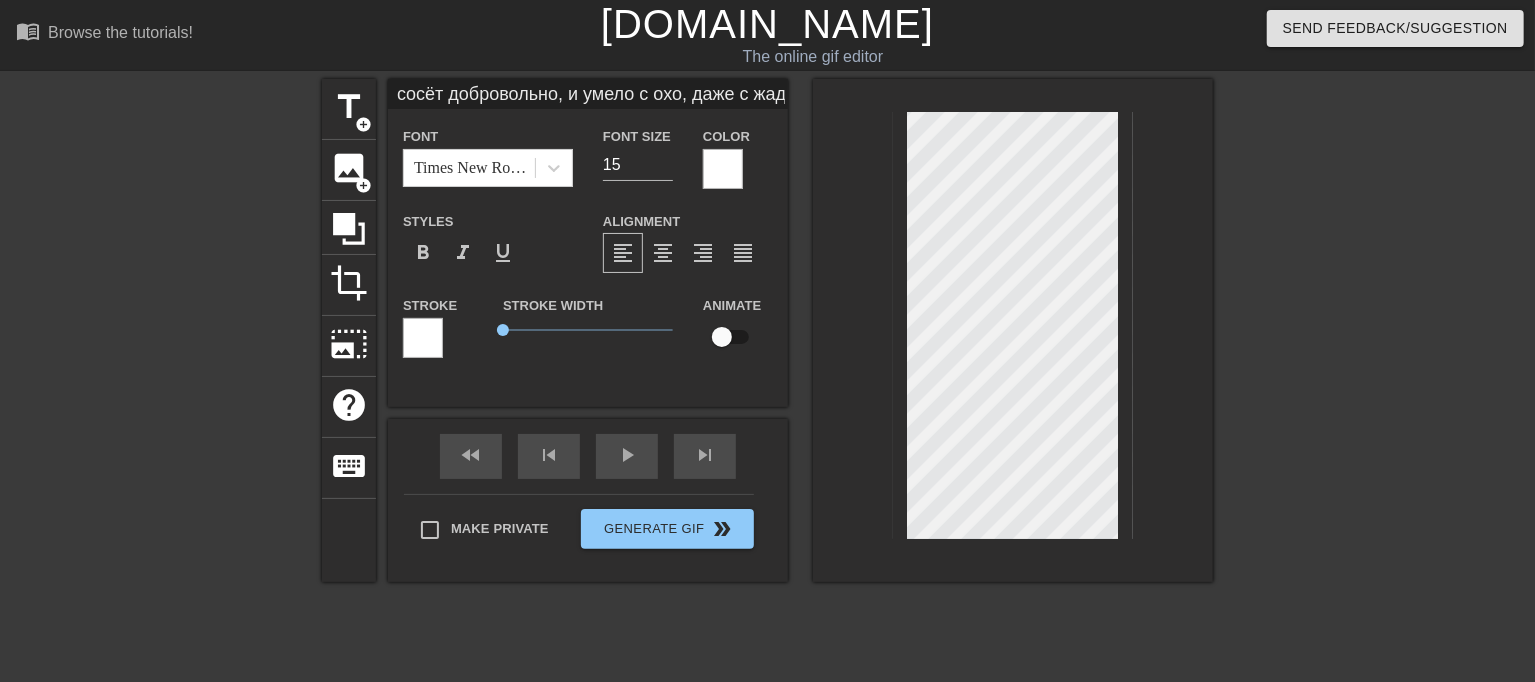 type on "сосёт добровольно, и умело с охот, даже с жадностью...если бы на ней были бы трусыбыли архи-мокрыми, их можно" 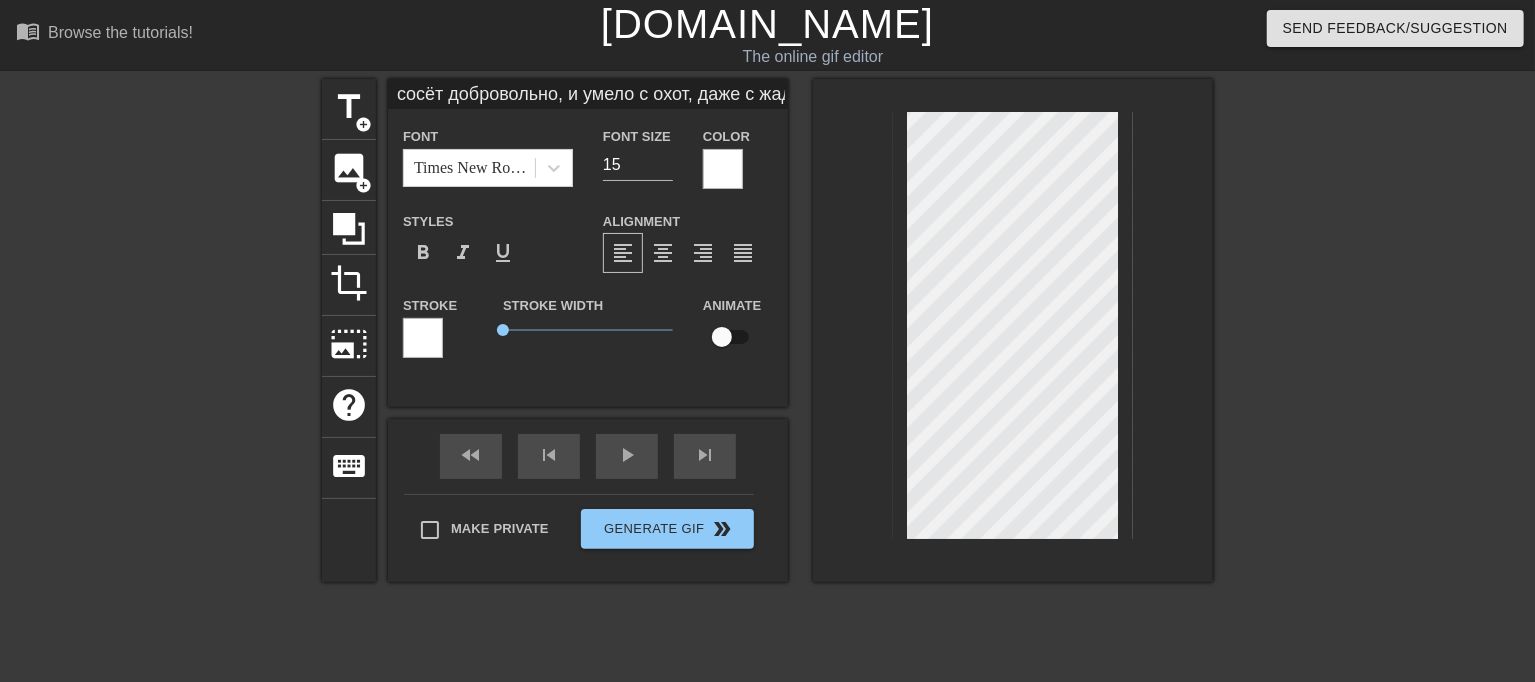 type on "сосёт добровольно, и умело с охото, даже с жадностью...если бы на ней были бы трусыбыли архи-мокрыми, их можно" 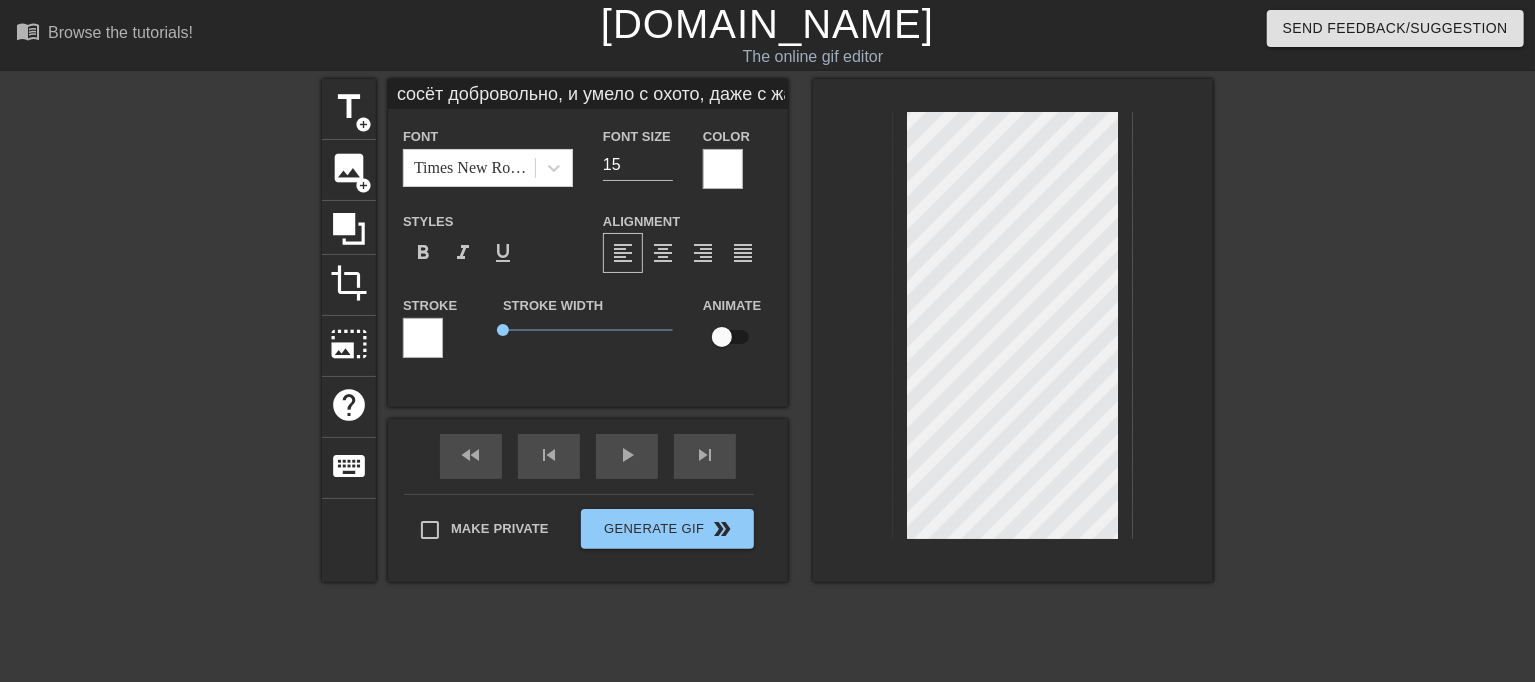 type on "сосёт добровольно, и умело с охотой, даже с жадностью...если бы на ней были бы трусыбыли архи-мокрыми, их можно" 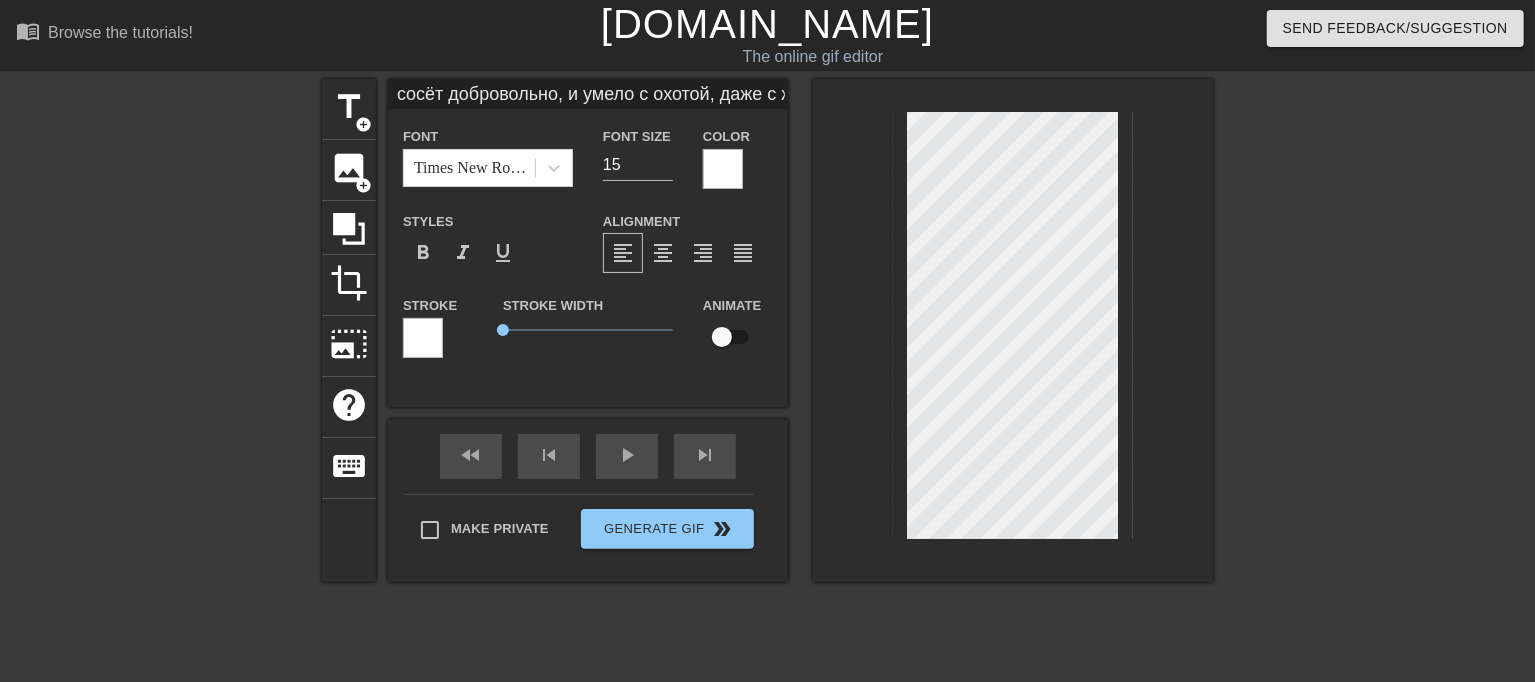 scroll, scrollTop: 3, scrollLeft: 18, axis: both 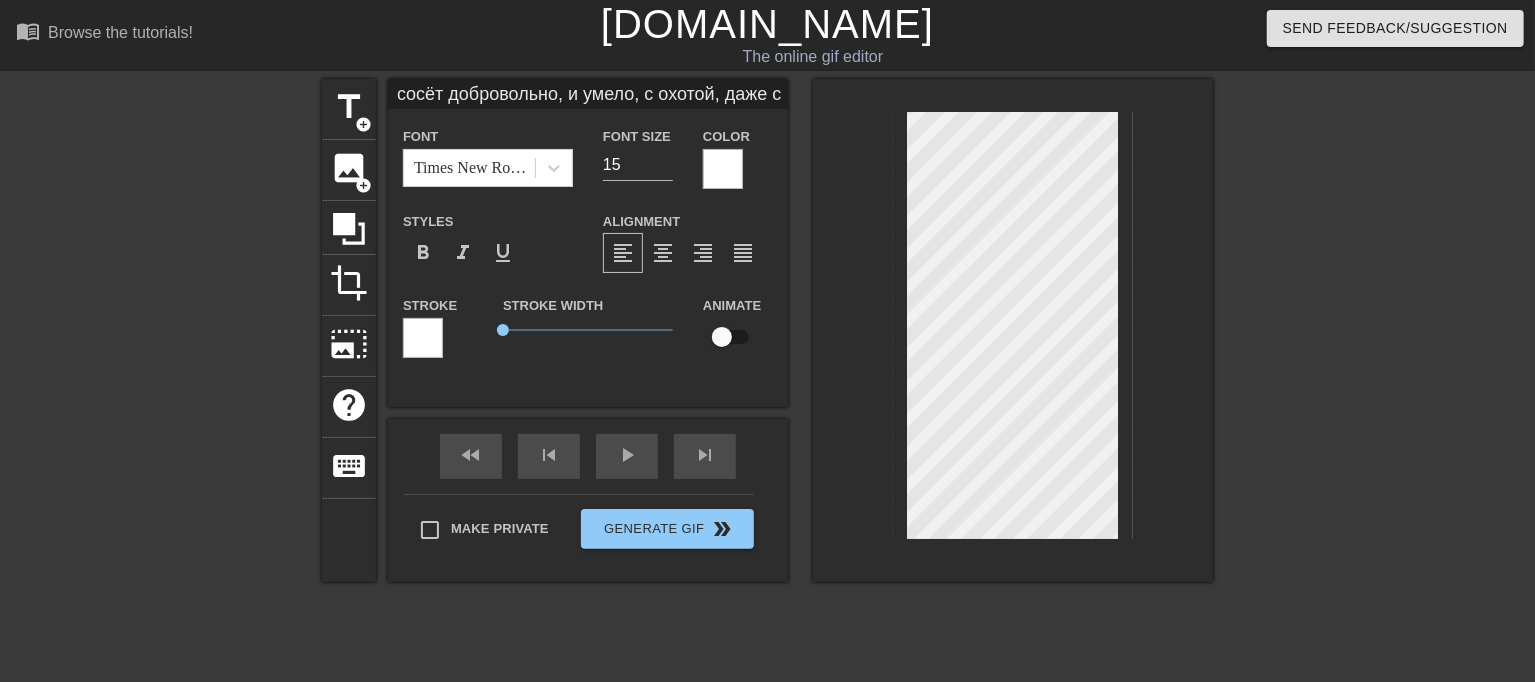type on "сосёт добровольно, и умело, с охотой, даже с жадностью...если бы на ней были бы трусыбыли архи-мокрыми, их можно" 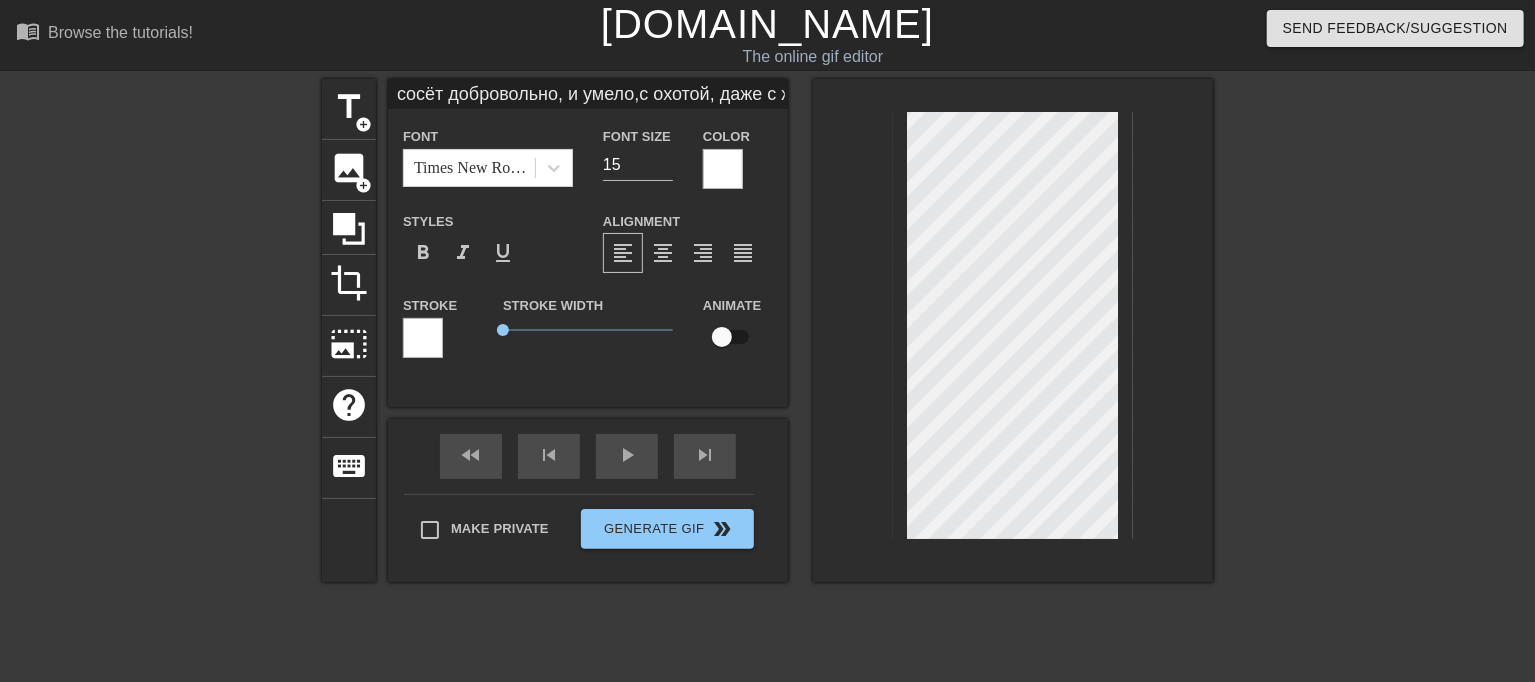type on "сосёт добровольно, и умело,
с охотой, даже с жадностью...
если бы на ней были бы трусы
были архи-мокрыми, их можно" 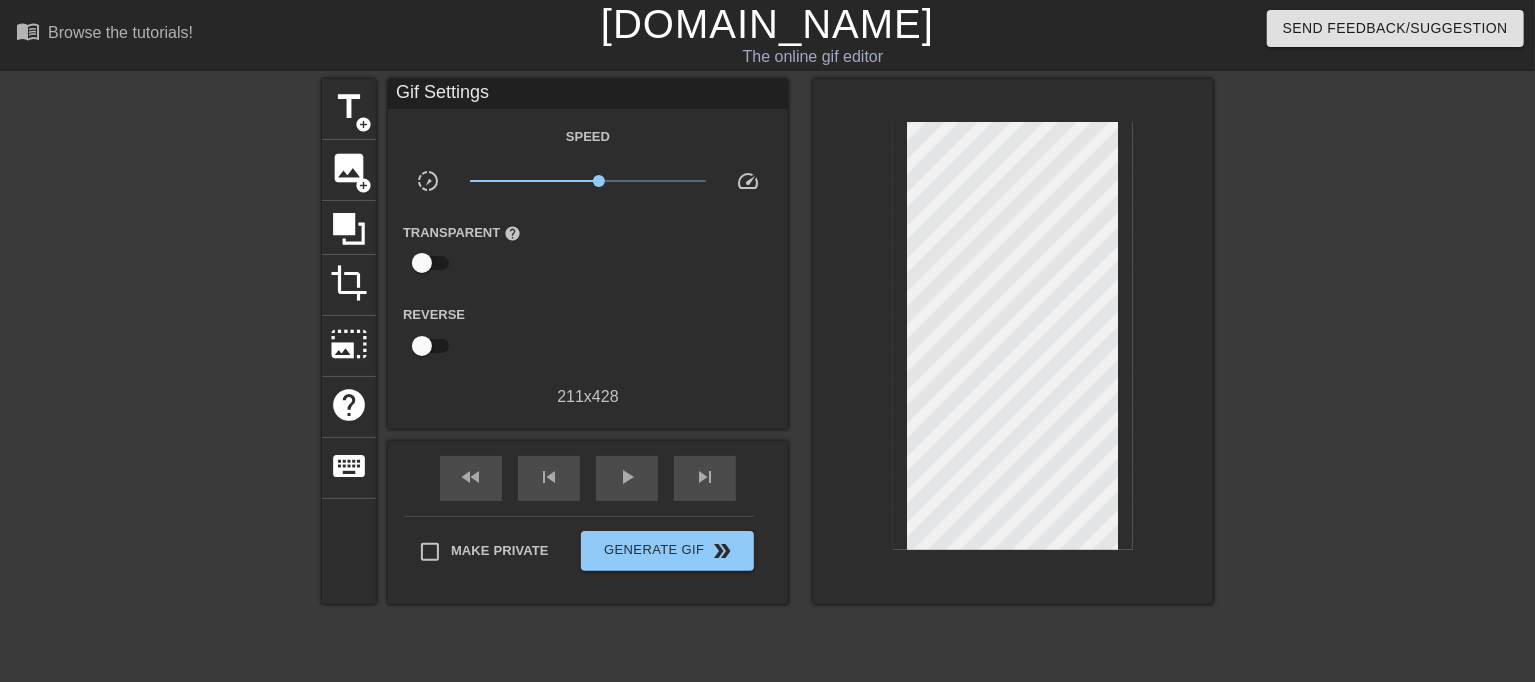 click at bounding box center [1387, 379] 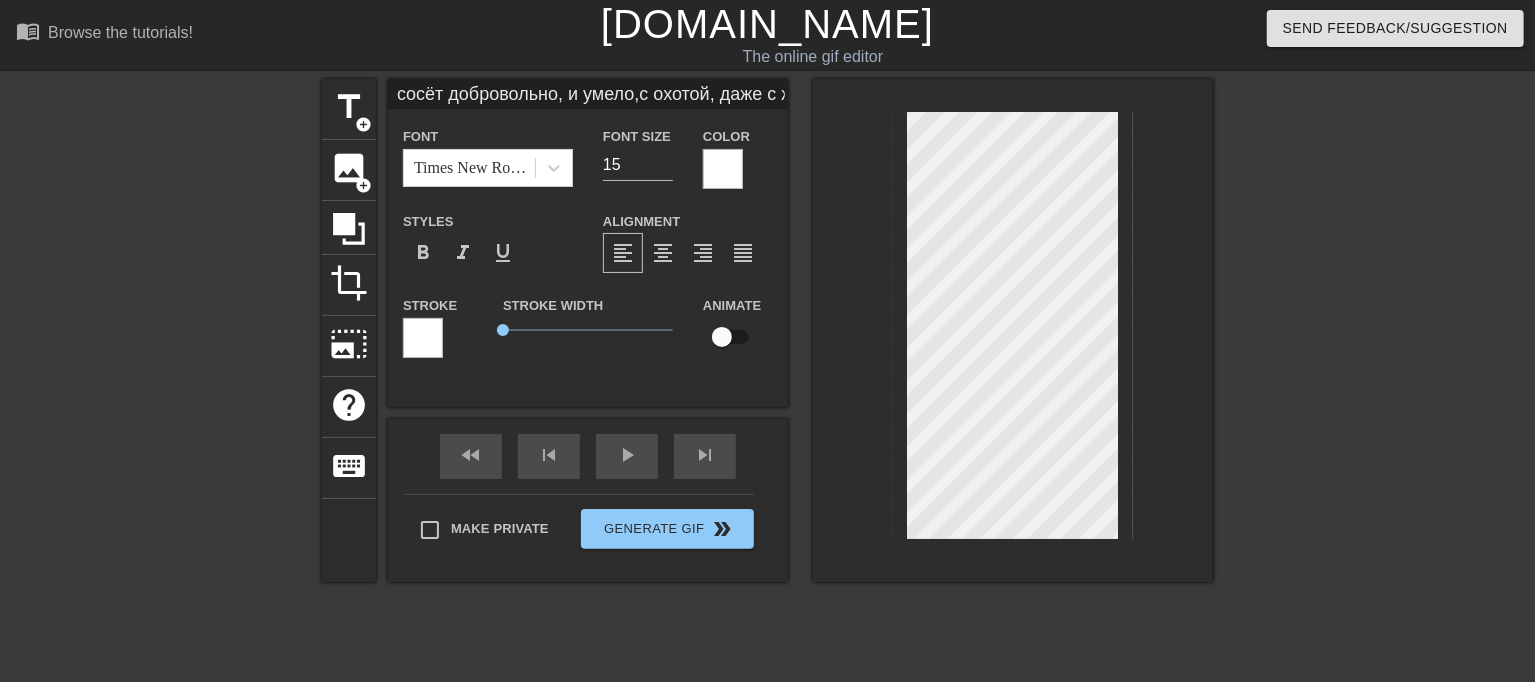 scroll, scrollTop: 6, scrollLeft: 15, axis: both 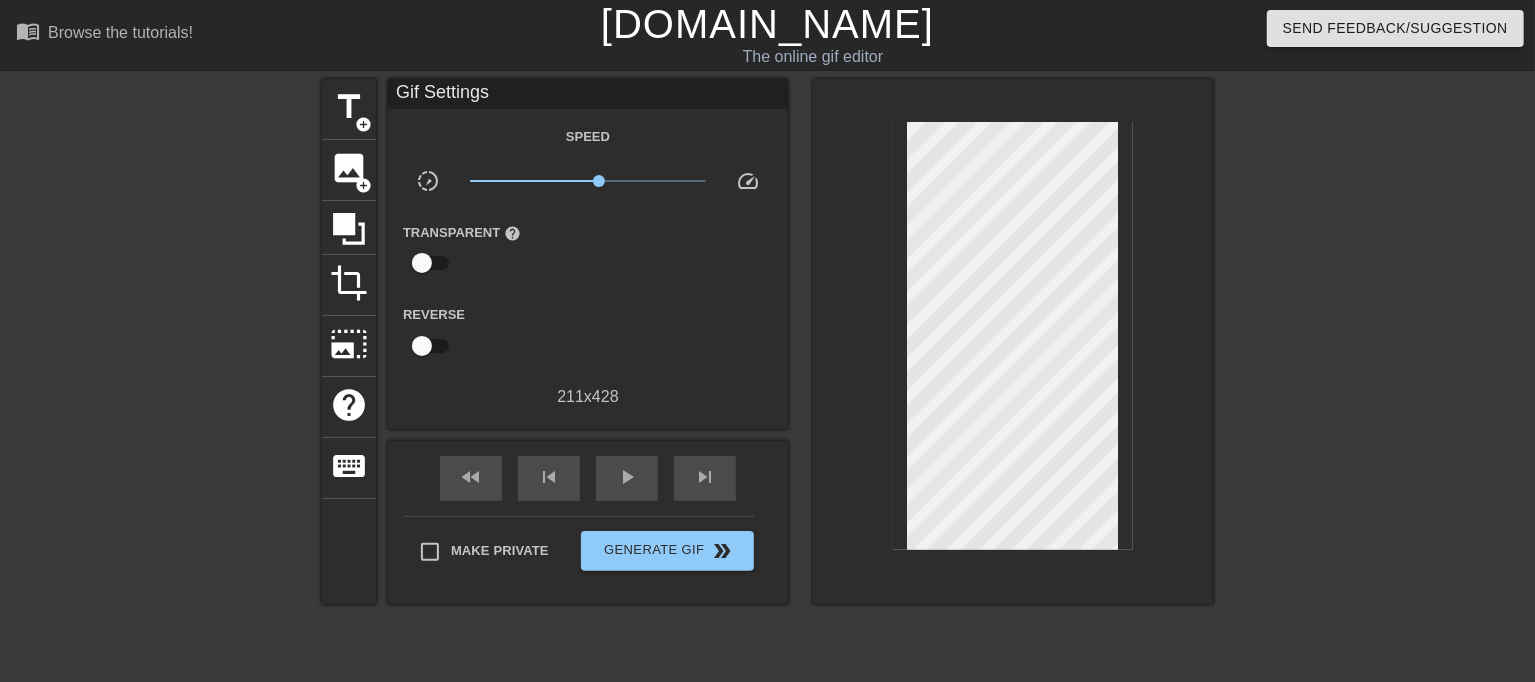 click at bounding box center (1013, 341) 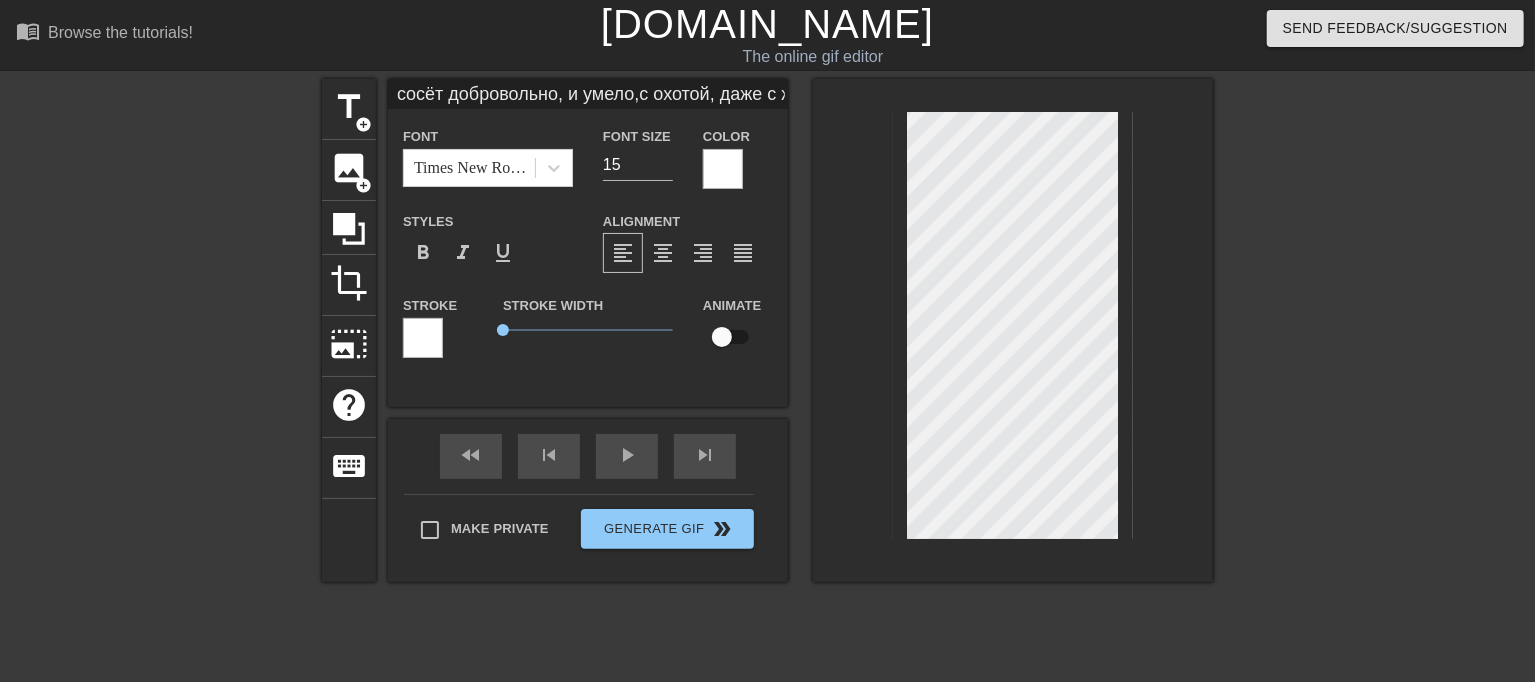scroll, scrollTop: 3, scrollLeft: 2, axis: both 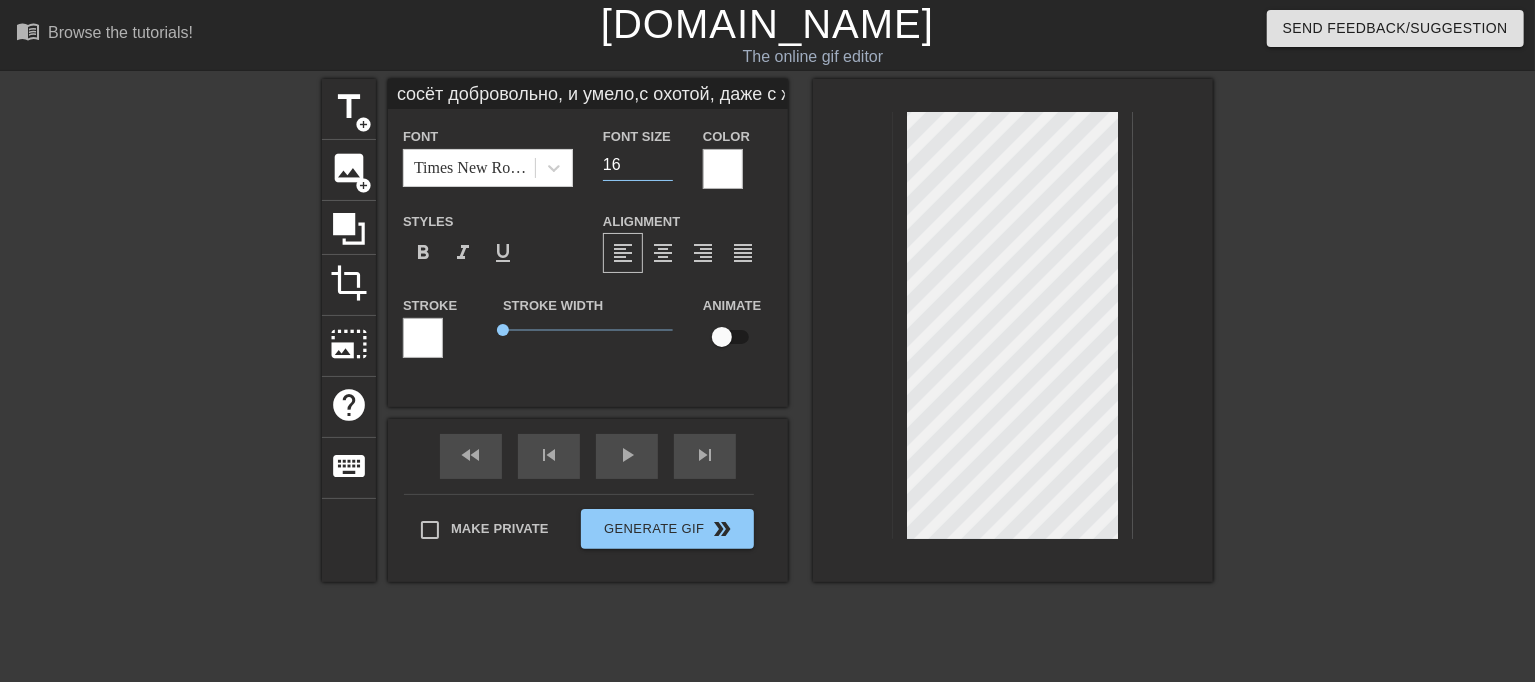 click on "16" at bounding box center [638, 165] 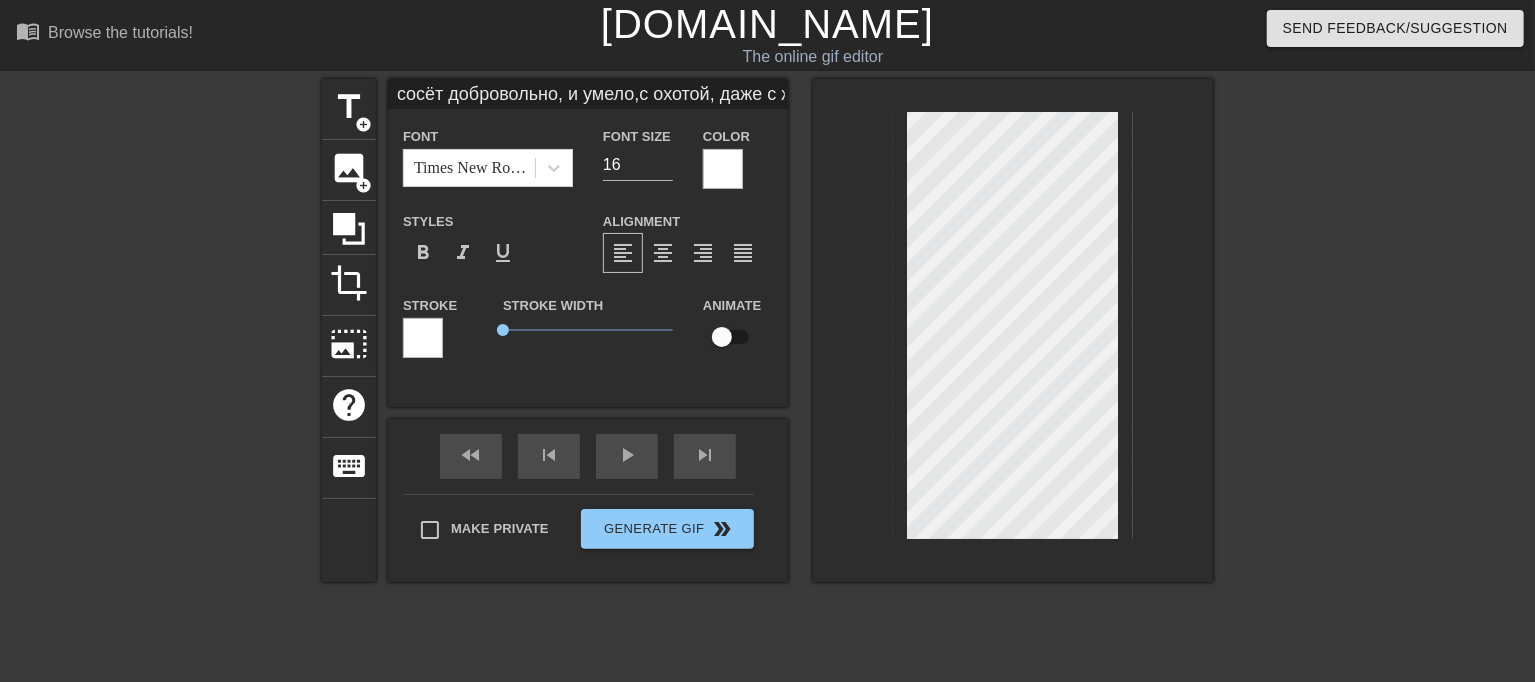 scroll, scrollTop: 6, scrollLeft: 12, axis: both 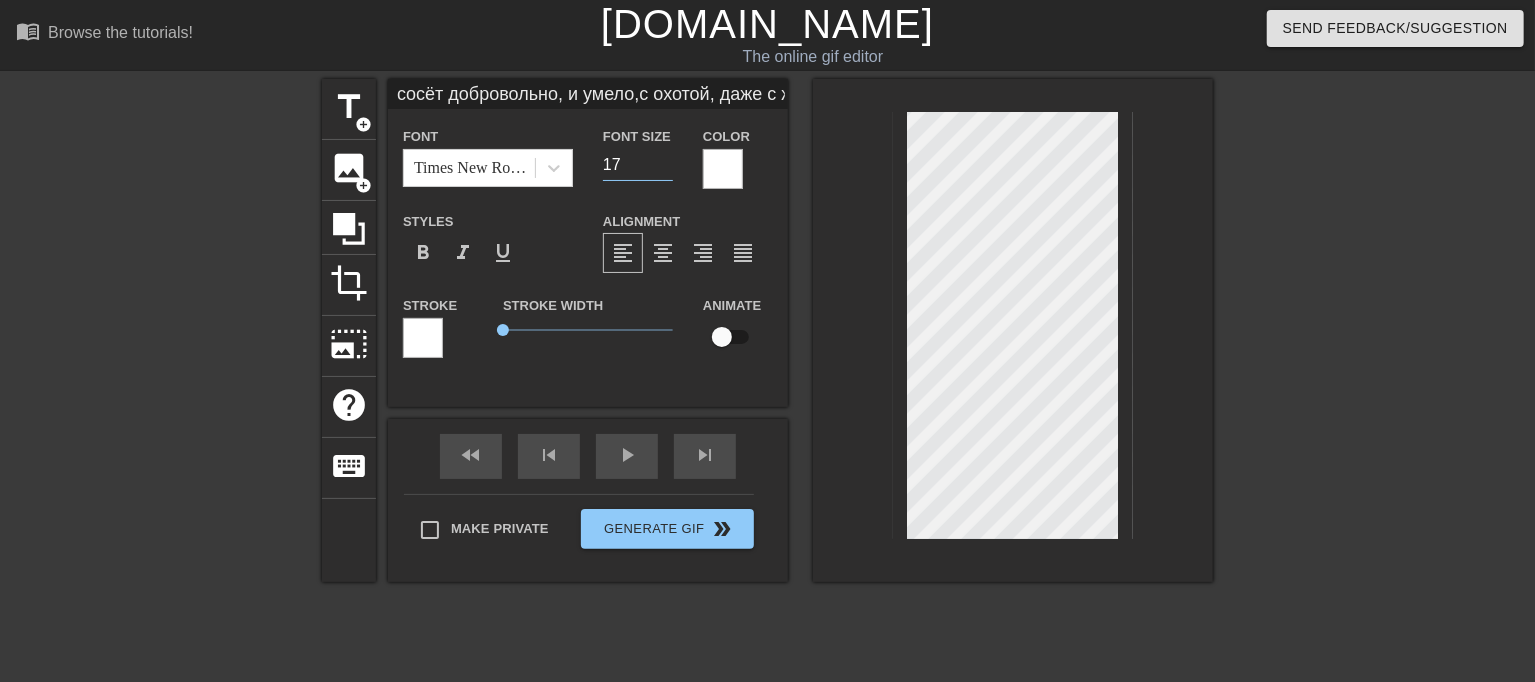 click on "17" at bounding box center [638, 165] 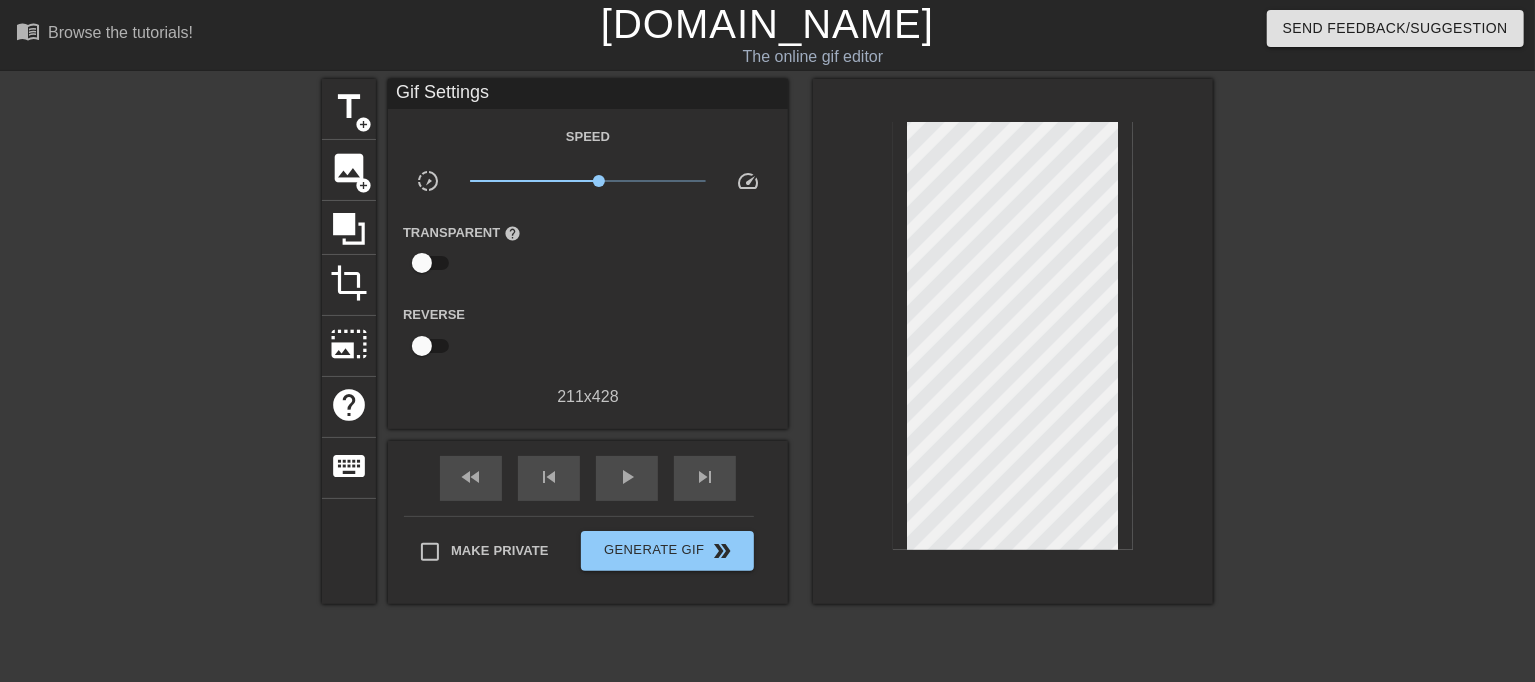 click at bounding box center [1387, 379] 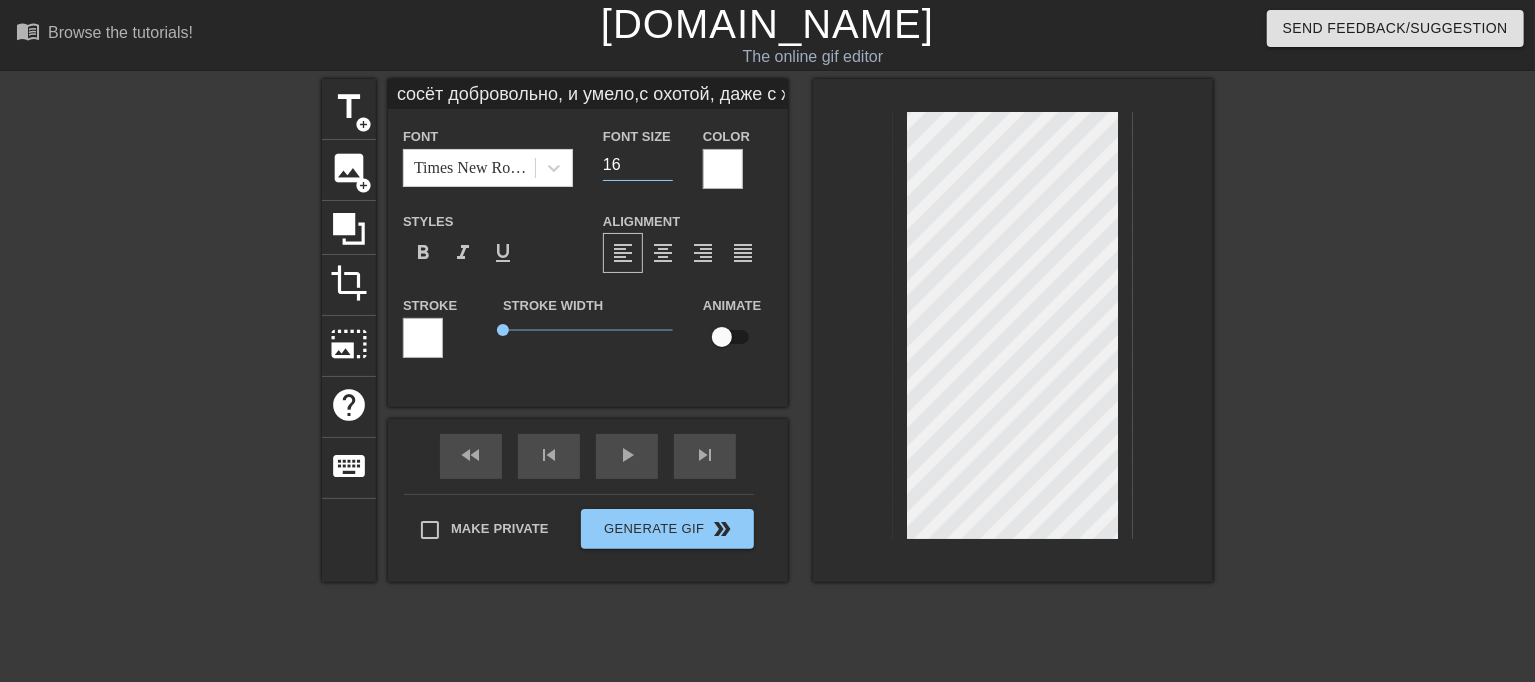 click on "16" at bounding box center (638, 165) 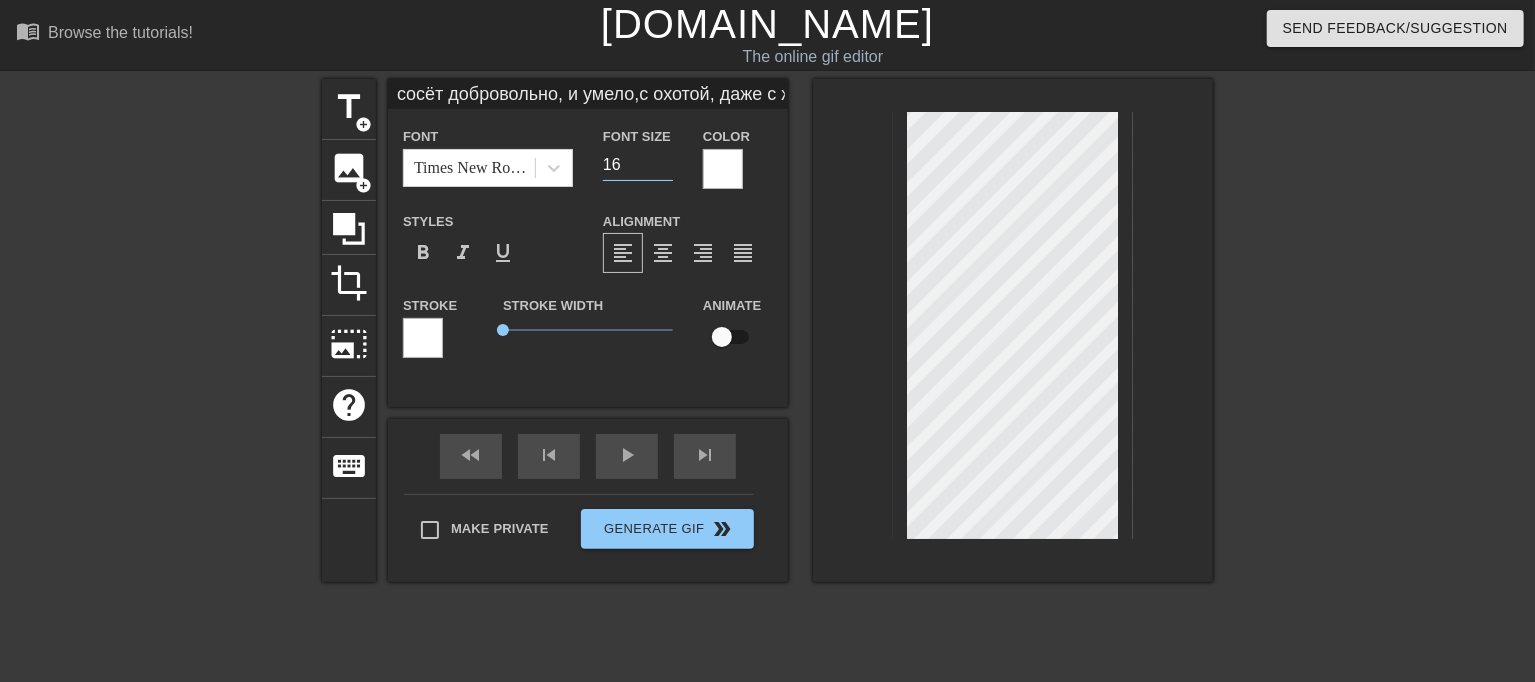 click at bounding box center (1387, 379) 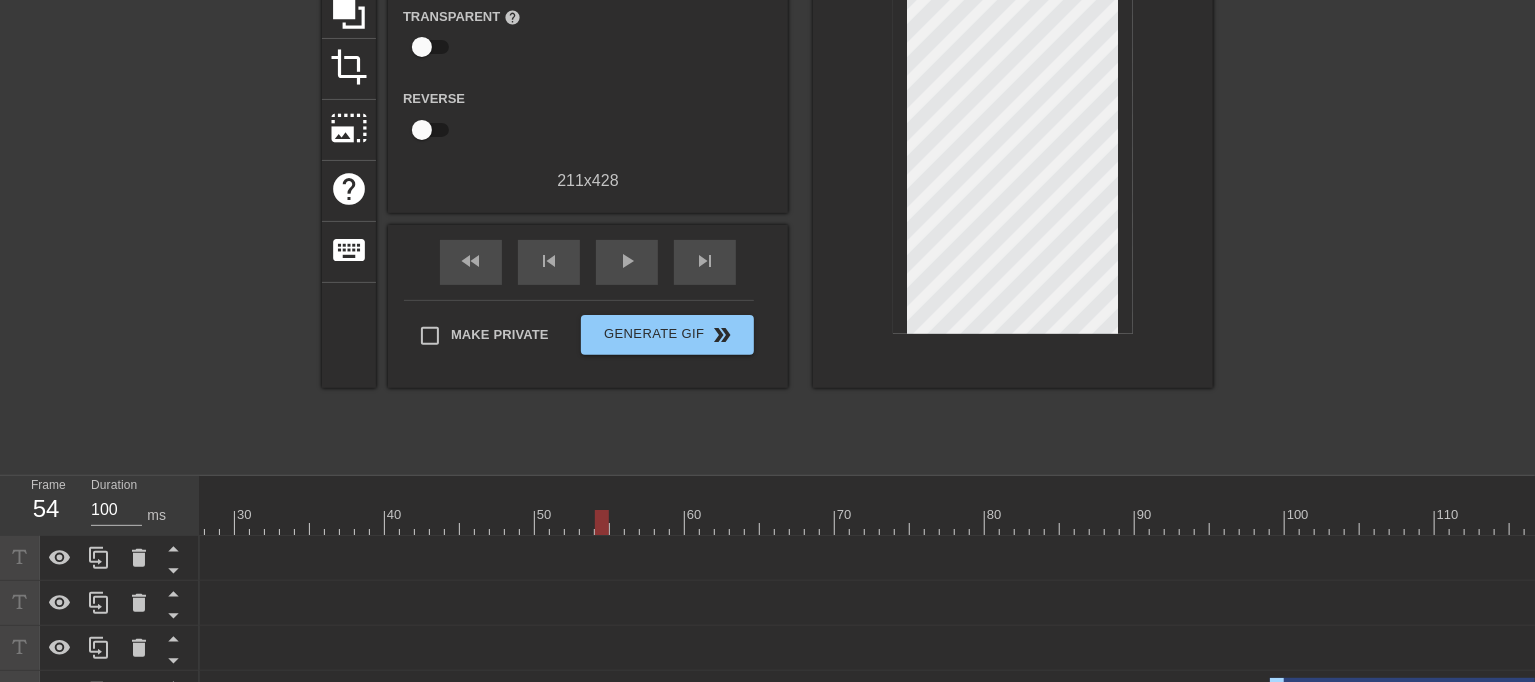scroll, scrollTop: 134, scrollLeft: 0, axis: vertical 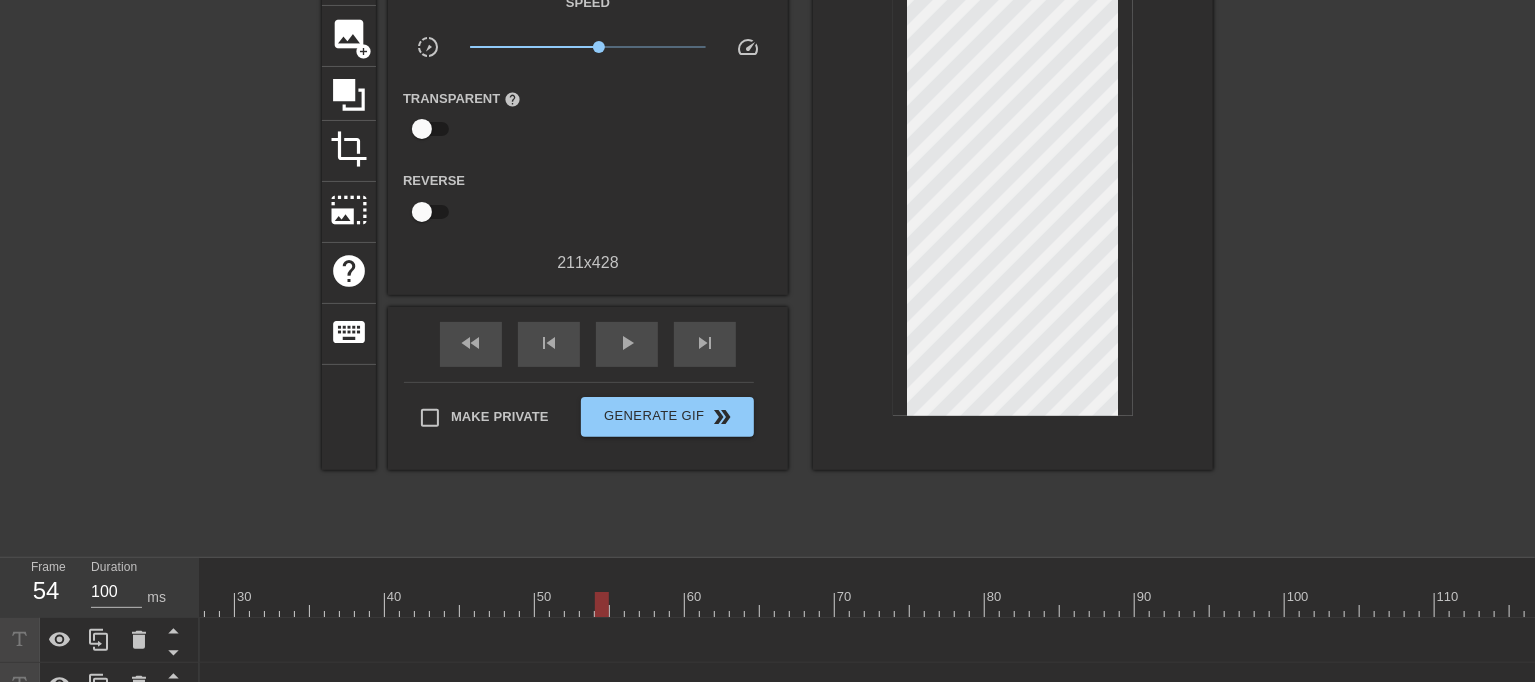 click at bounding box center (1937, 604) 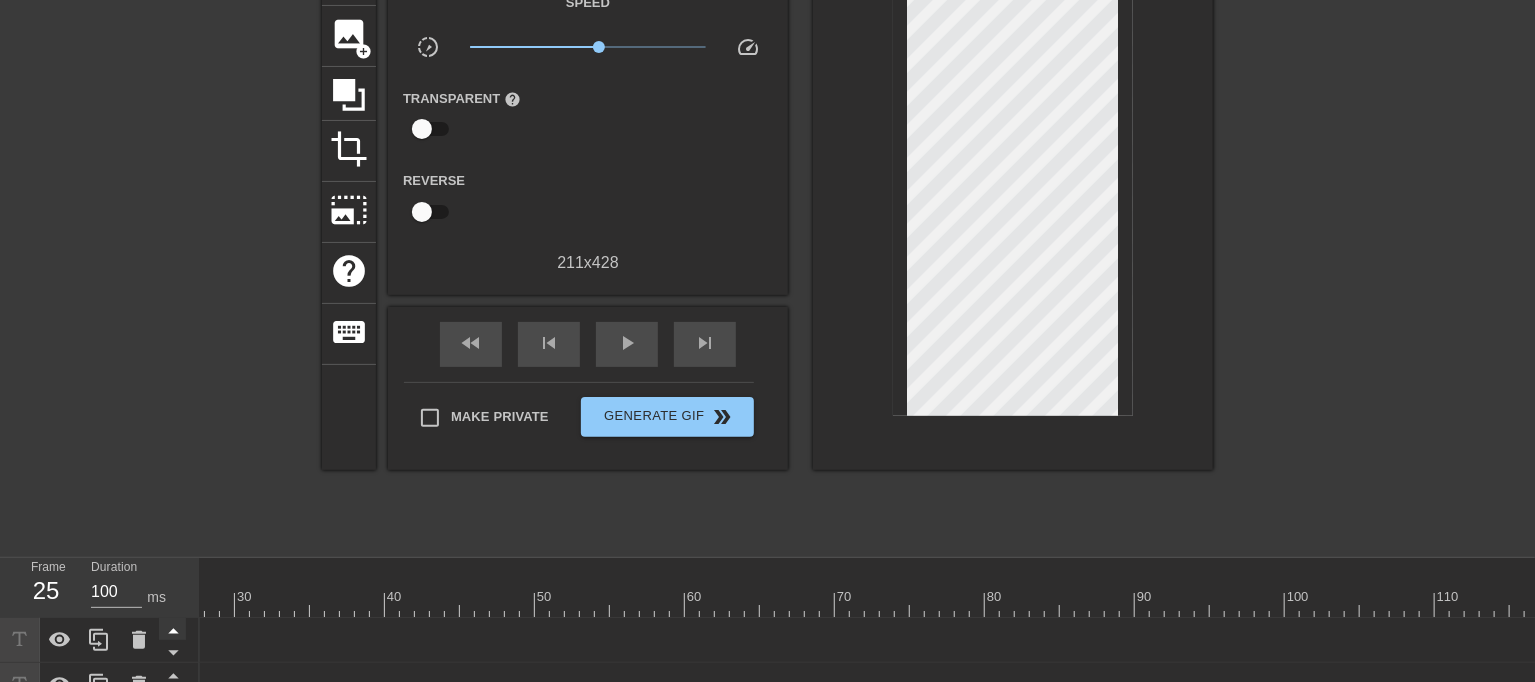 drag, startPoint x: 222, startPoint y: 608, endPoint x: 167, endPoint y: 617, distance: 55.7315 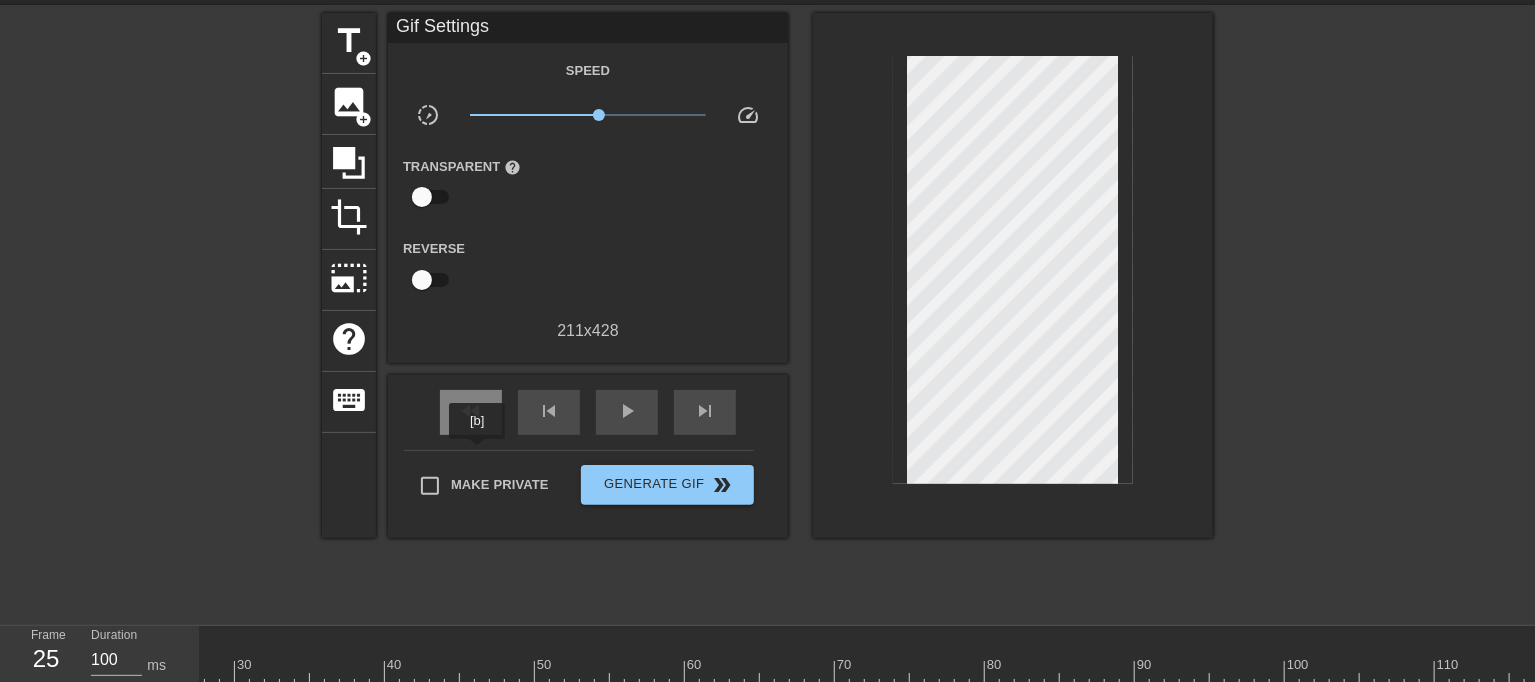 scroll, scrollTop: 0, scrollLeft: 0, axis: both 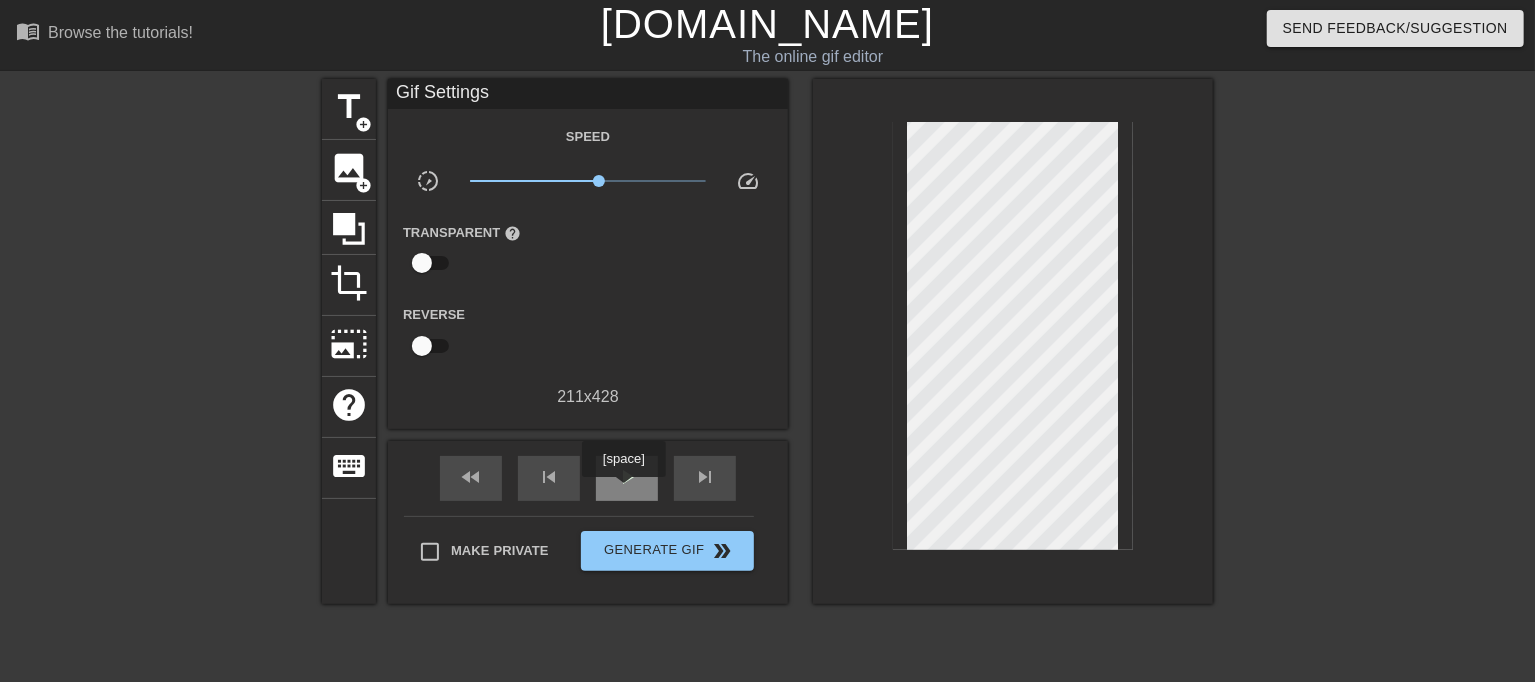 click on "play_arrow" at bounding box center [627, 478] 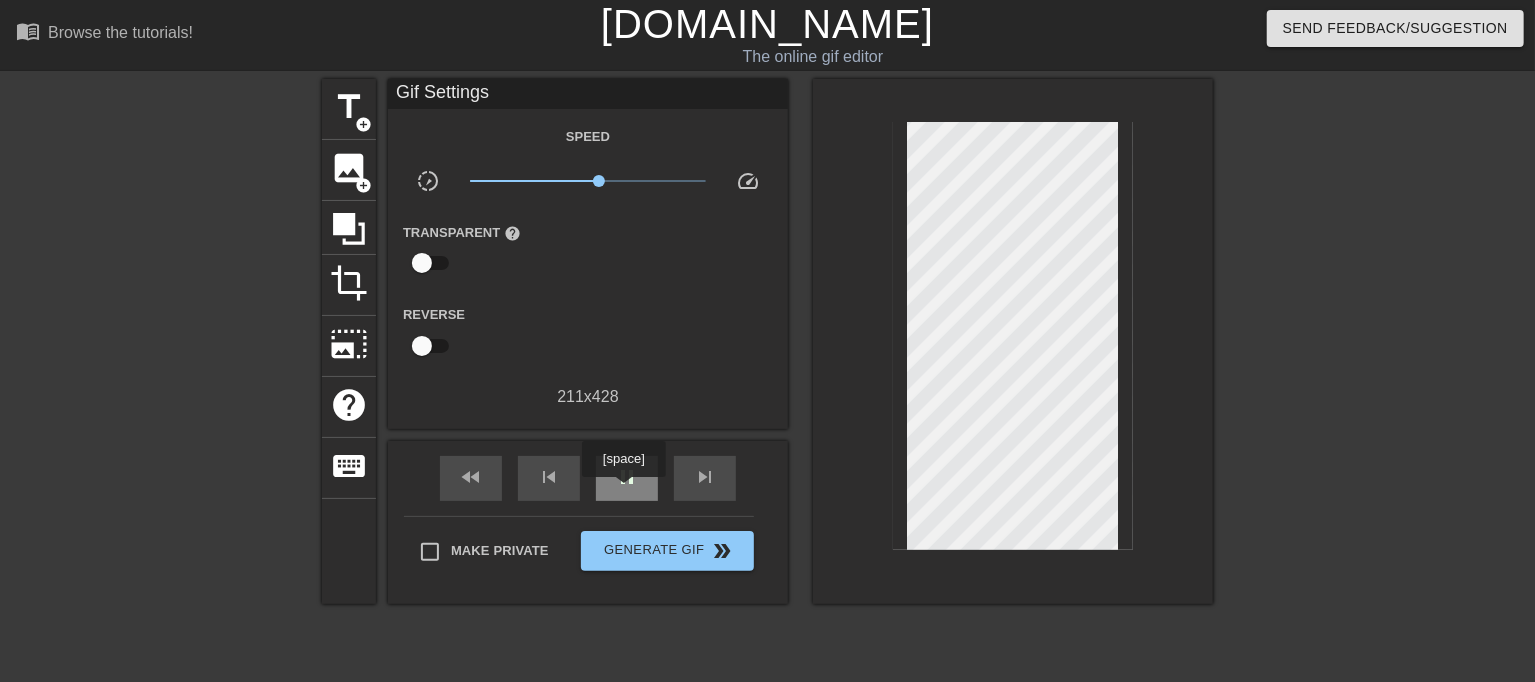 click on "pause" at bounding box center (627, 478) 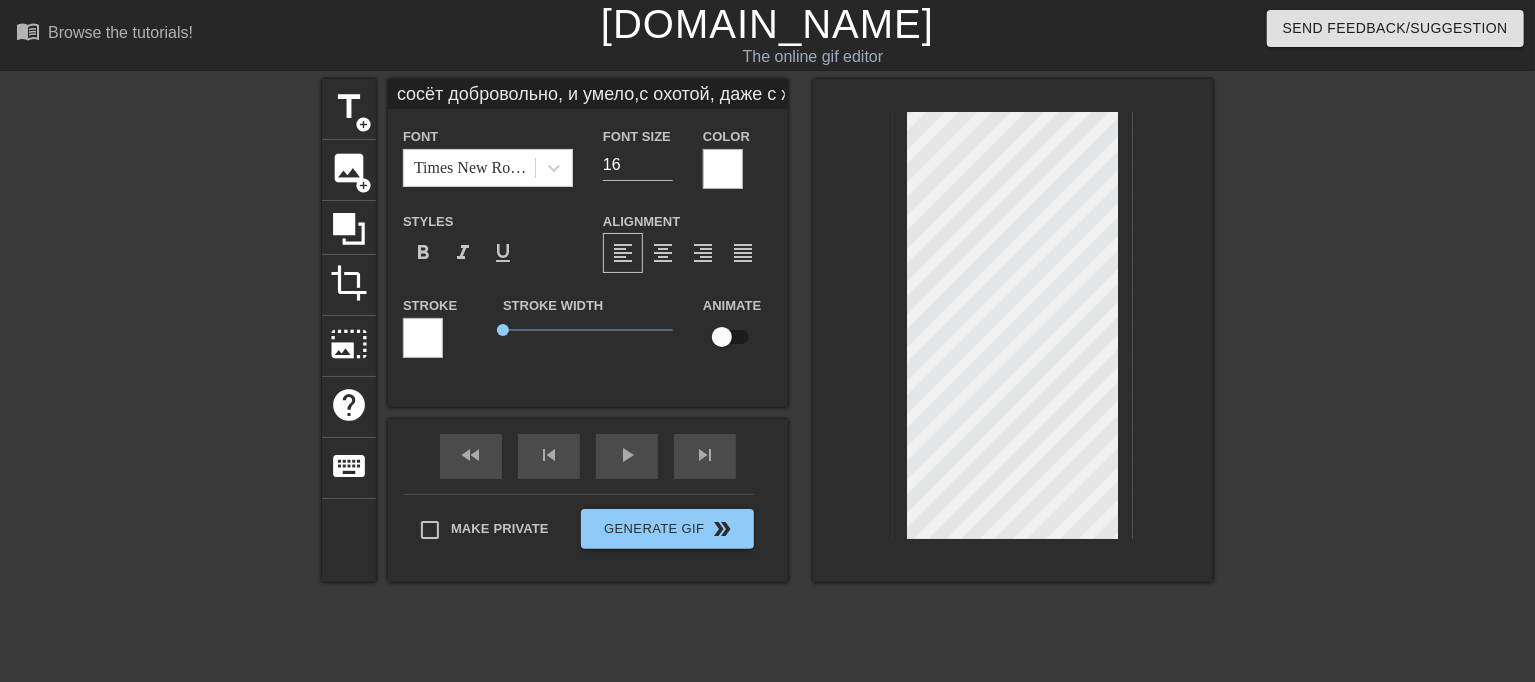 scroll, scrollTop: 4, scrollLeft: 10, axis: both 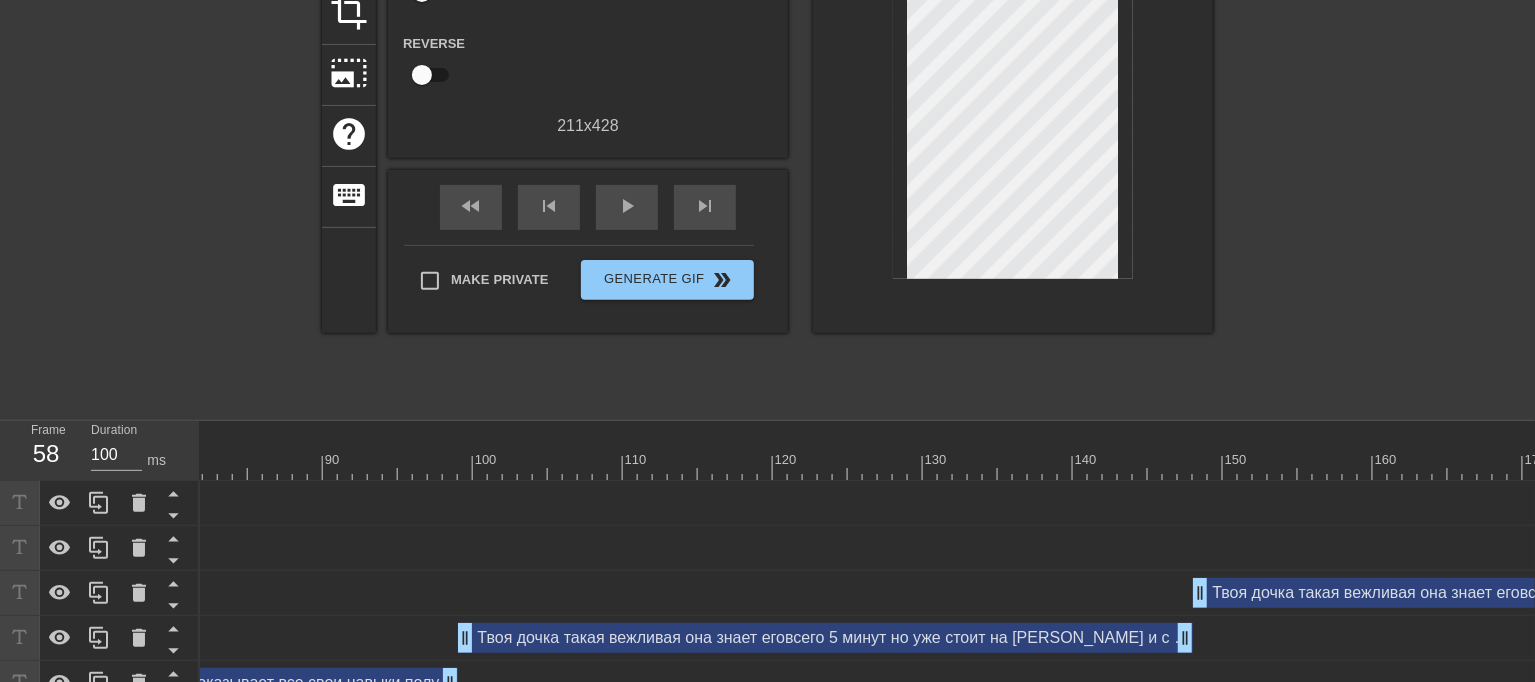 click on "fast_rewind skip_previous play_arrow skip_next" at bounding box center (588, 207) 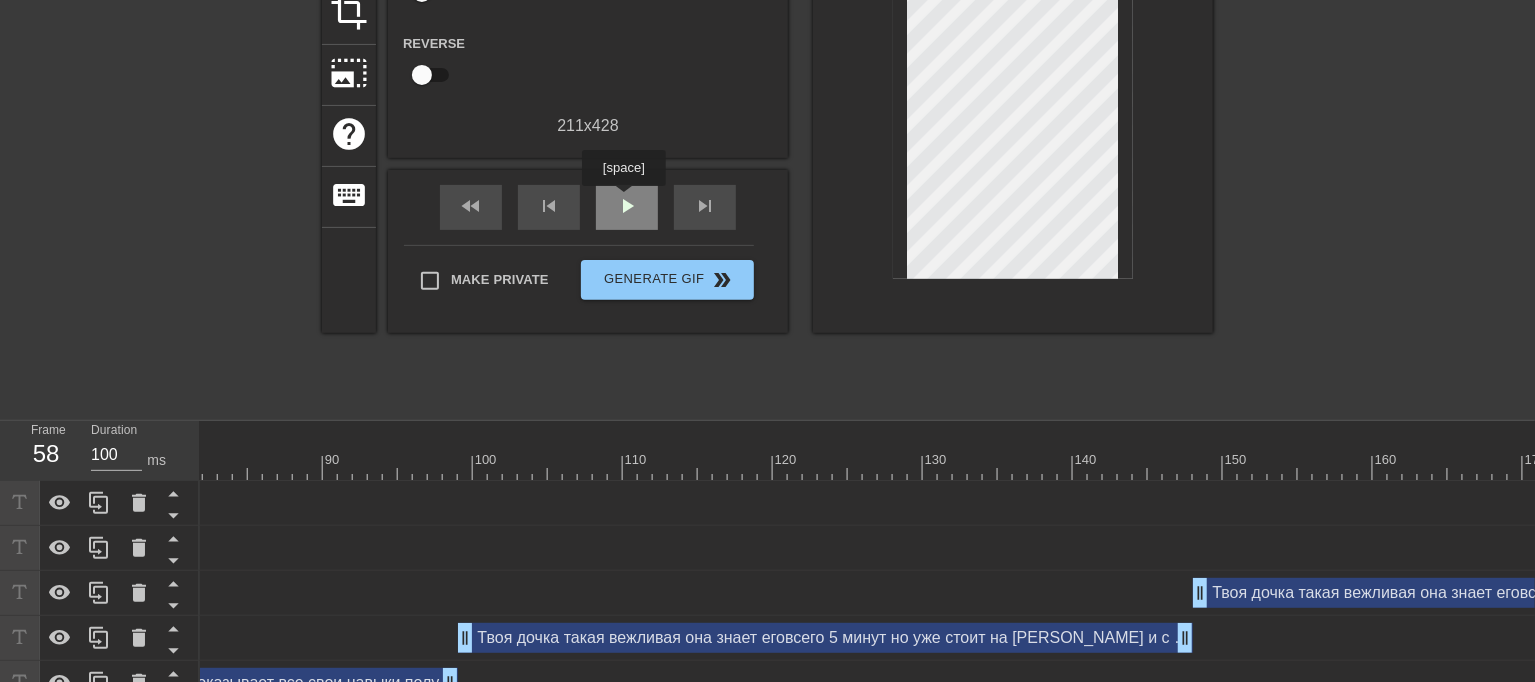 click on "play_arrow" at bounding box center [627, 206] 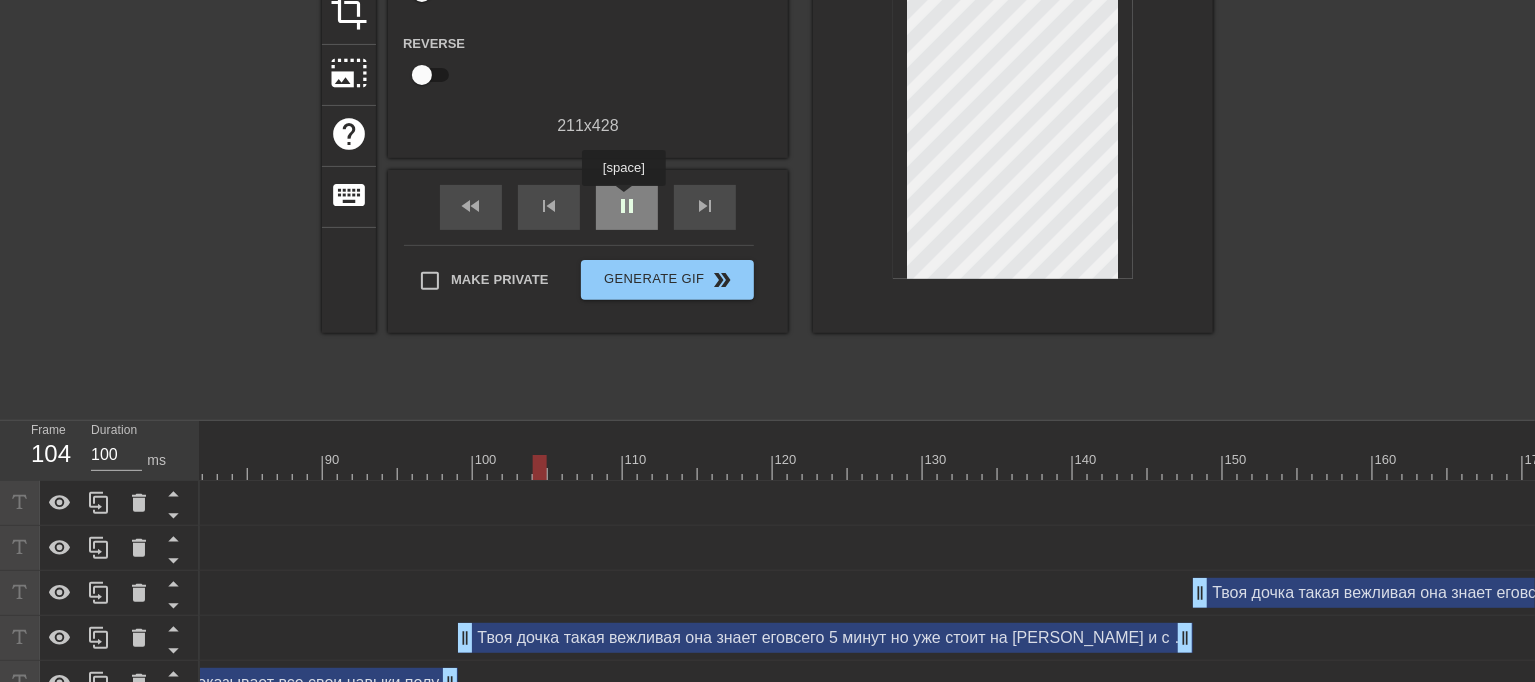 click on "pause" at bounding box center (627, 206) 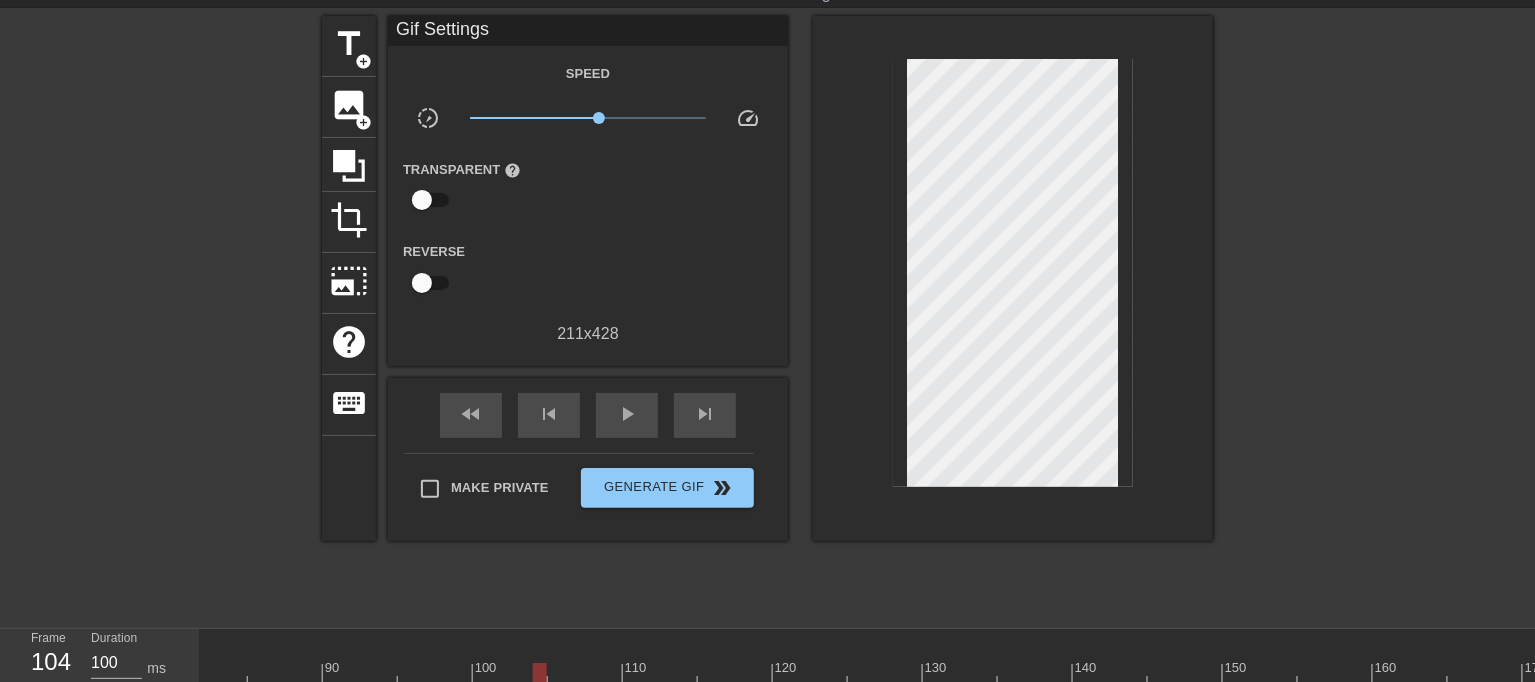 scroll, scrollTop: 356, scrollLeft: 0, axis: vertical 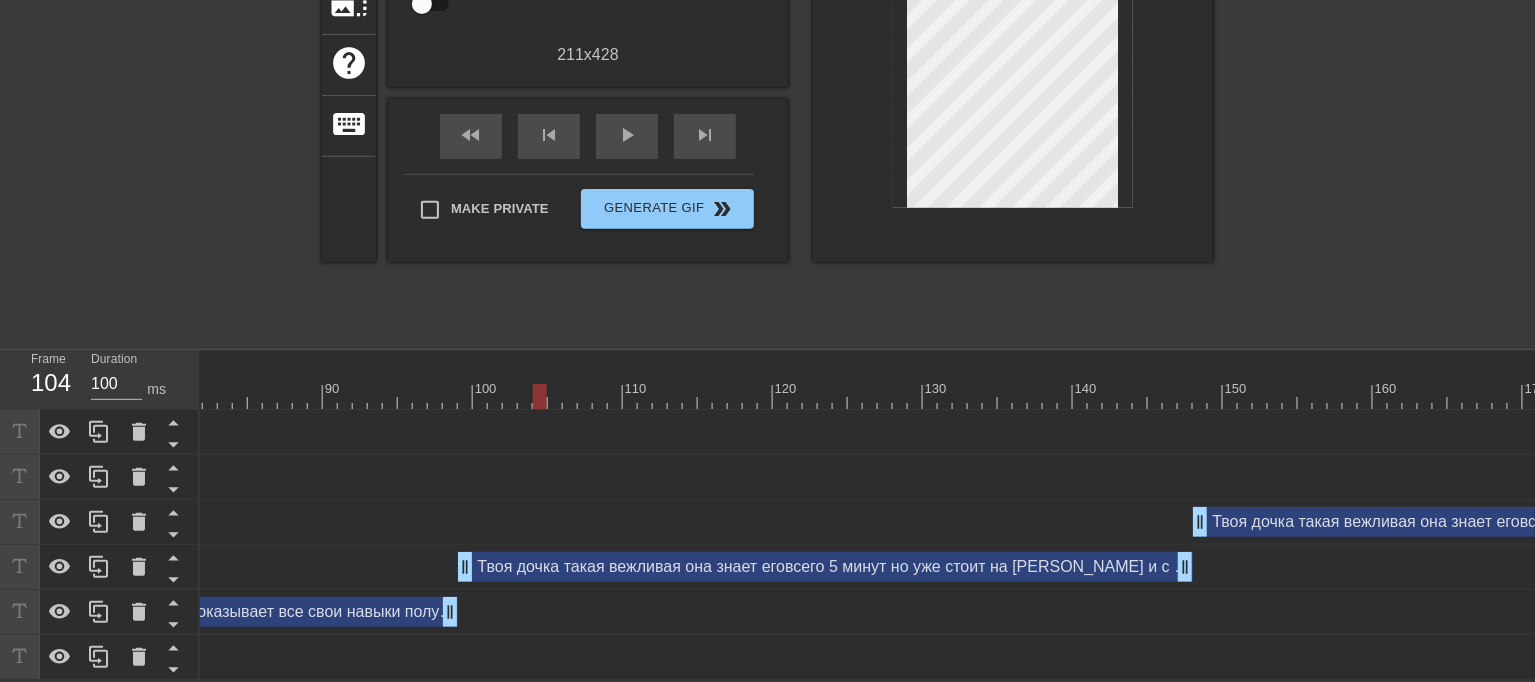 click on "Твоя дочка такая вежливая
она знает еговсего 5 минут
но уже стоит на [PERSON_NAME]
и с упоением отсасывает drag_handle drag_handle" at bounding box center (825, 567) 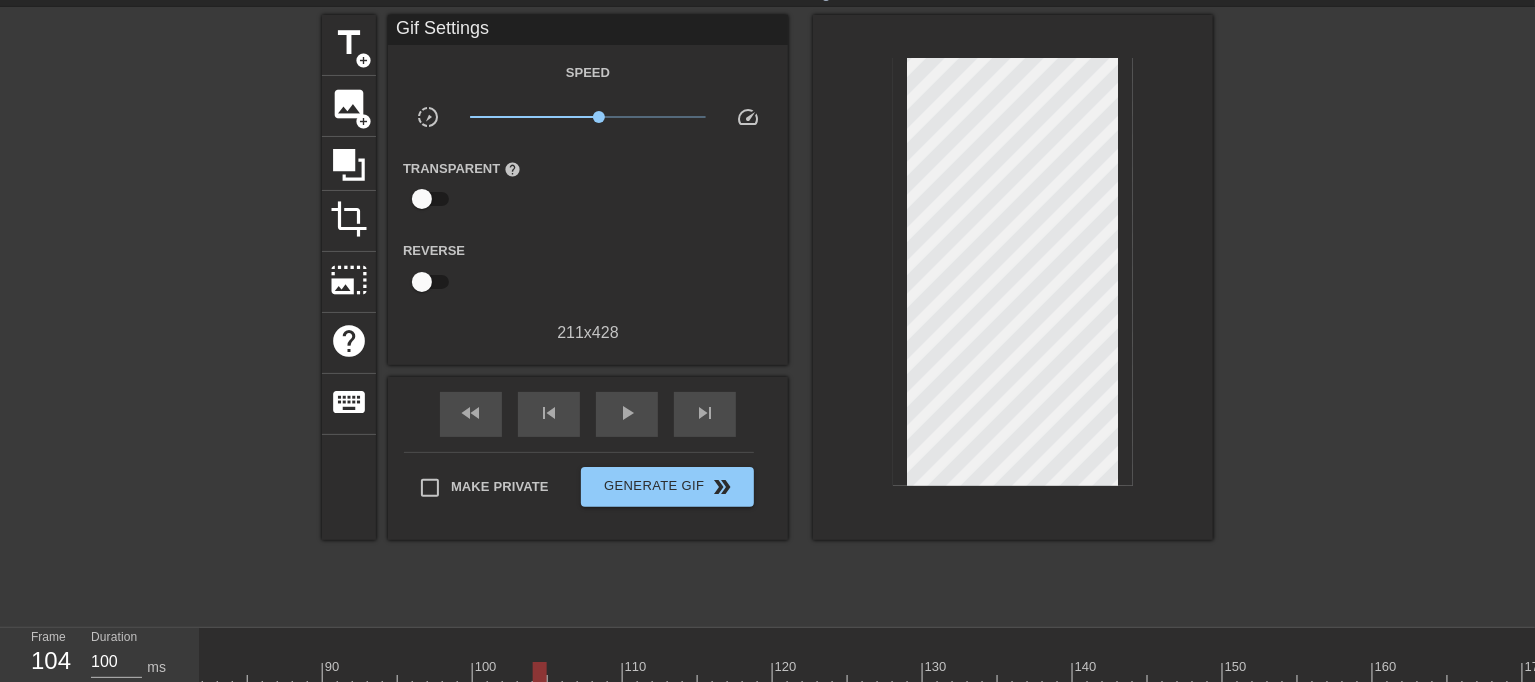 scroll, scrollTop: 32, scrollLeft: 0, axis: vertical 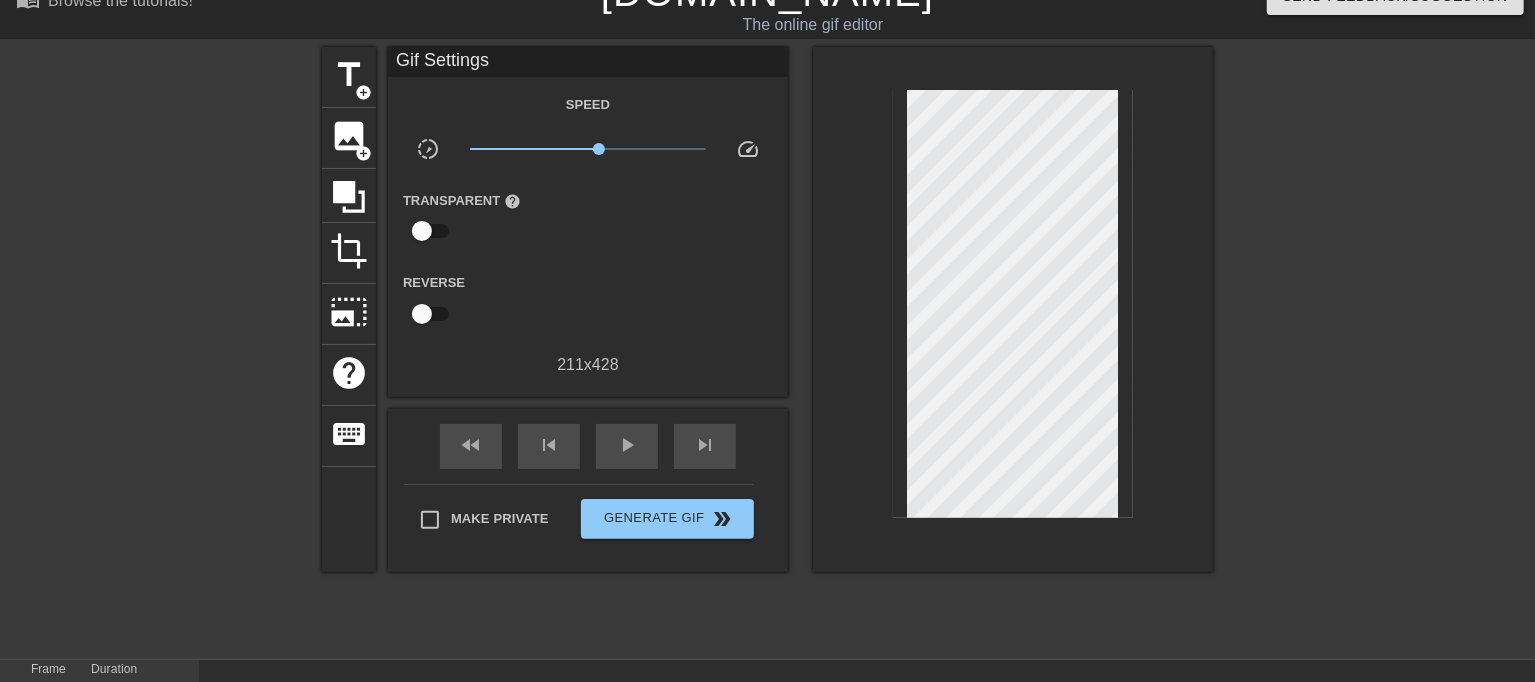 click at bounding box center (1013, 309) 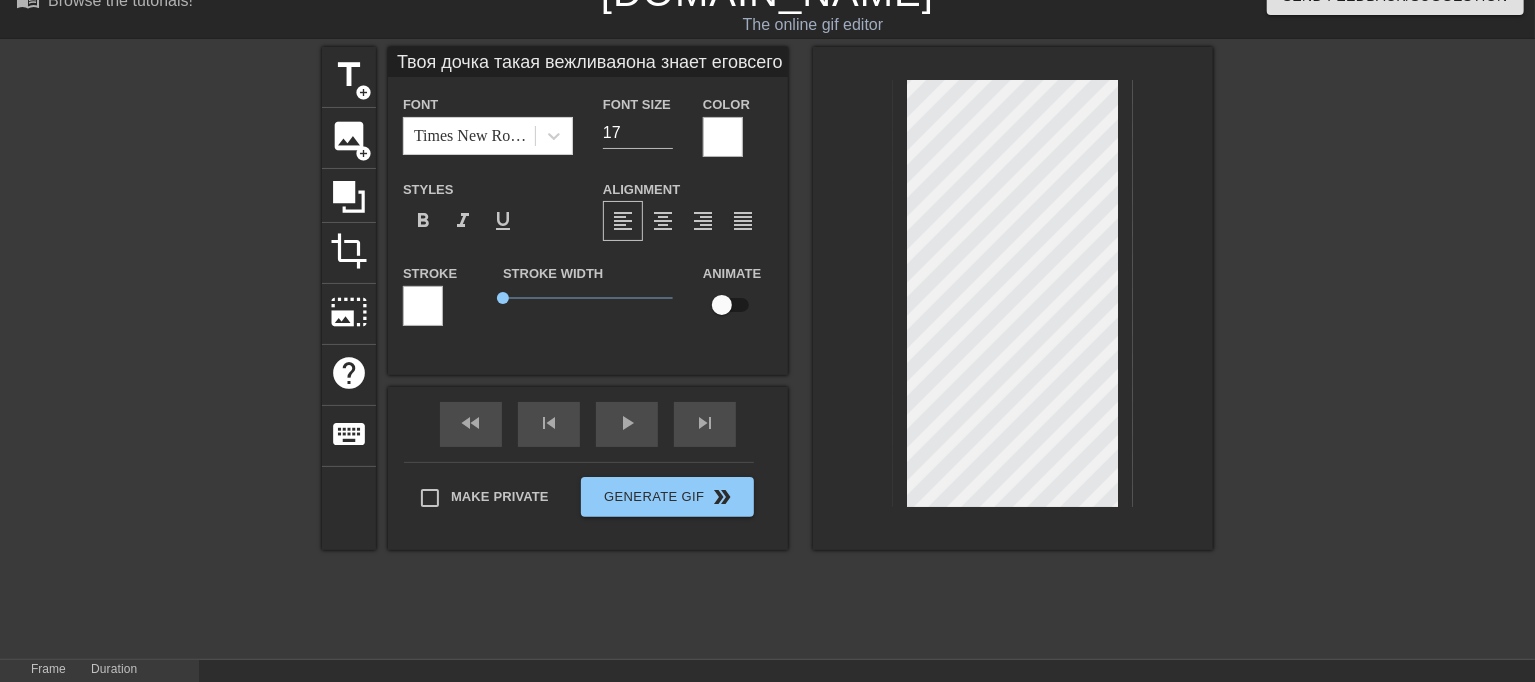 scroll, scrollTop: 2, scrollLeft: 2, axis: both 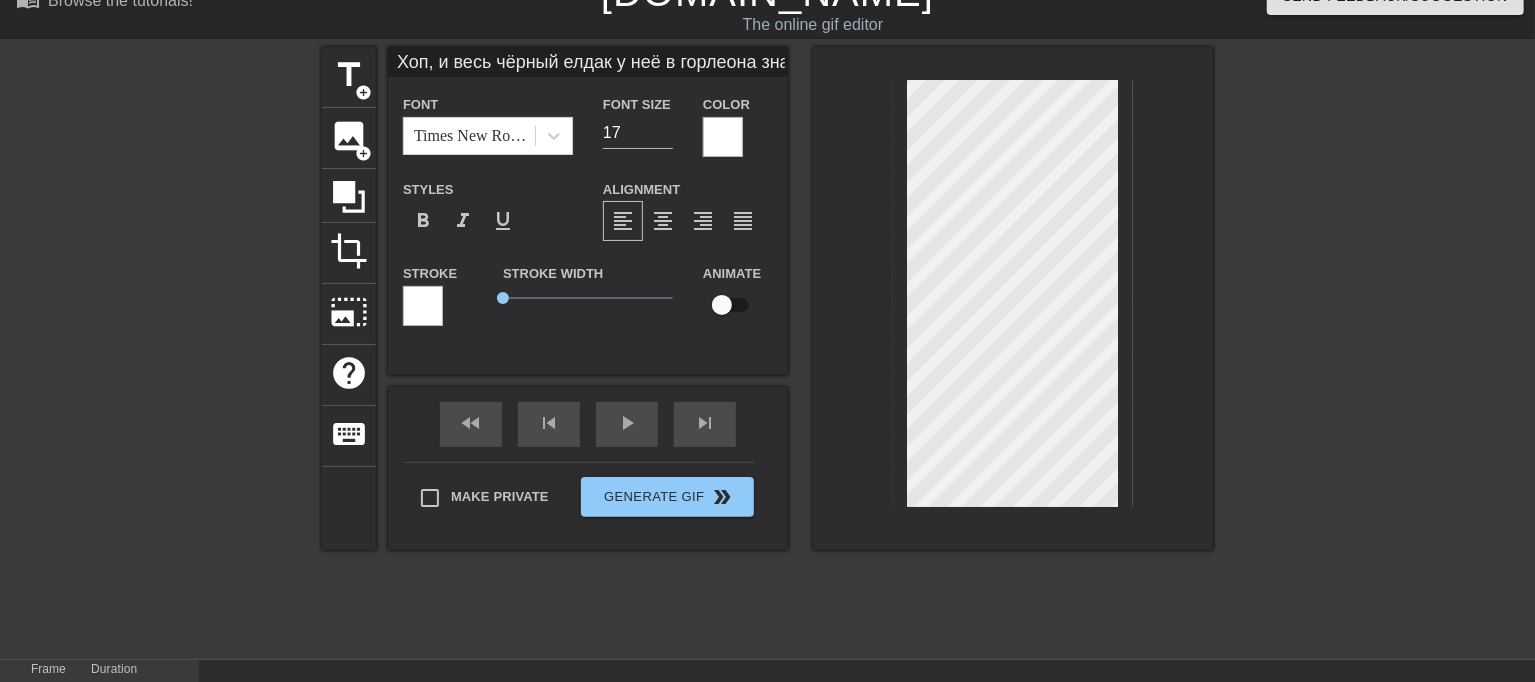 click on "title add_circle image add_circle crop photo_size_select_large help keyboard Хоп, и весь чёрный елдак у неё в горлеона знает еговсего 5 минутно уже стоит на коленкахи с упоением отсасывает Font Times New Roman Font Size 17 Color Styles format_bold format_italic format_underline Alignment format_align_left format_align_center format_align_right format_align_justify Stroke Stroke Width 0 Animate fast_rewind skip_previous play_arrow skip_next Make Private Generate Gif double_arrow" at bounding box center [767, 347] 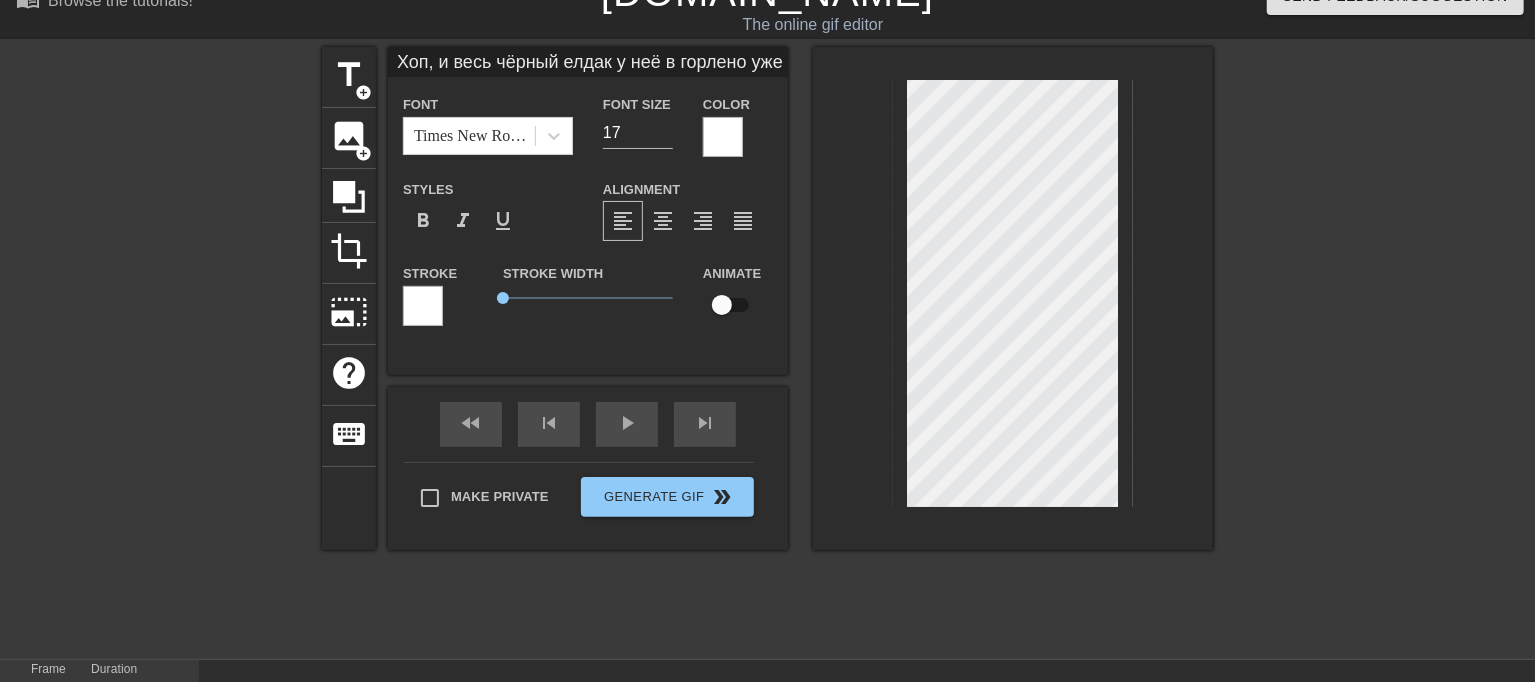 scroll, scrollTop: 4, scrollLeft: 6, axis: both 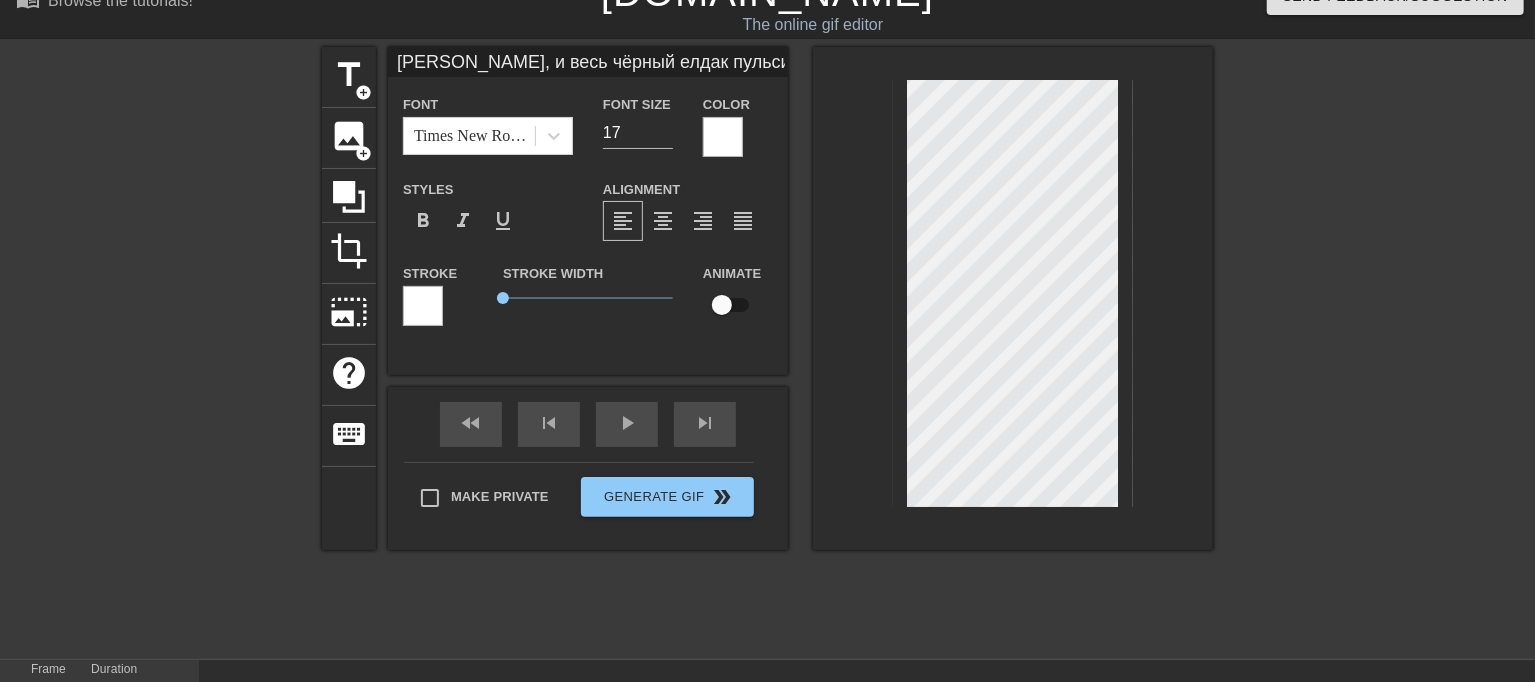 click on "title add_circle image add_circle crop photo_size_select_large help keyboard Хоп, и весь чёрный елдак пульсирует в её юном горлышкено уже стоит на коленкахи с упоением отсасывает Font Times New Roman Font Size 17 Color Styles format_bold format_italic format_underline Alignment format_align_left format_align_center format_align_right format_align_justify Stroke Stroke Width 0 Animate fast_rewind skip_previous play_arrow skip_next Make Private Generate Gif double_arrow" at bounding box center [767, 347] 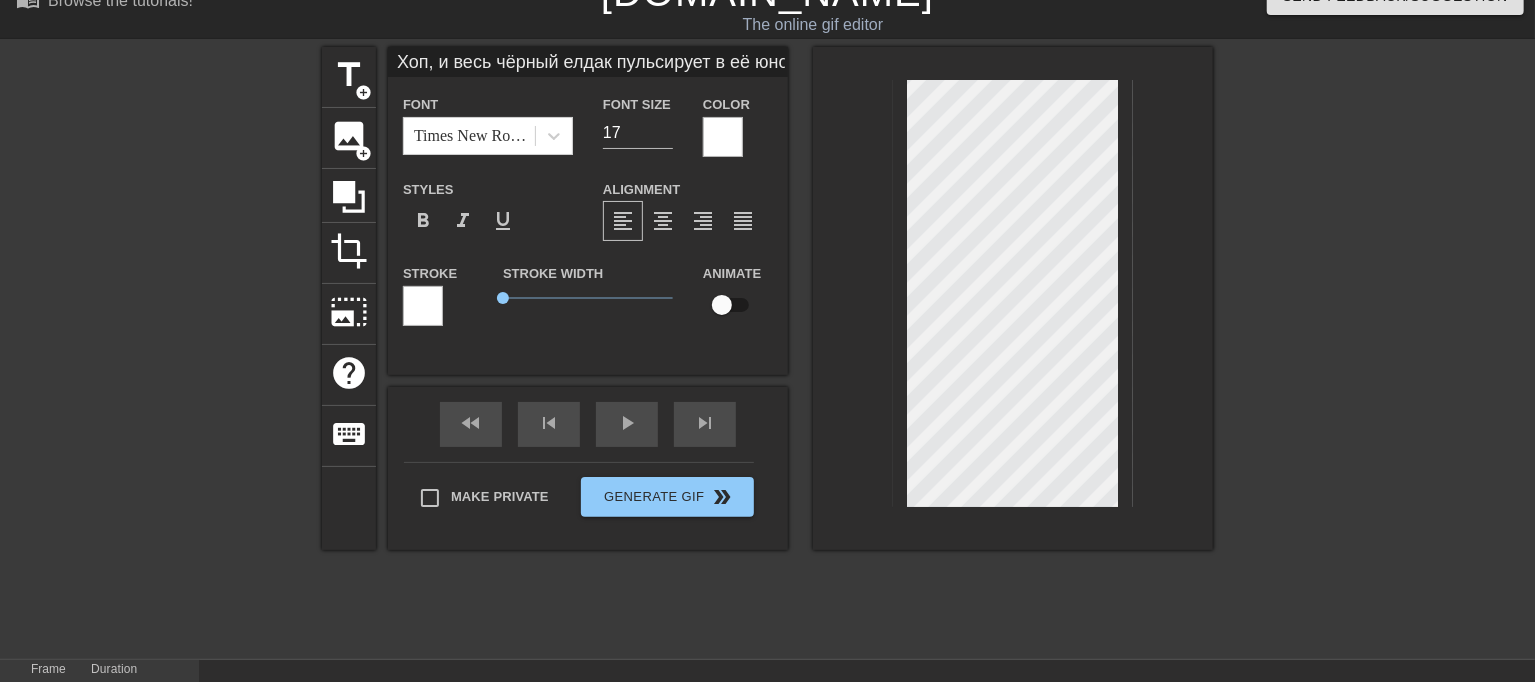 scroll, scrollTop: 4, scrollLeft: 12, axis: both 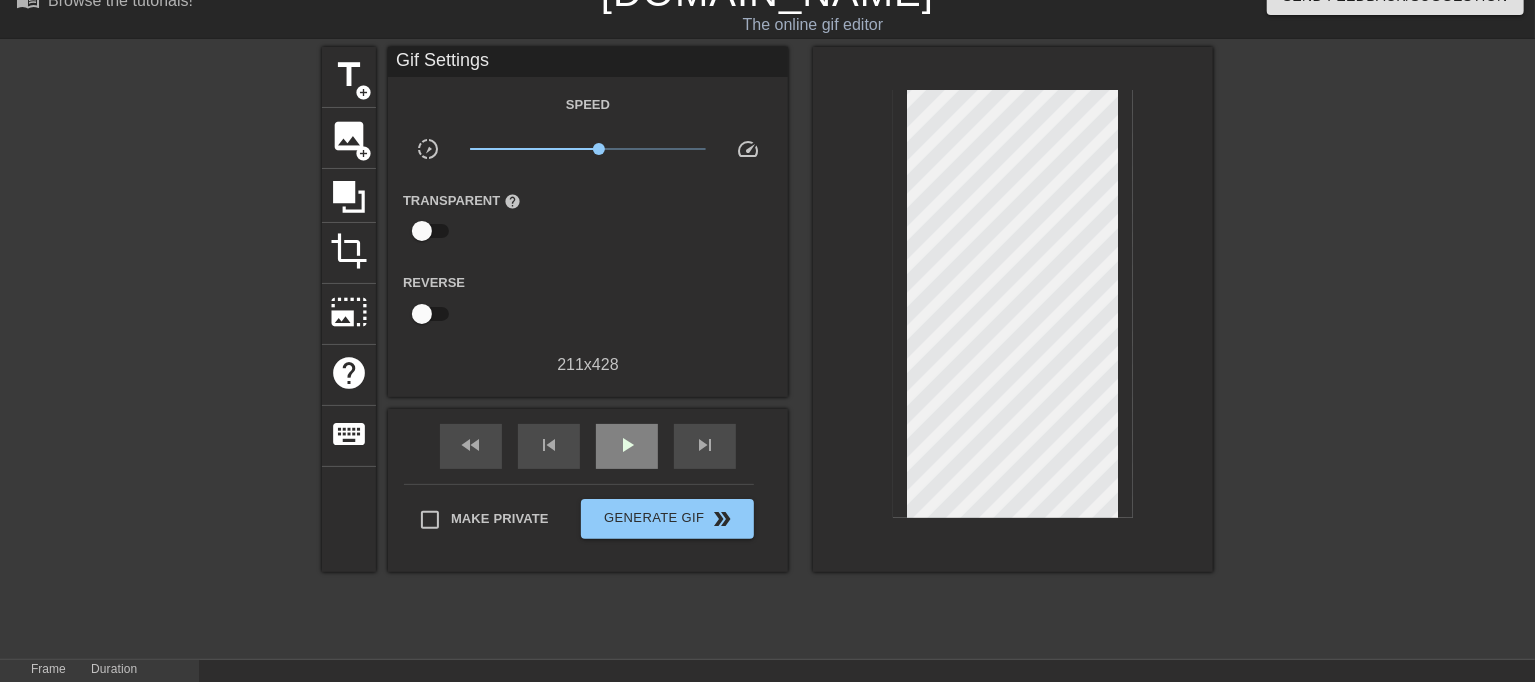click on "fast_rewind skip_previous play_arrow skip_next" at bounding box center (588, 446) 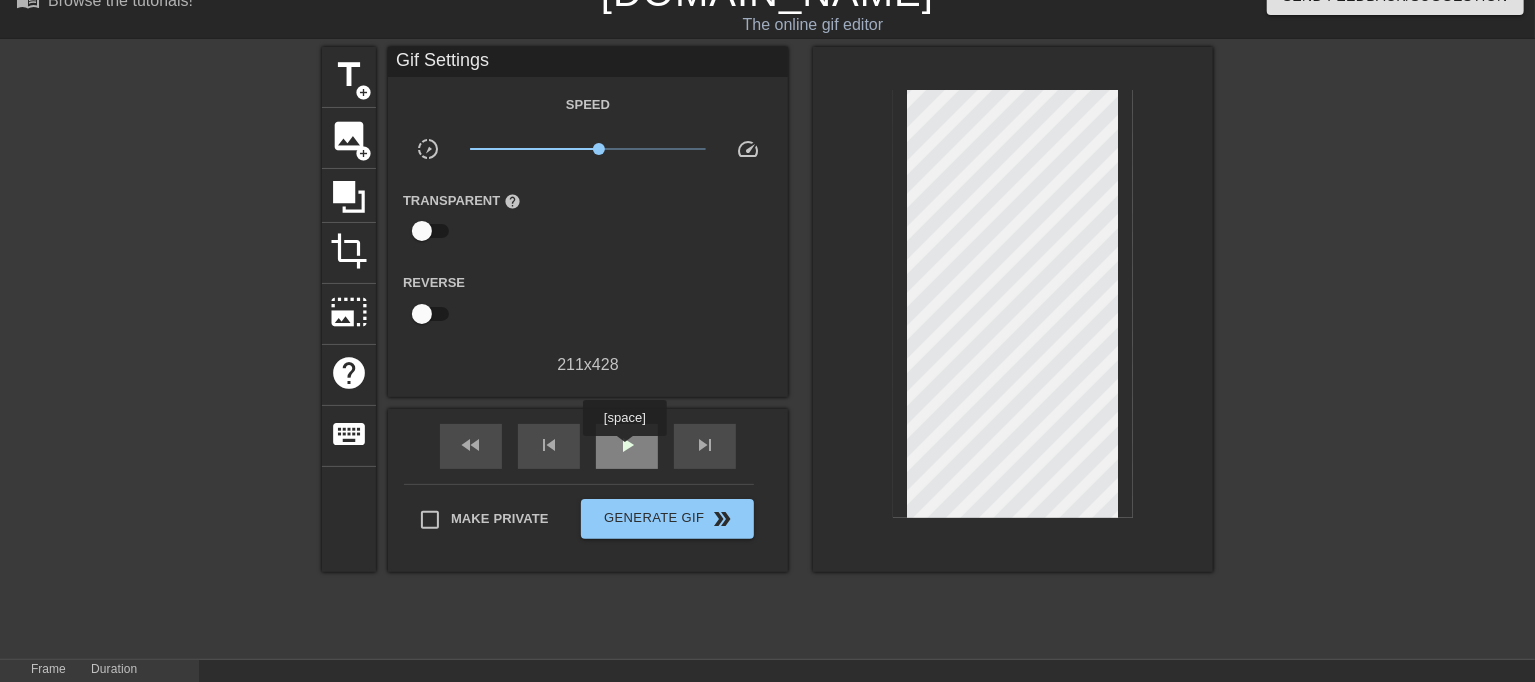 click on "play_arrow" at bounding box center (627, 445) 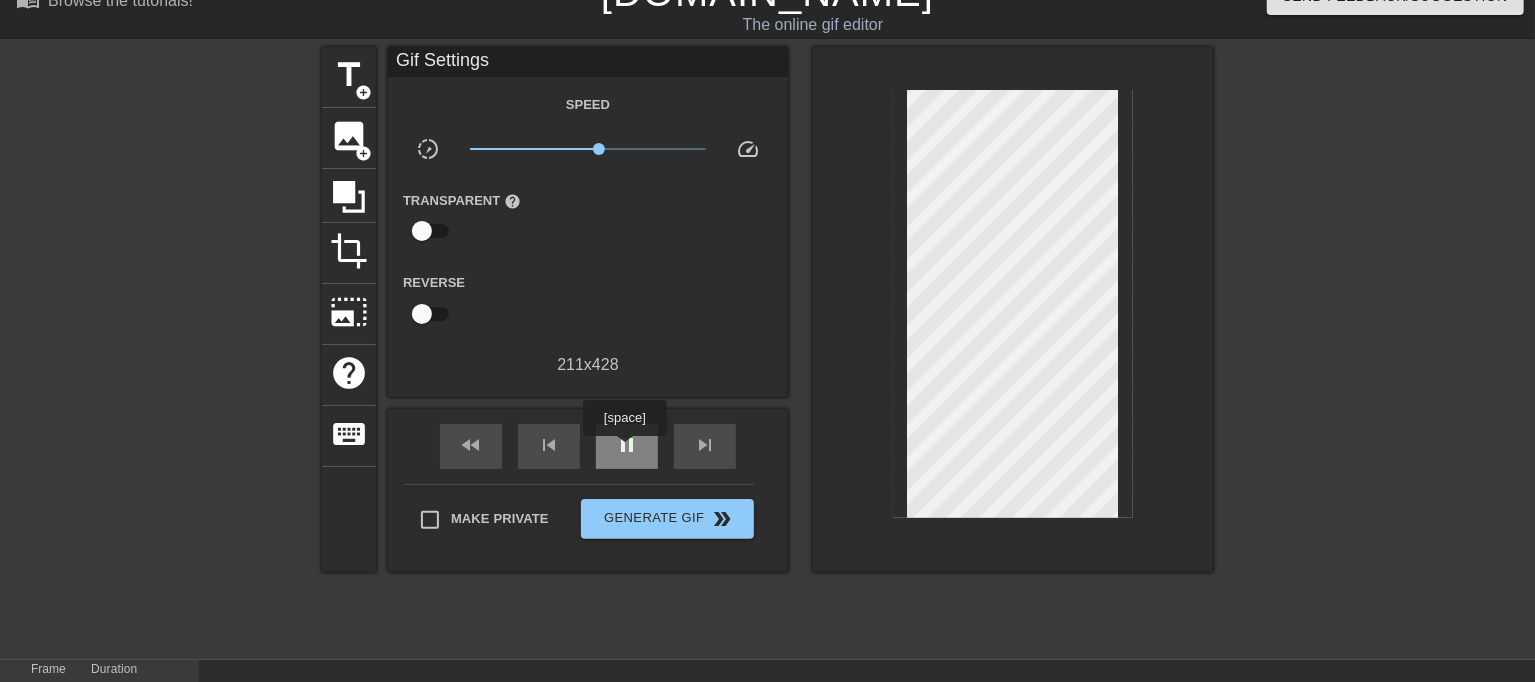 click on "pause" at bounding box center [627, 445] 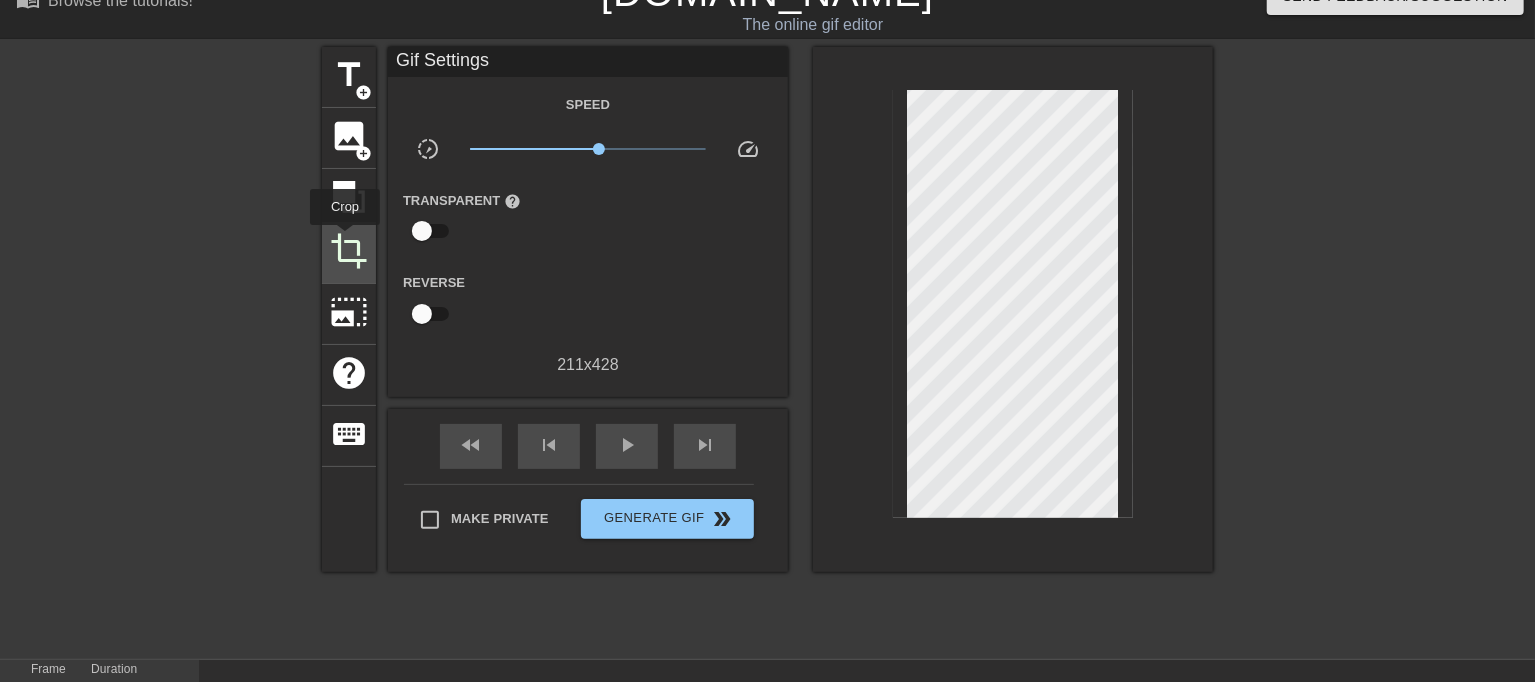 click on "crop" at bounding box center (349, 251) 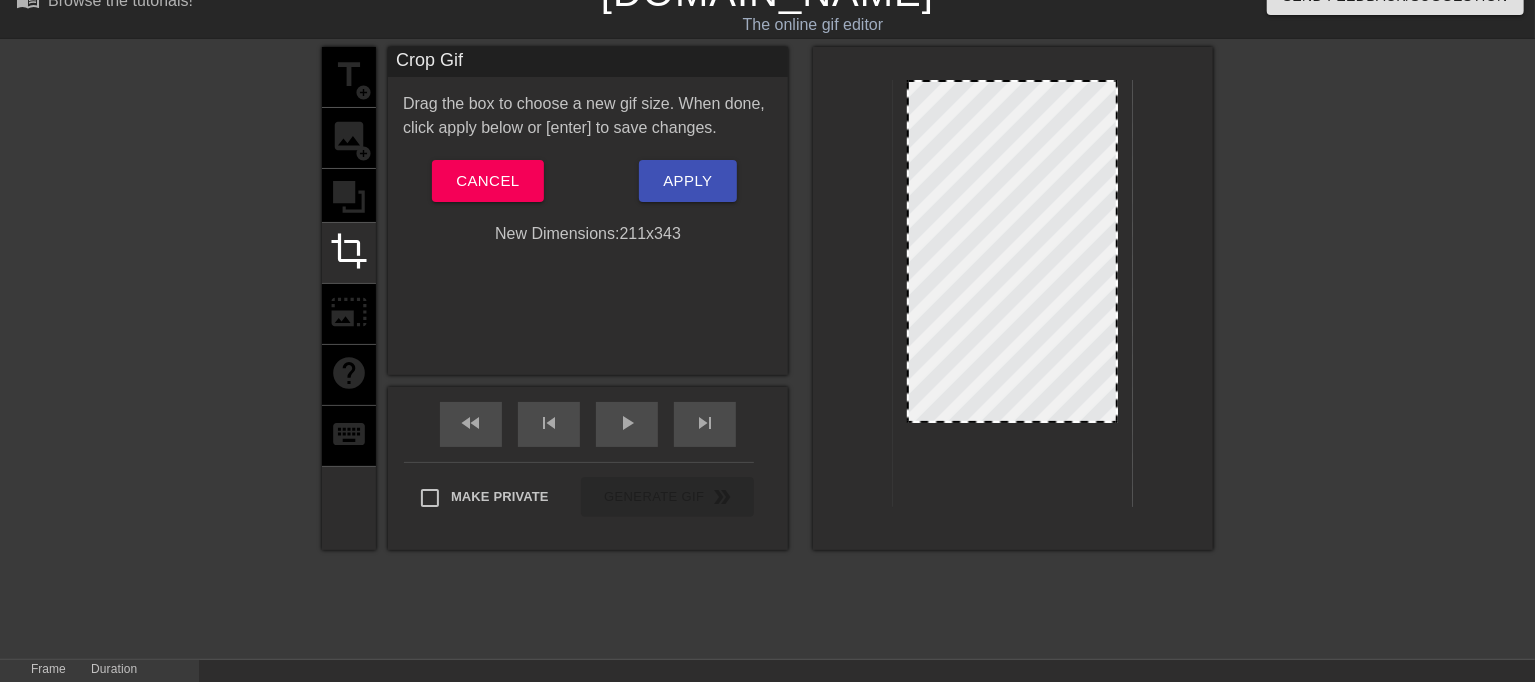 drag, startPoint x: 1024, startPoint y: 506, endPoint x: 1034, endPoint y: 423, distance: 83.60024 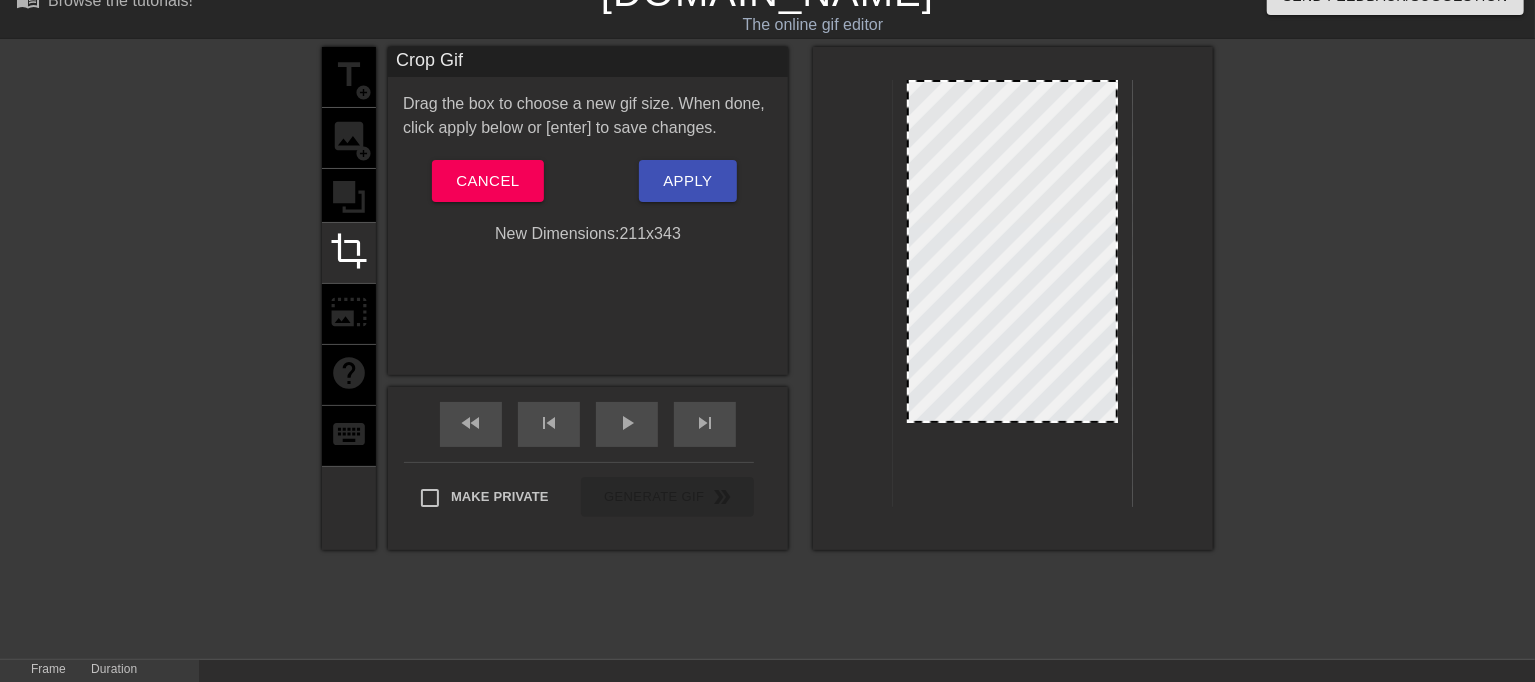 click at bounding box center [1012, 421] 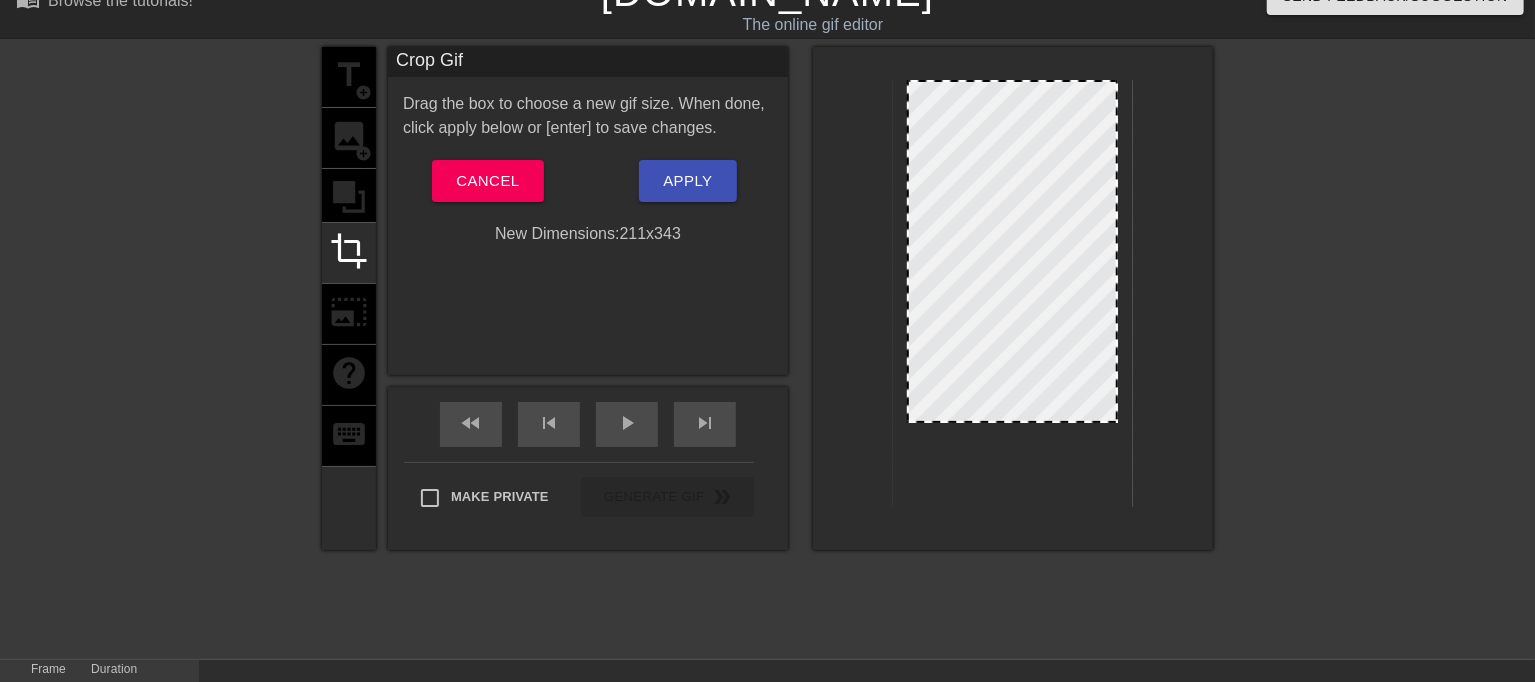 click at bounding box center (1012, 421) 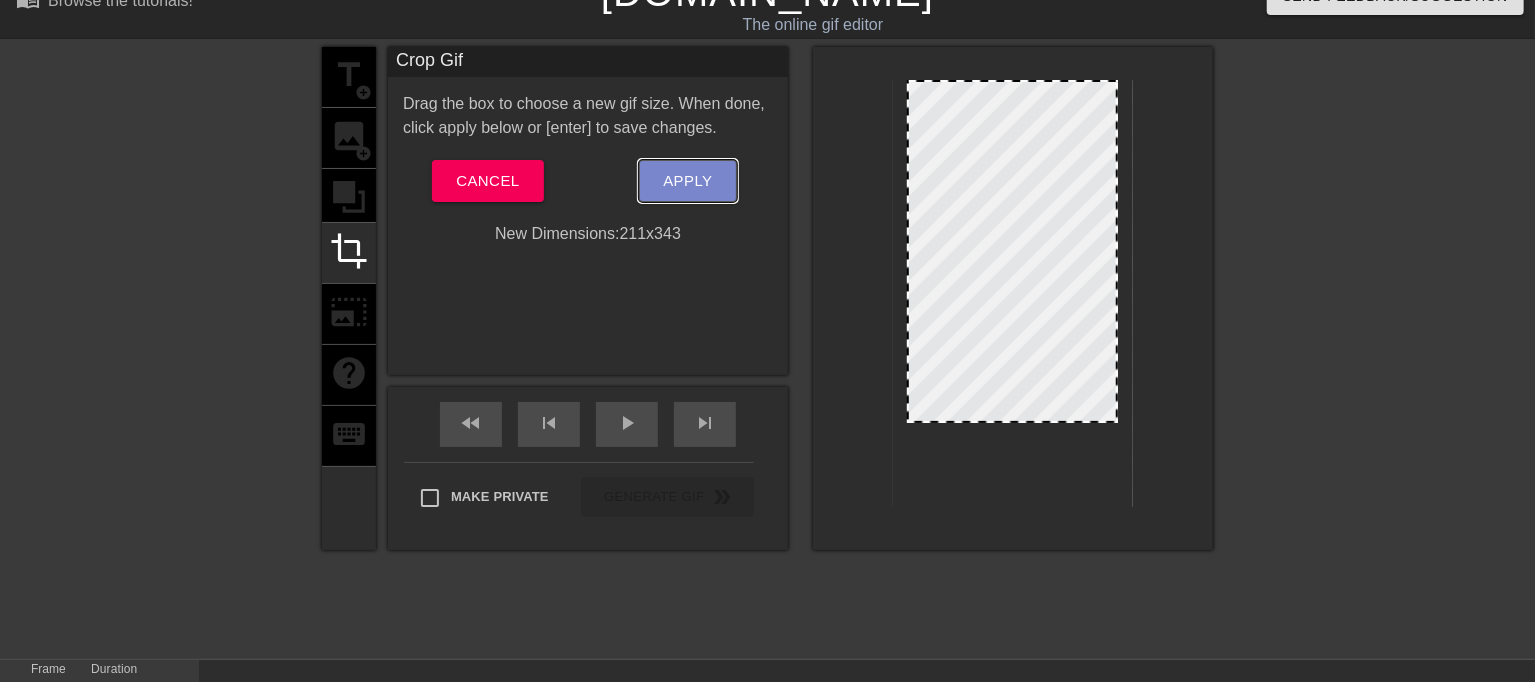 click on "Apply" at bounding box center [687, 181] 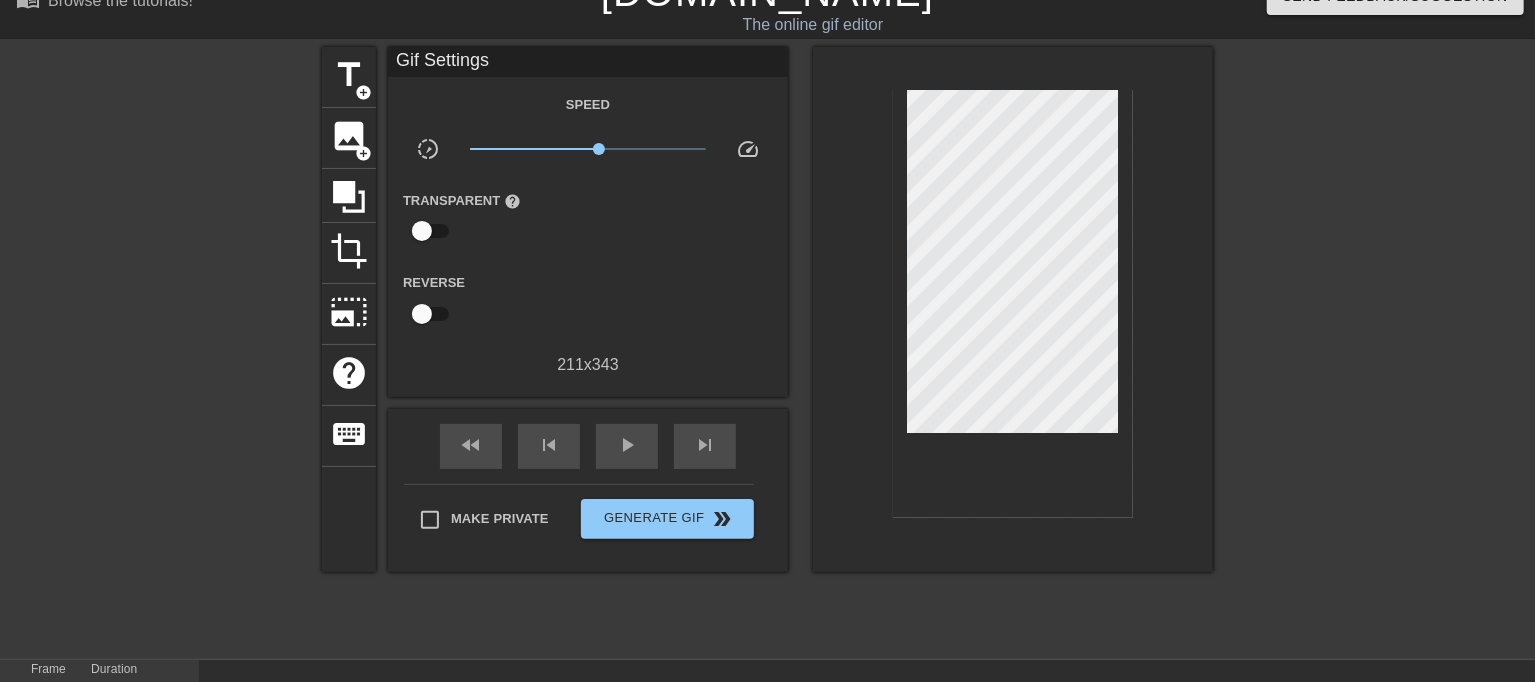 click on "Speed slow_motion_video x1.23 speed Transparent help Reverse 211  x  343" at bounding box center [588, 234] 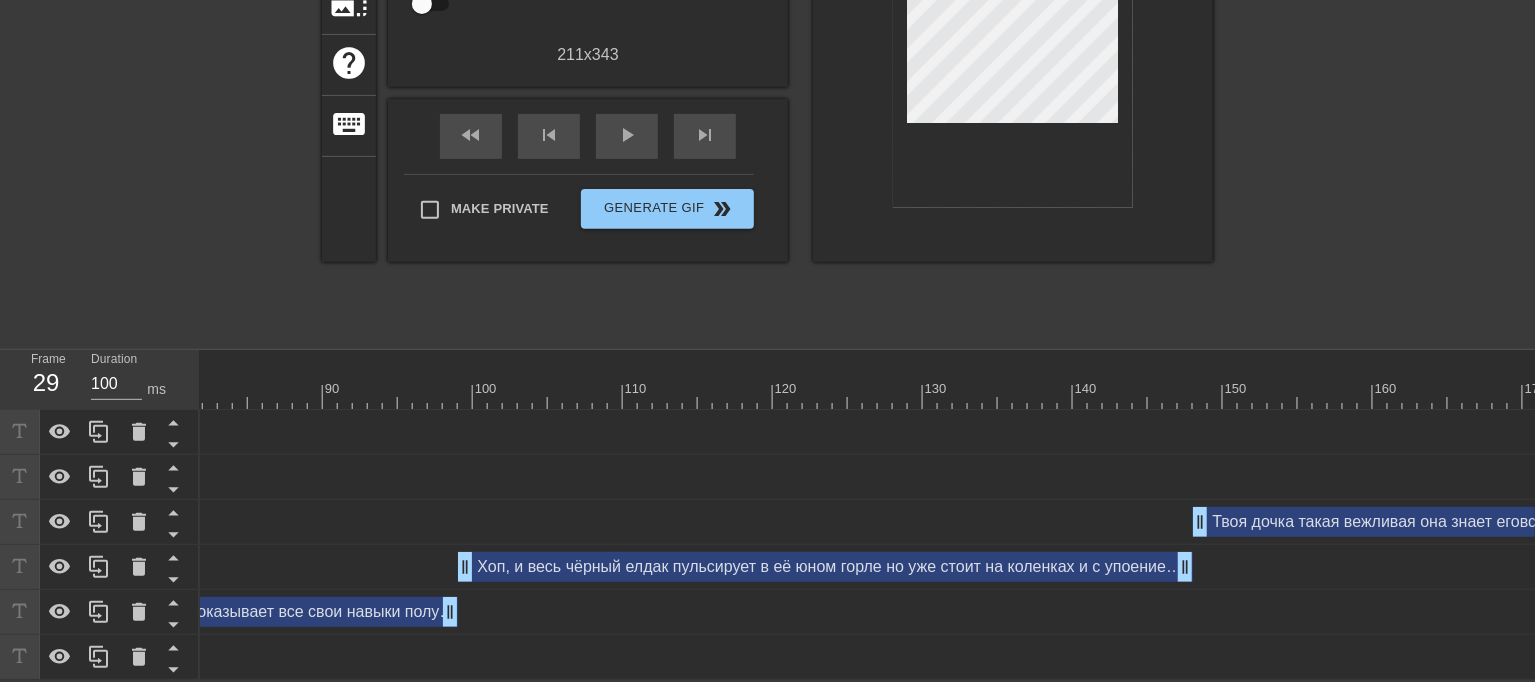 scroll, scrollTop: 356, scrollLeft: 0, axis: vertical 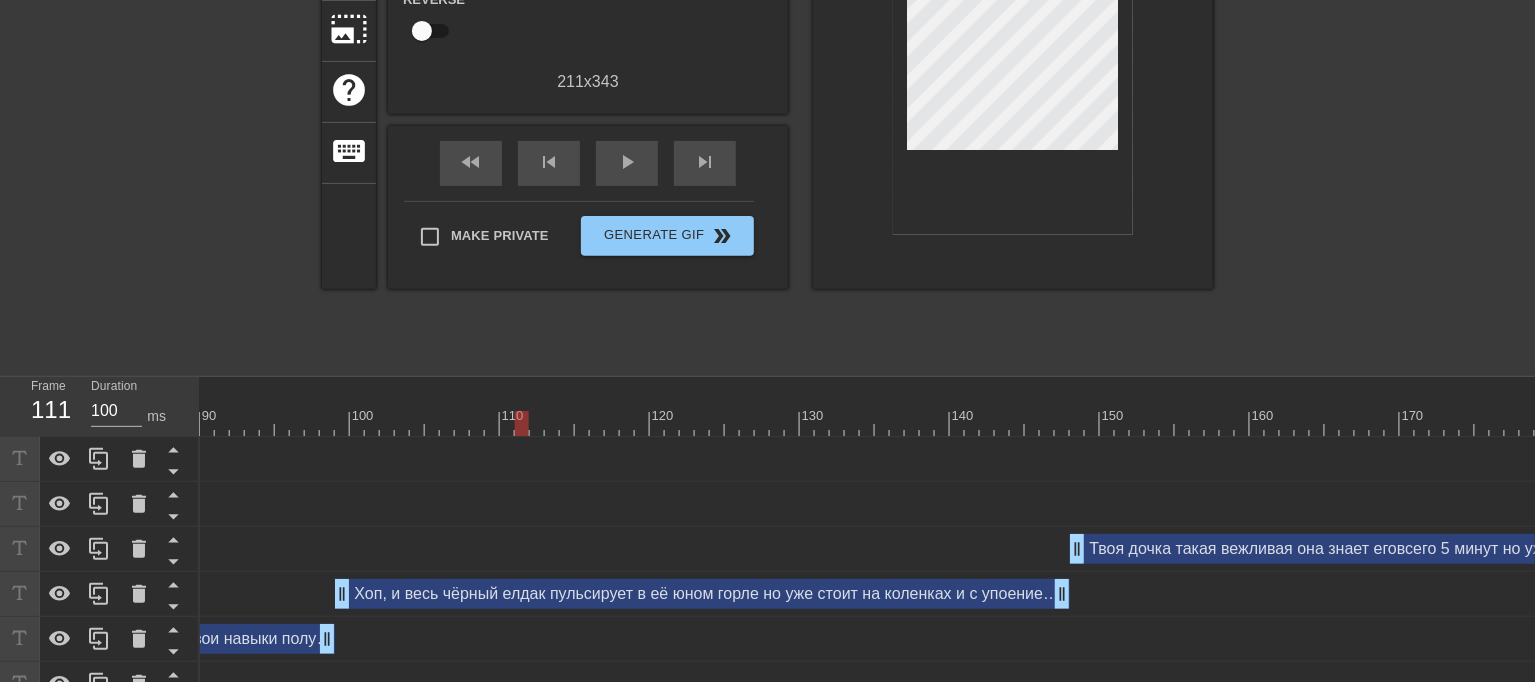 click at bounding box center (1002, 423) 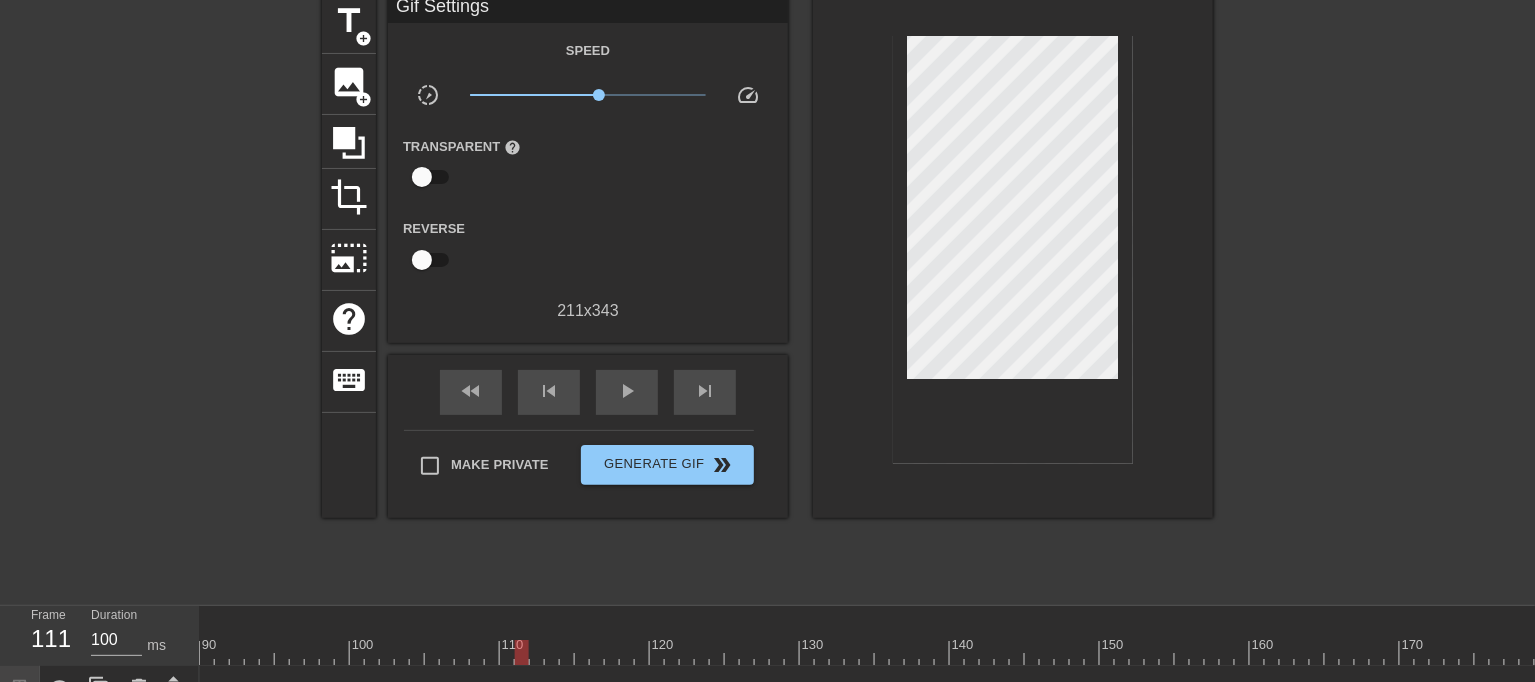 scroll, scrollTop: 85, scrollLeft: 0, axis: vertical 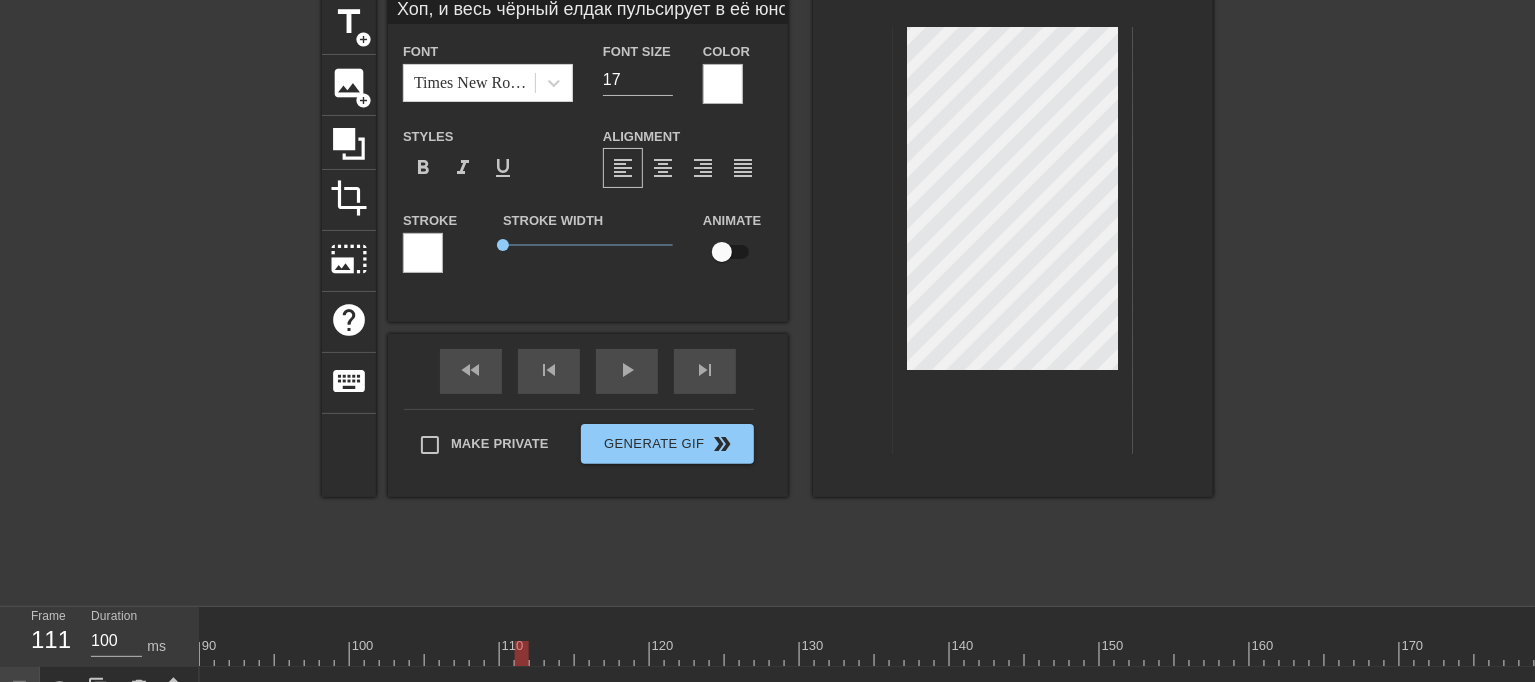 click at bounding box center [1013, 245] 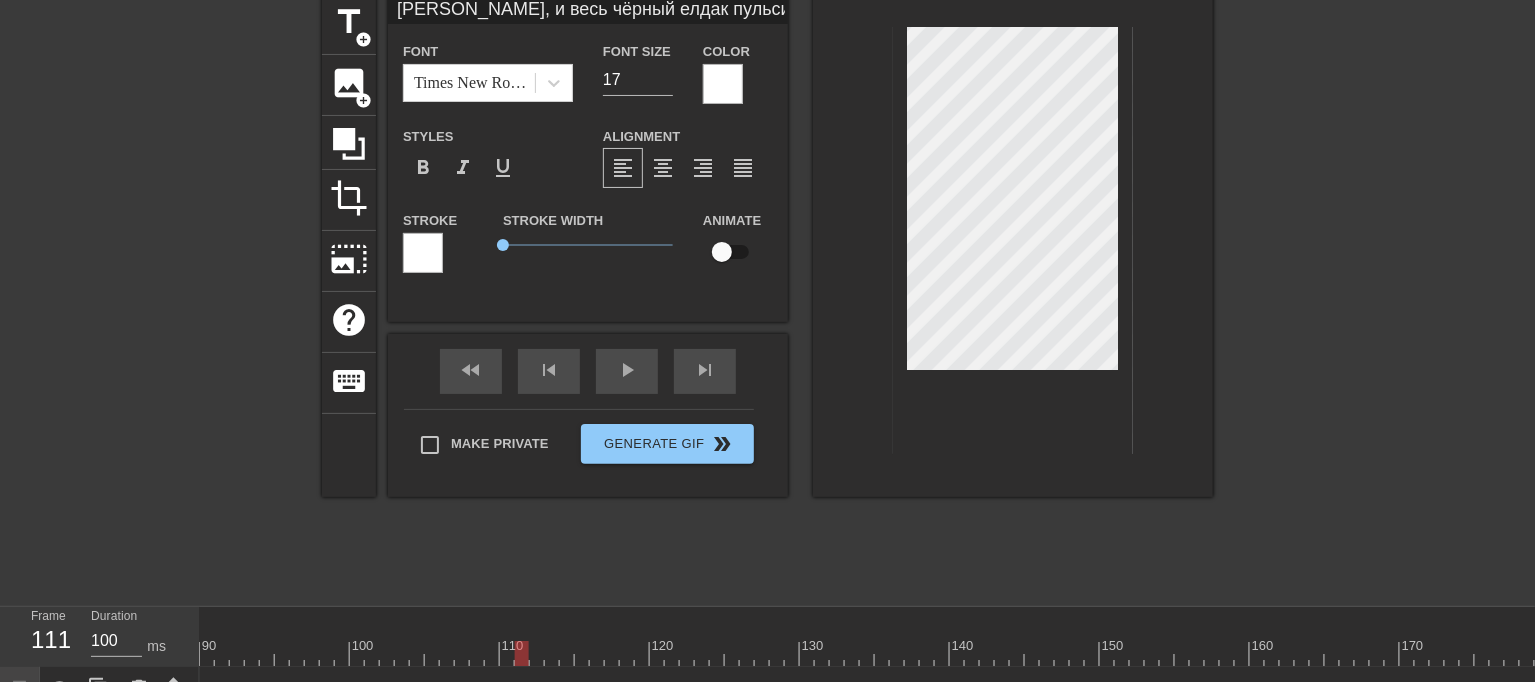 scroll, scrollTop: 5, scrollLeft: 13, axis: both 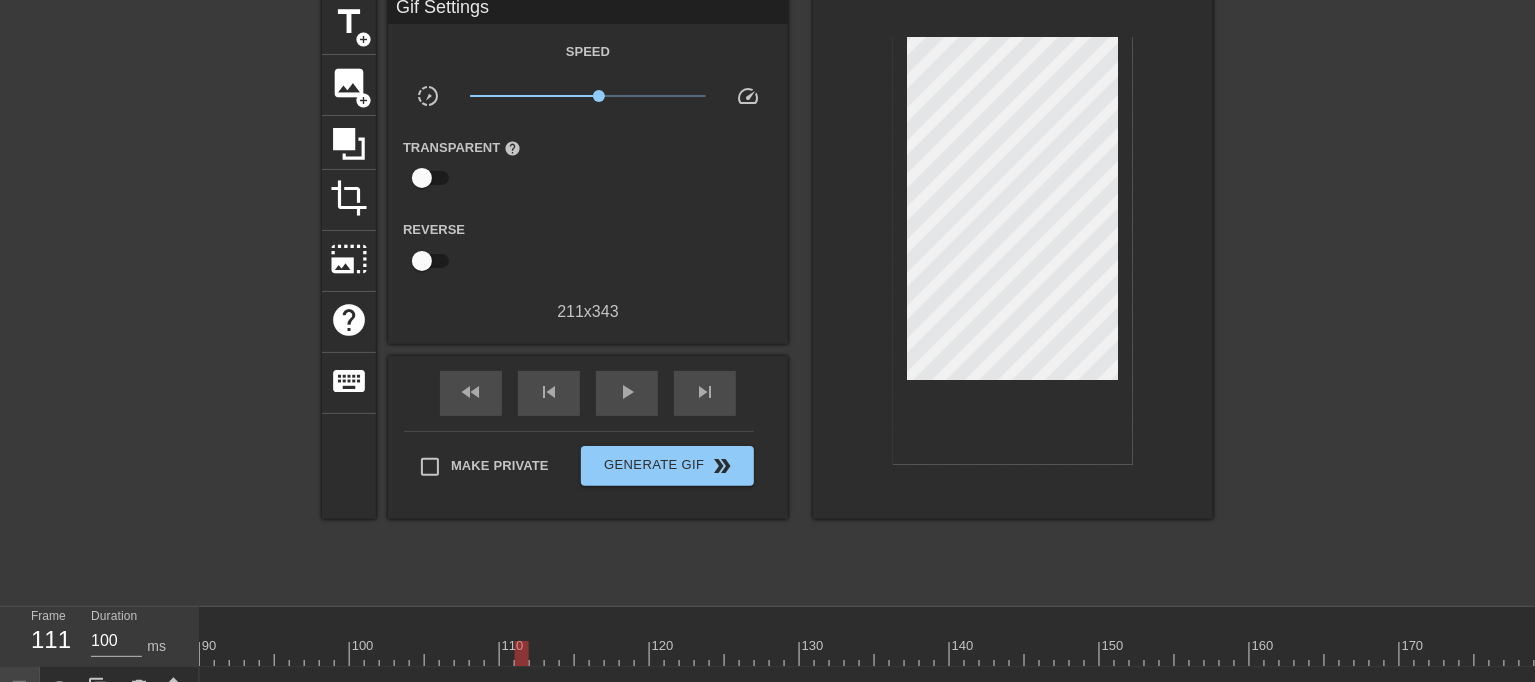 click on "title add_circle image add_circle crop photo_size_select_large help keyboard Gif Settings Speed slow_motion_video x1.23 speed Transparent help Reverse 211  x  343 fast_rewind skip_previous play_arrow skip_next Make Private Generate Gif double_arrow" at bounding box center [767, 294] 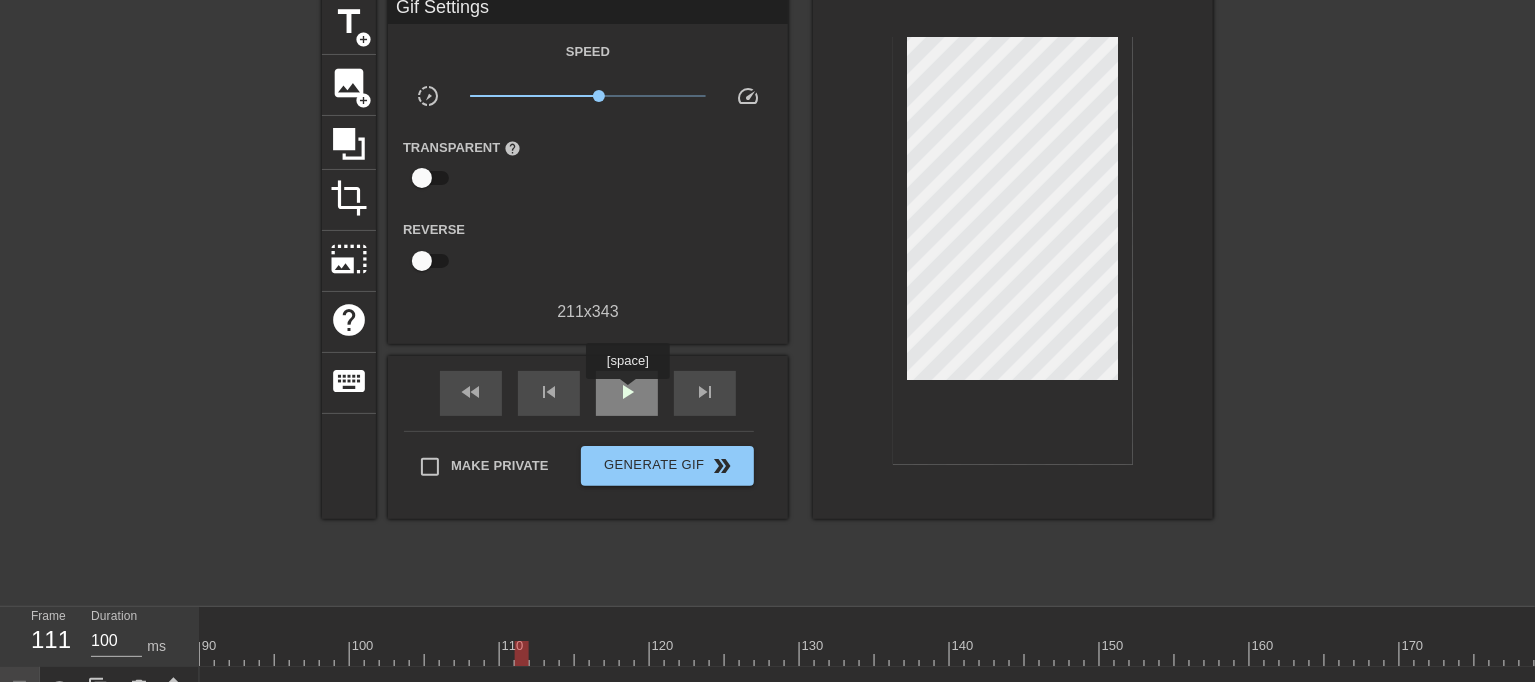 click on "play_arrow" at bounding box center [627, 392] 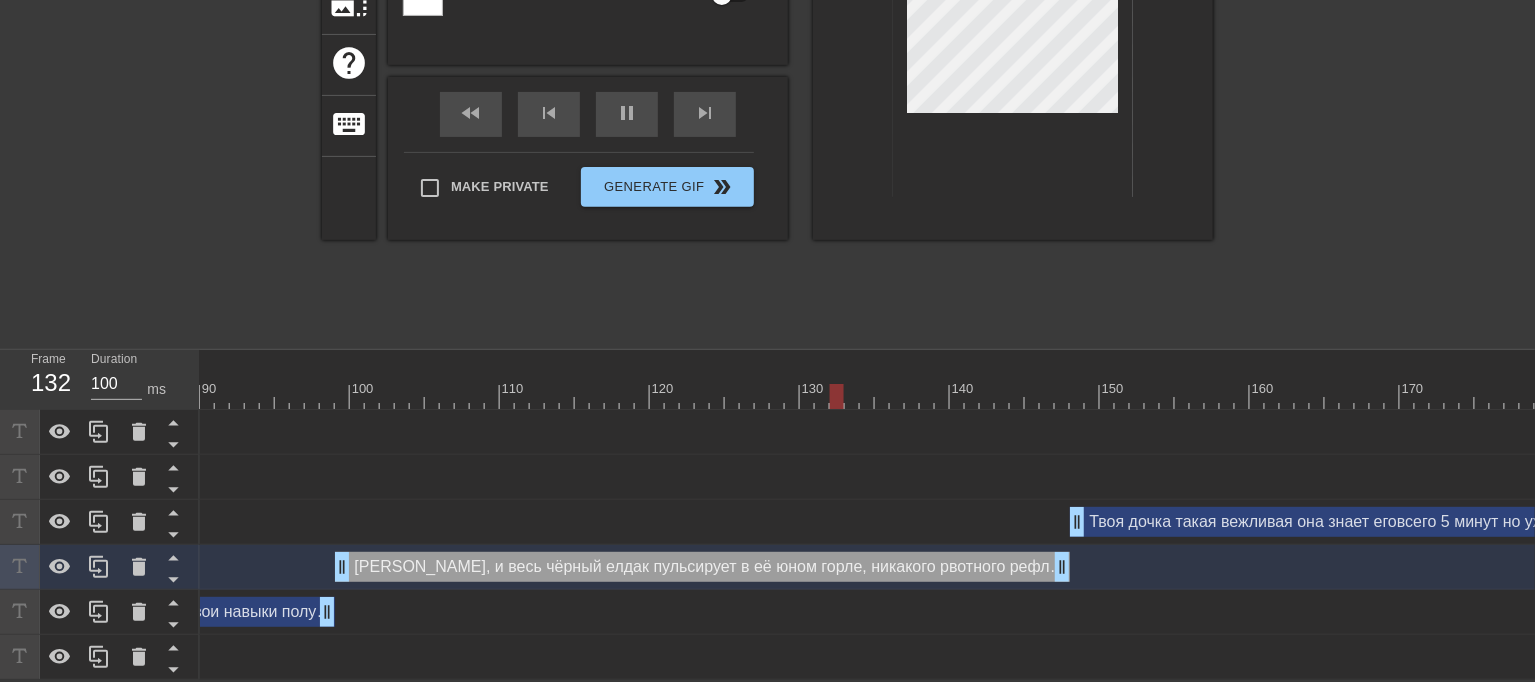 scroll, scrollTop: 0, scrollLeft: 0, axis: both 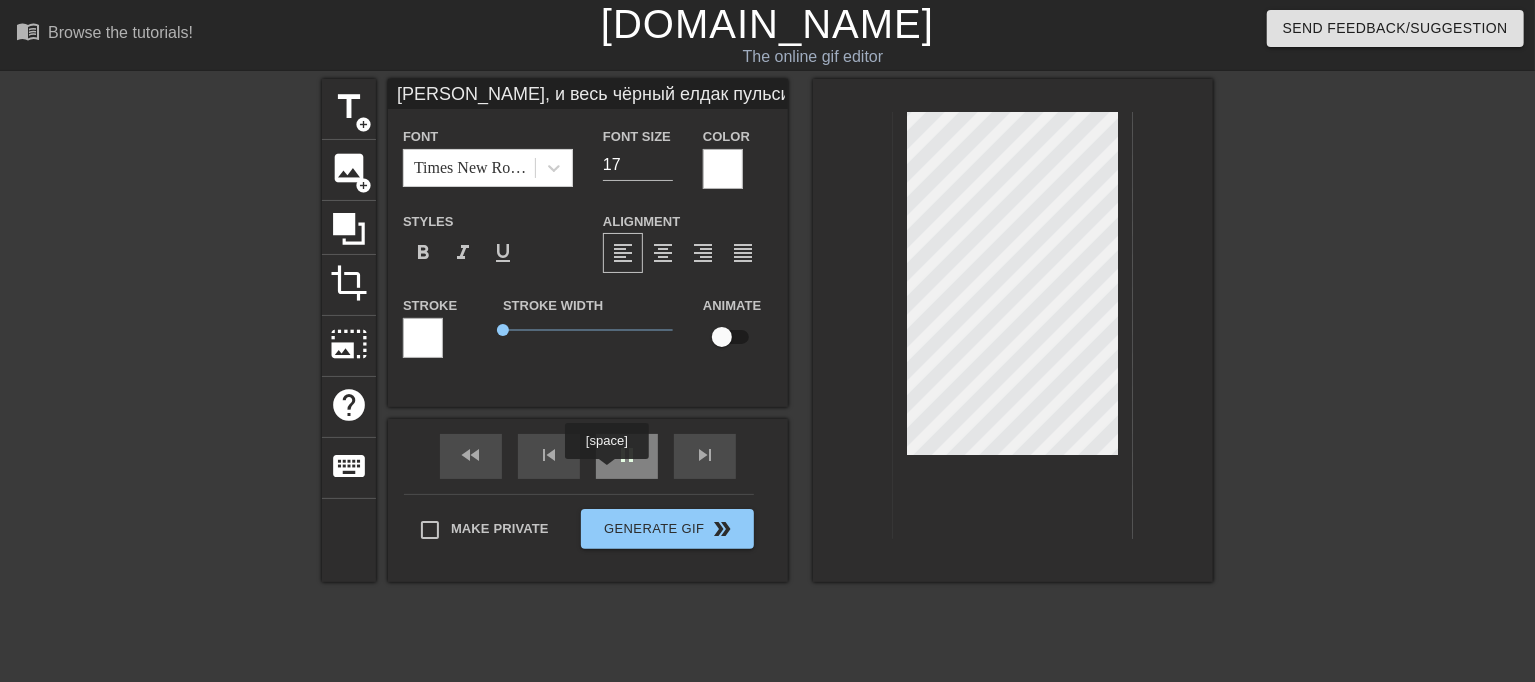 click on "pause" at bounding box center (627, 456) 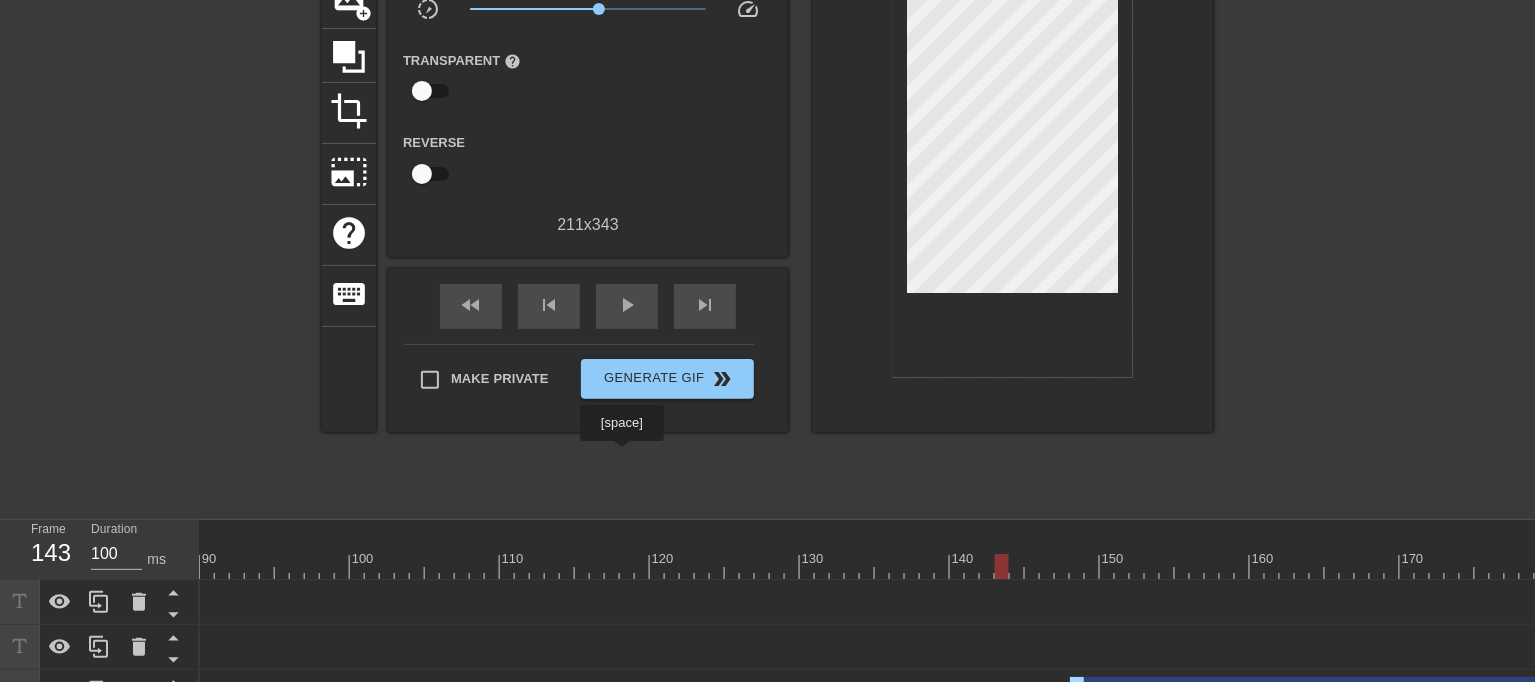 scroll, scrollTop: 356, scrollLeft: 0, axis: vertical 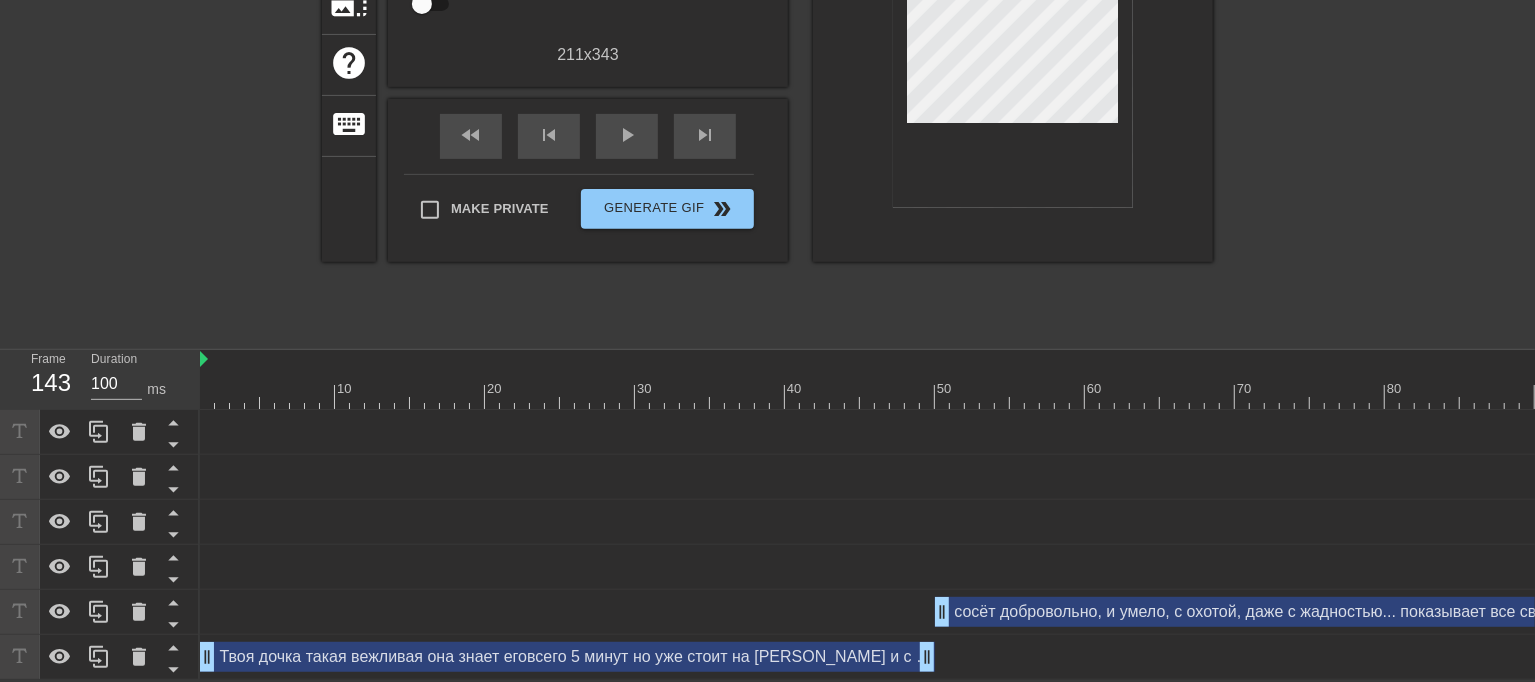 click on "Твоя дочка такая вежливая
она знает еговсего 5 минут
но уже стоит на [PERSON_NAME]
и с упоением отсасывает drag_handle drag_handle" at bounding box center [567, 657] 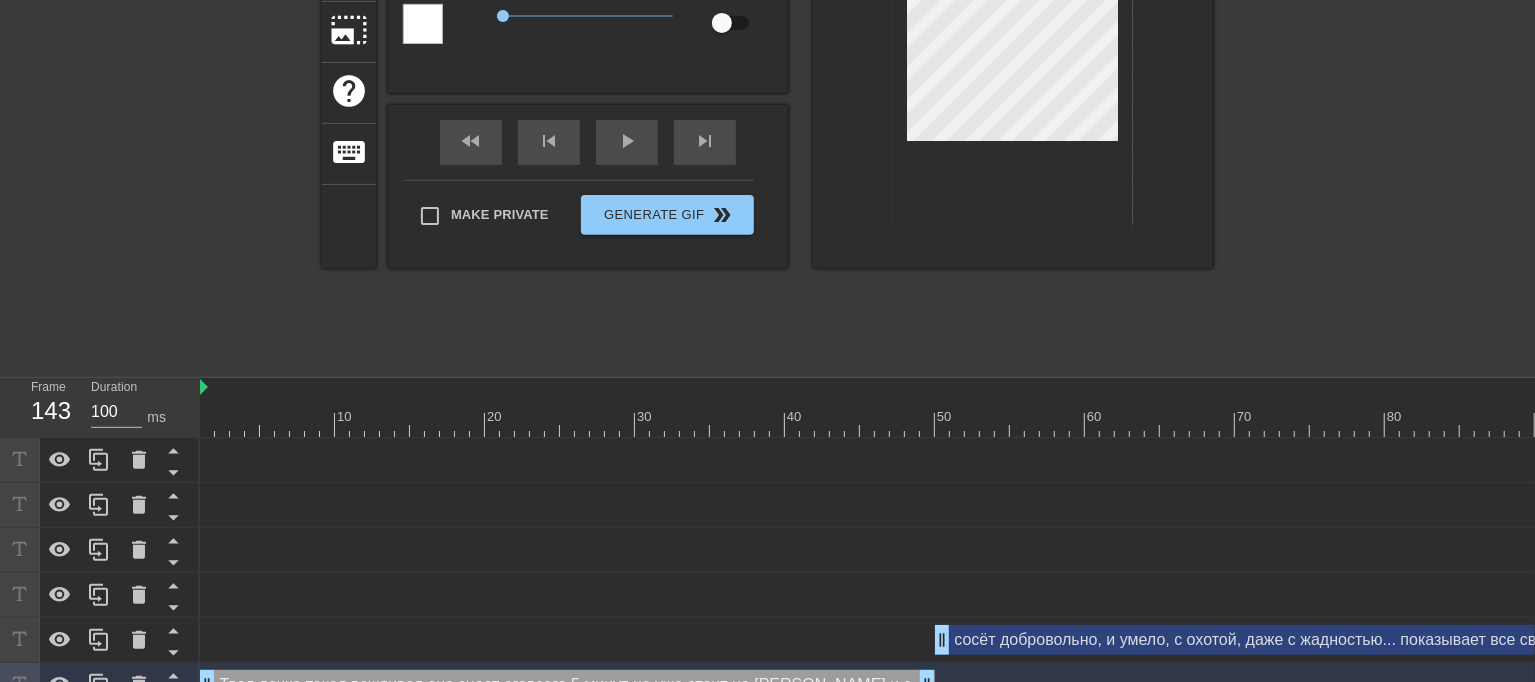 scroll, scrollTop: 356, scrollLeft: 0, axis: vertical 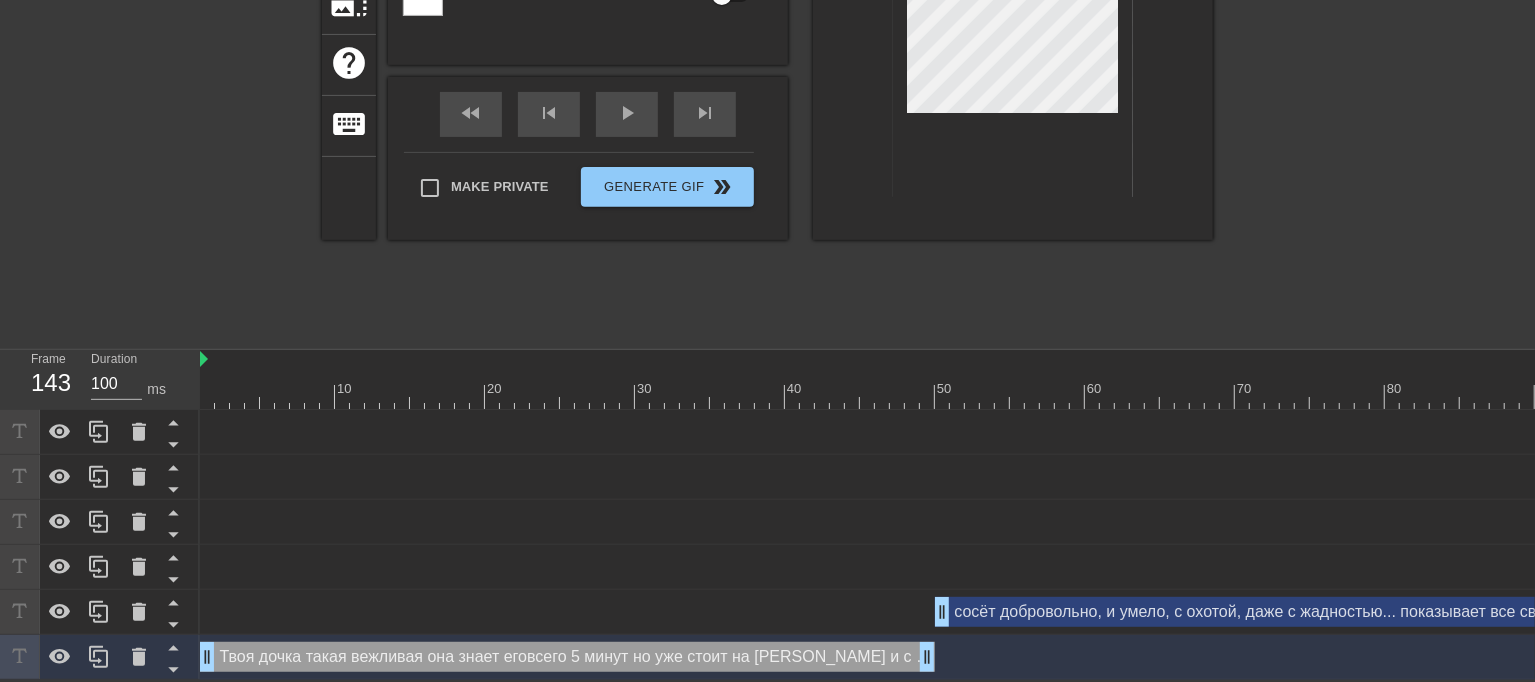click at bounding box center [2337, 396] 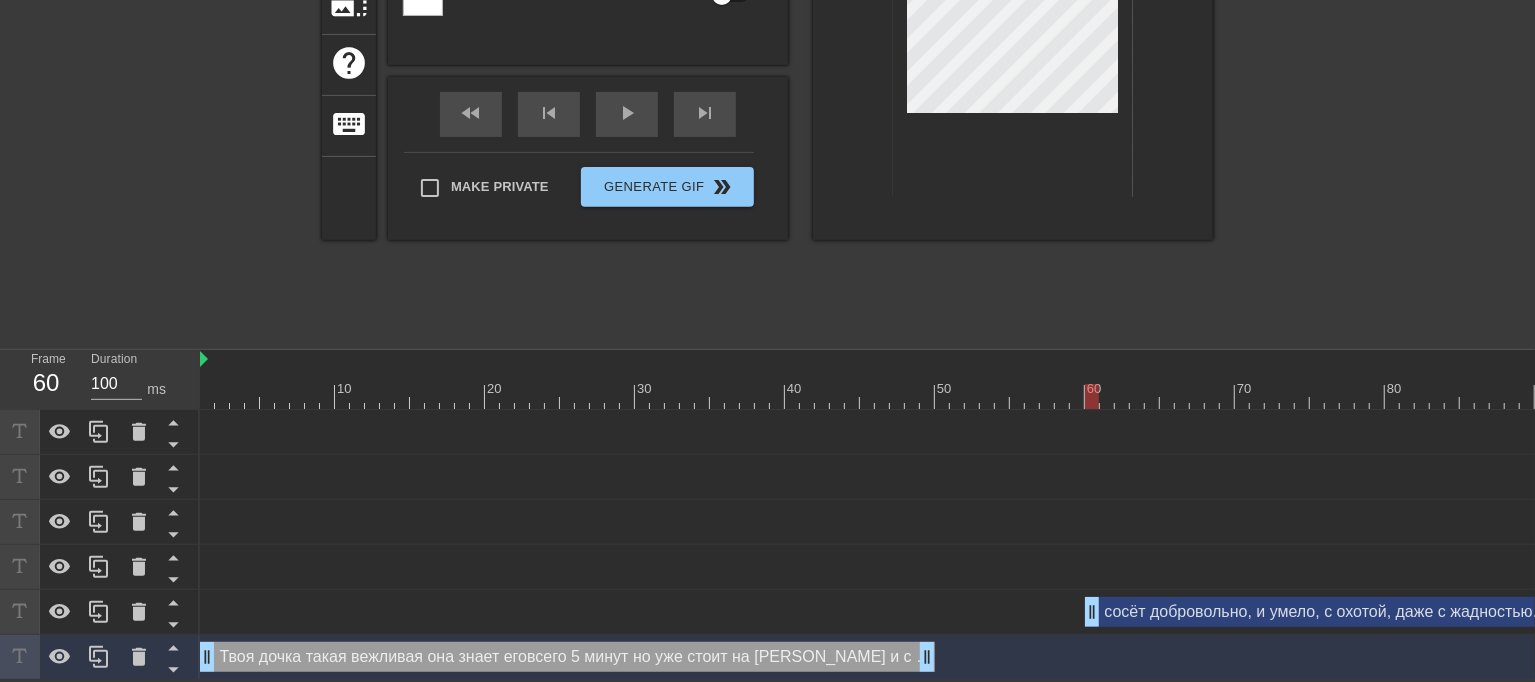 drag, startPoint x: 942, startPoint y: 599, endPoint x: 1094, endPoint y: 602, distance: 152.0296 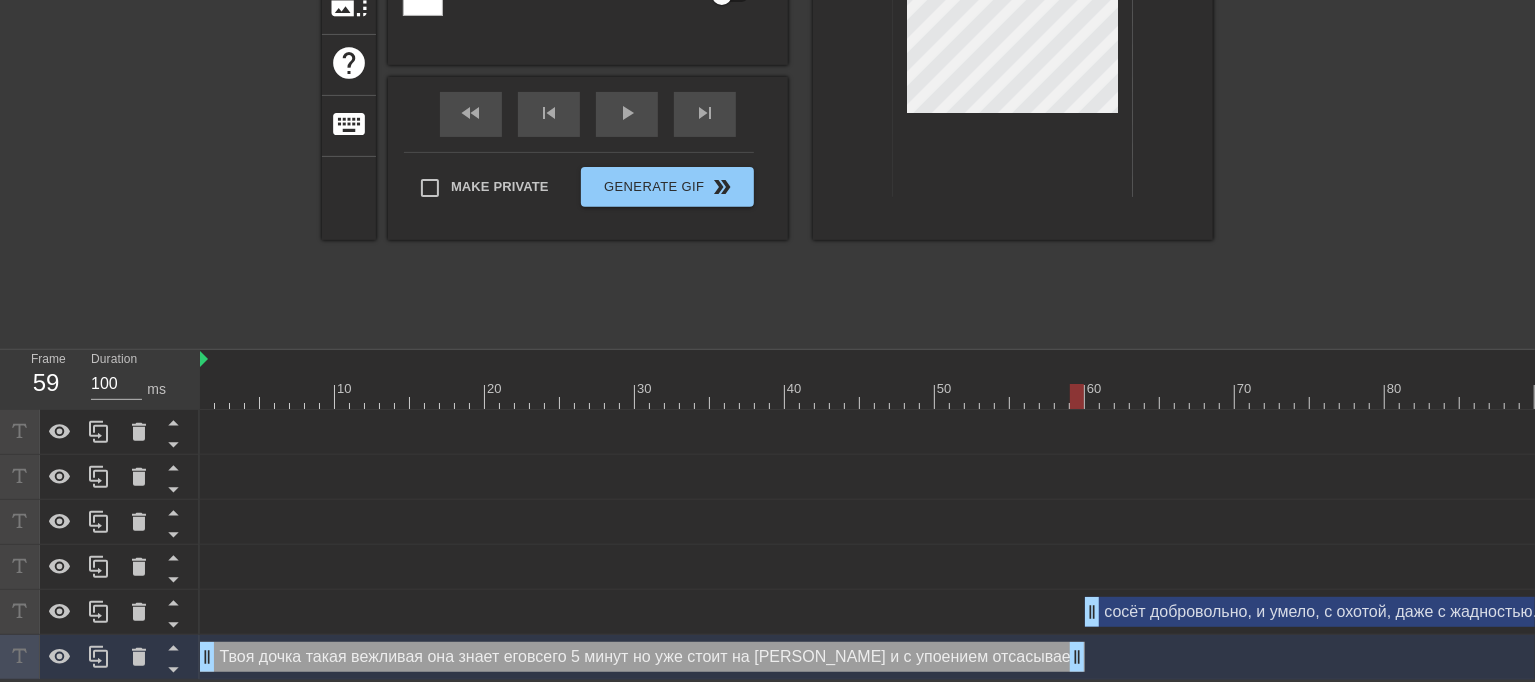 drag, startPoint x: 929, startPoint y: 641, endPoint x: 1076, endPoint y: 634, distance: 147.16656 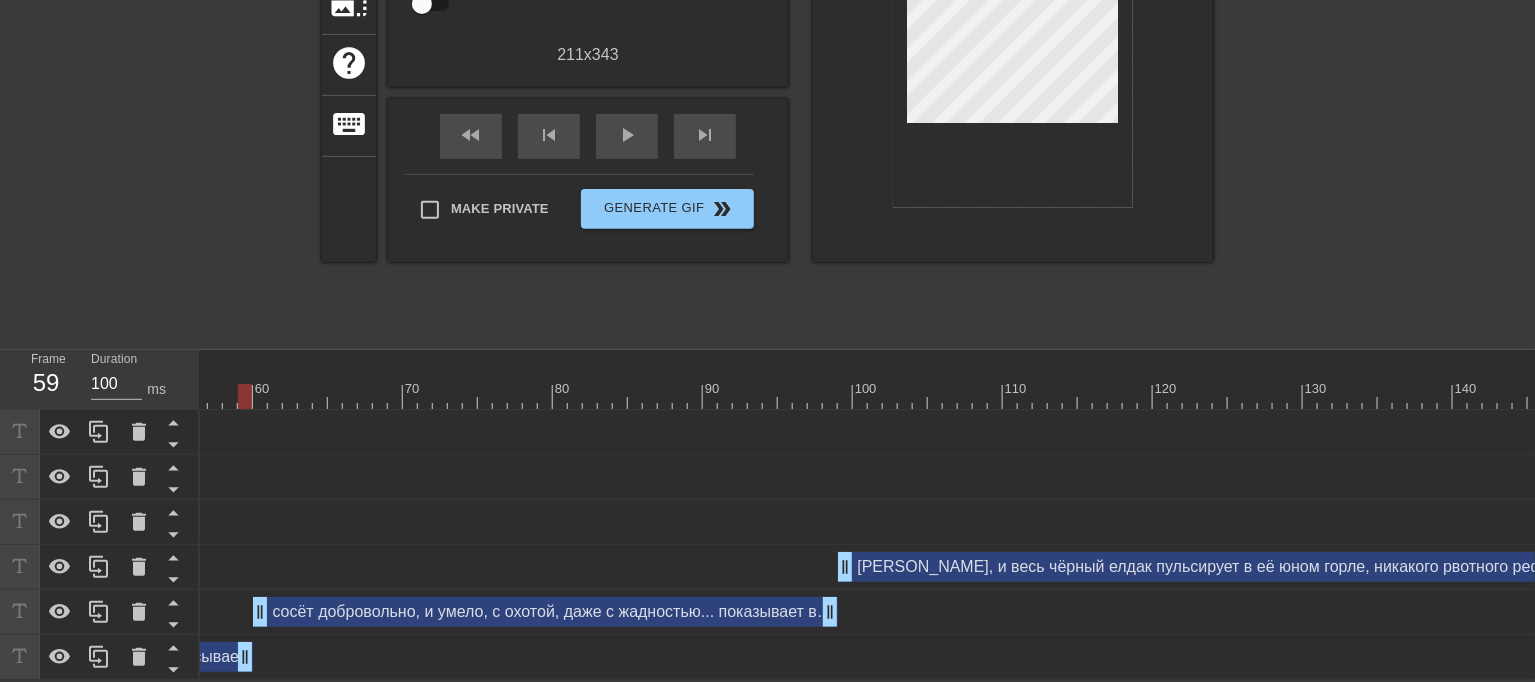 scroll, scrollTop: 0, scrollLeft: 911, axis: horizontal 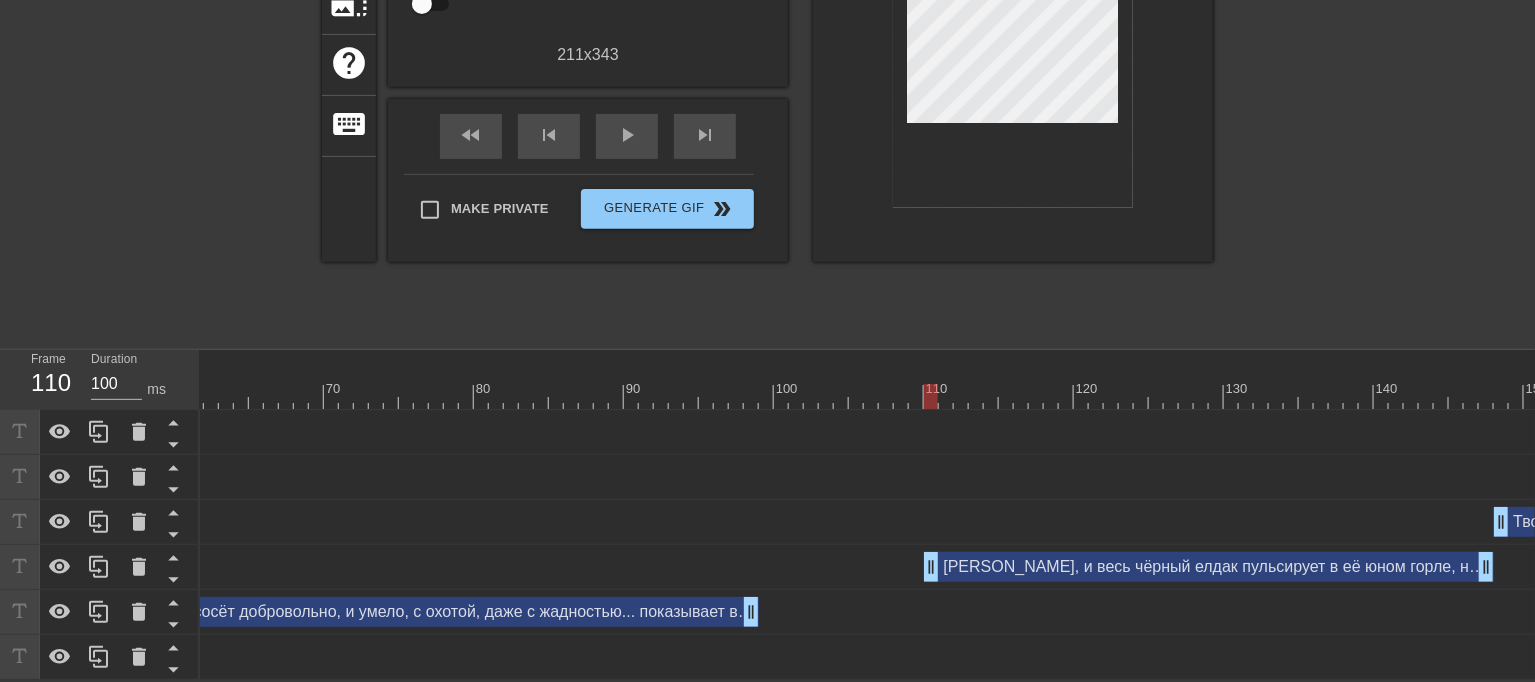 drag, startPoint x: 766, startPoint y: 562, endPoint x: 938, endPoint y: 578, distance: 172.74258 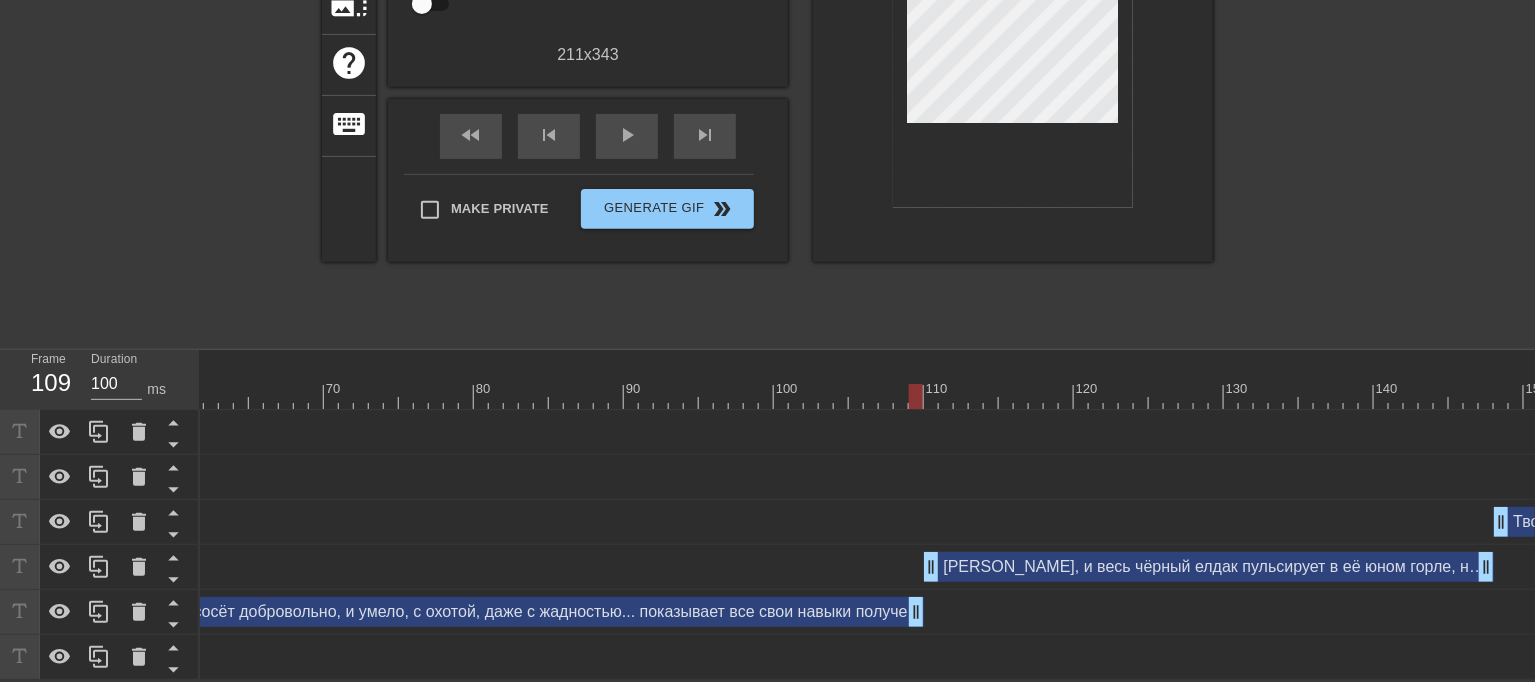 drag, startPoint x: 749, startPoint y: 597, endPoint x: 908, endPoint y: 599, distance: 159.01257 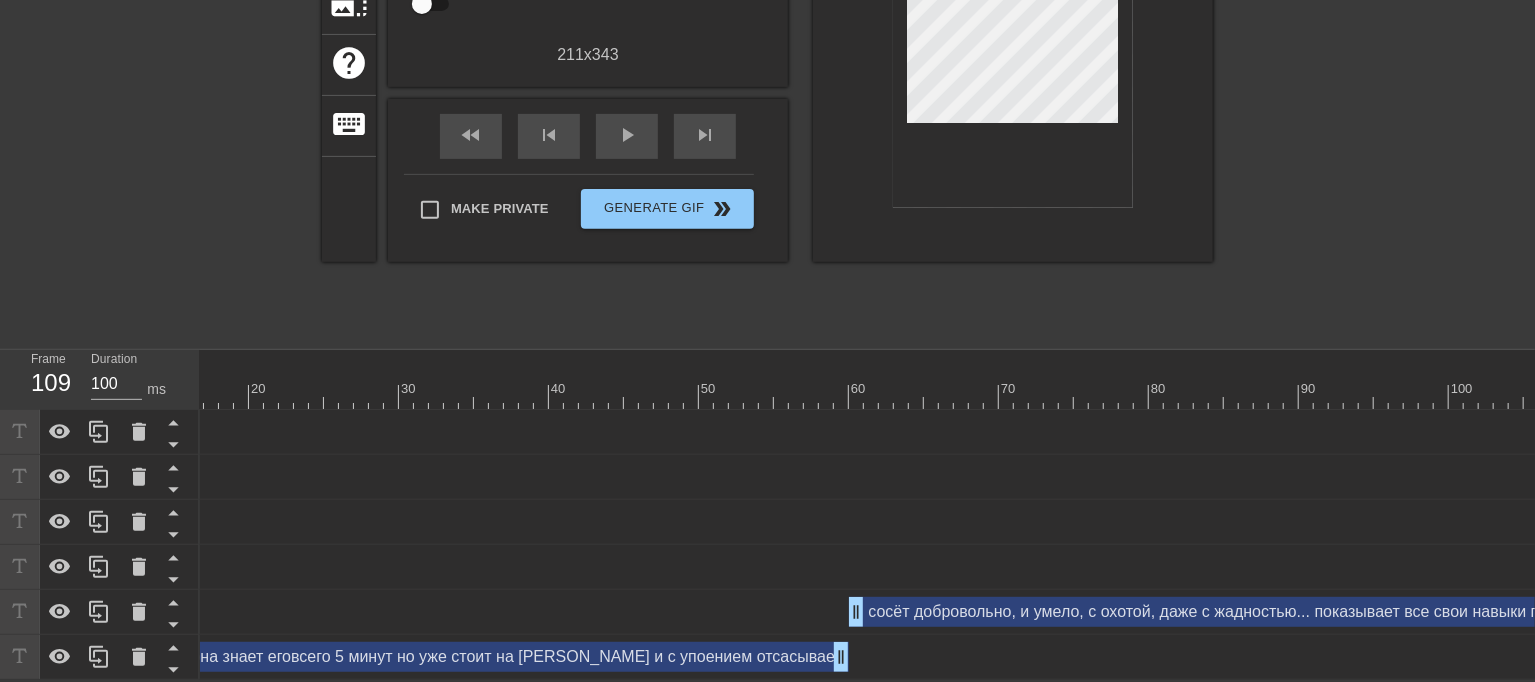 scroll, scrollTop: 0, scrollLeft: 242, axis: horizontal 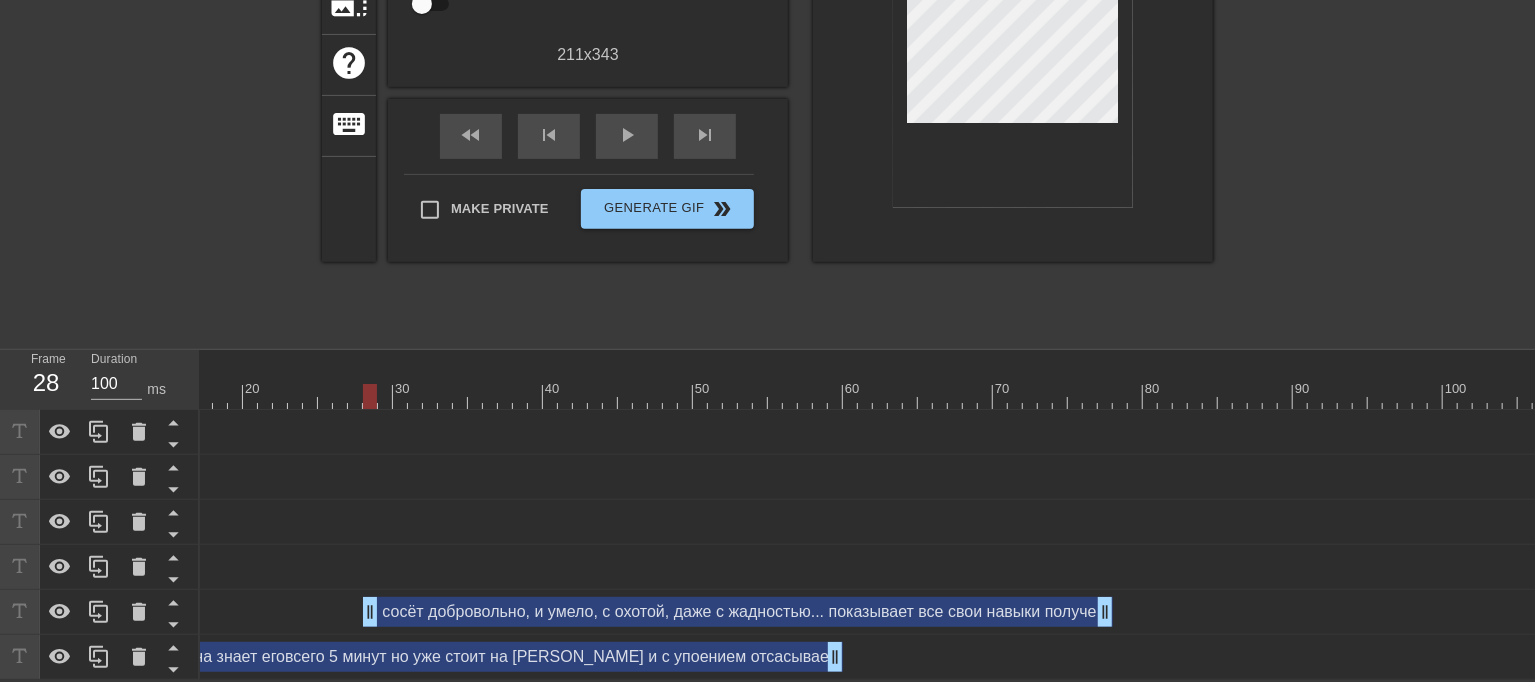 drag, startPoint x: 920, startPoint y: 602, endPoint x: 418, endPoint y: 638, distance: 503.28918 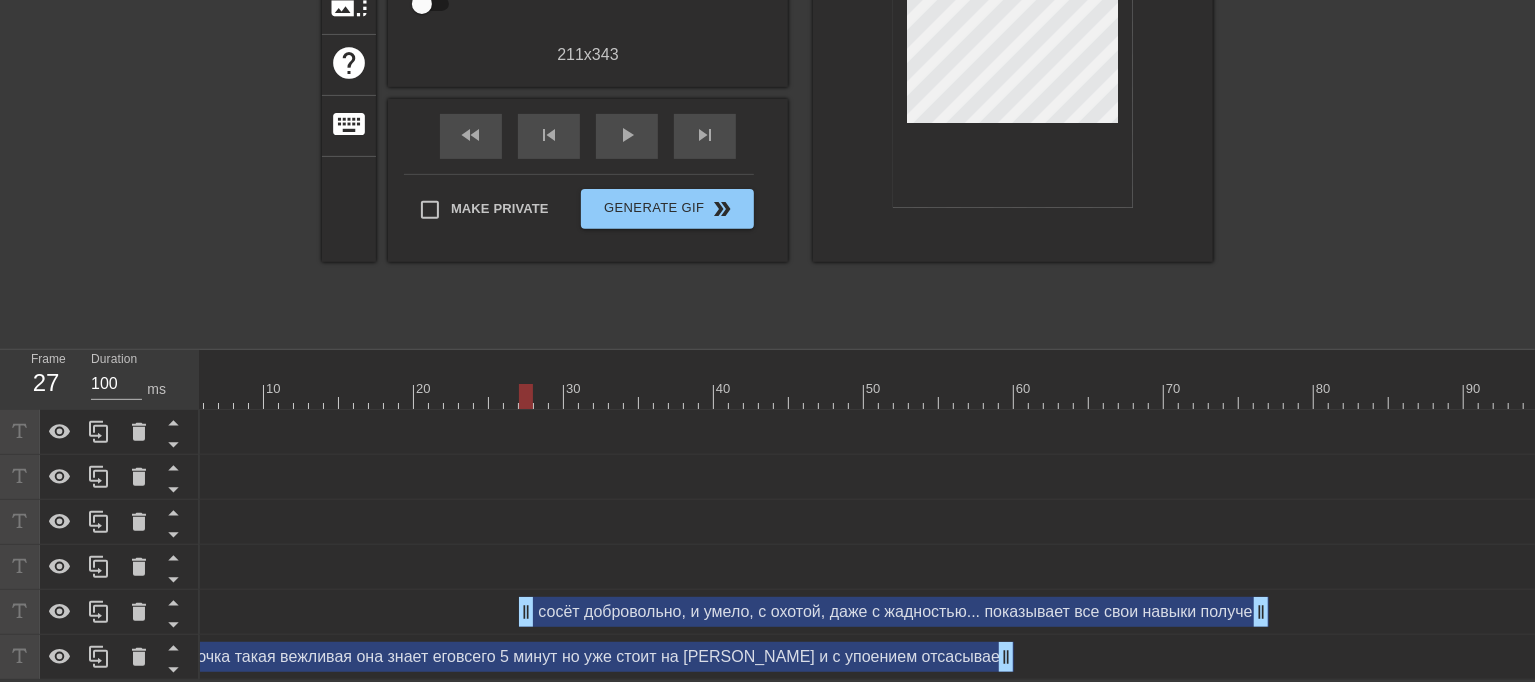 scroll, scrollTop: 0, scrollLeft: 0, axis: both 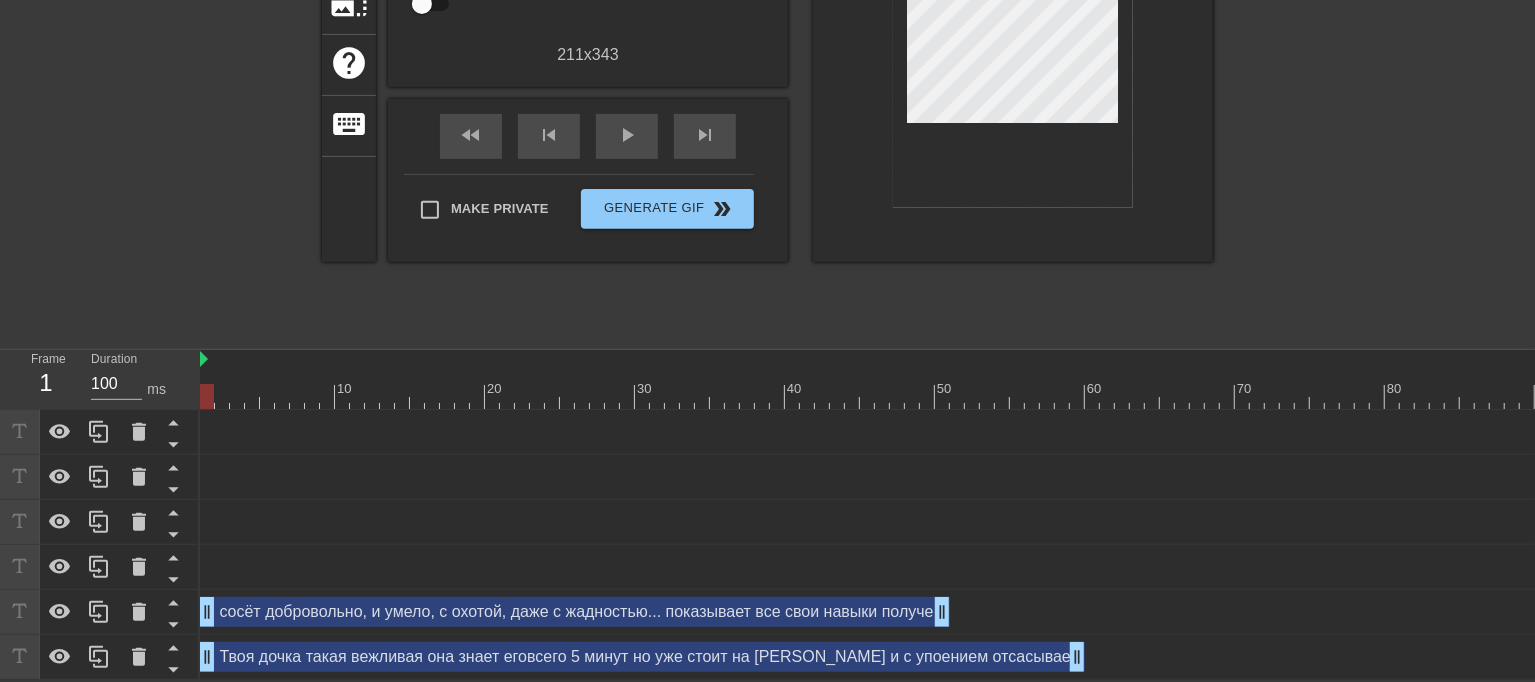 drag, startPoint x: 671, startPoint y: 608, endPoint x: 274, endPoint y: 609, distance: 397.00125 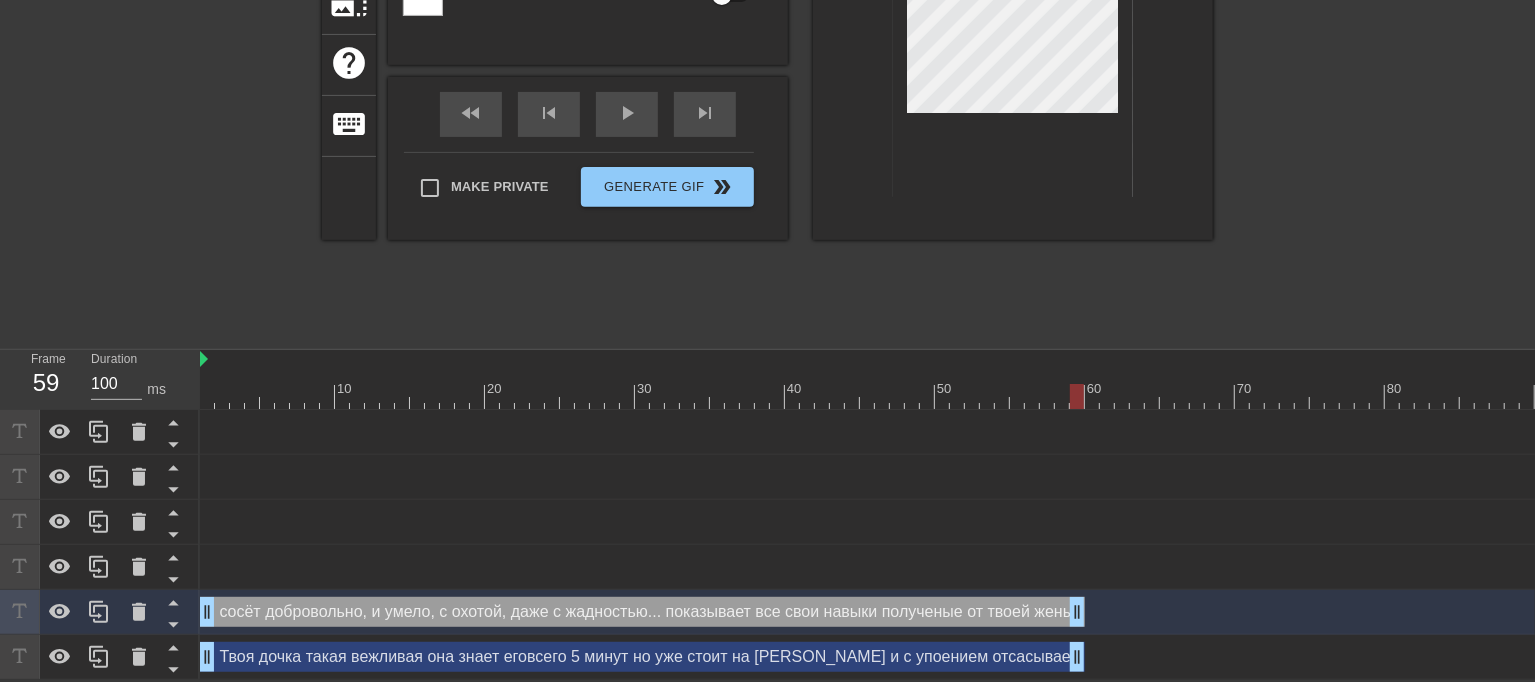 drag, startPoint x: 939, startPoint y: 601, endPoint x: 1073, endPoint y: 607, distance: 134.13426 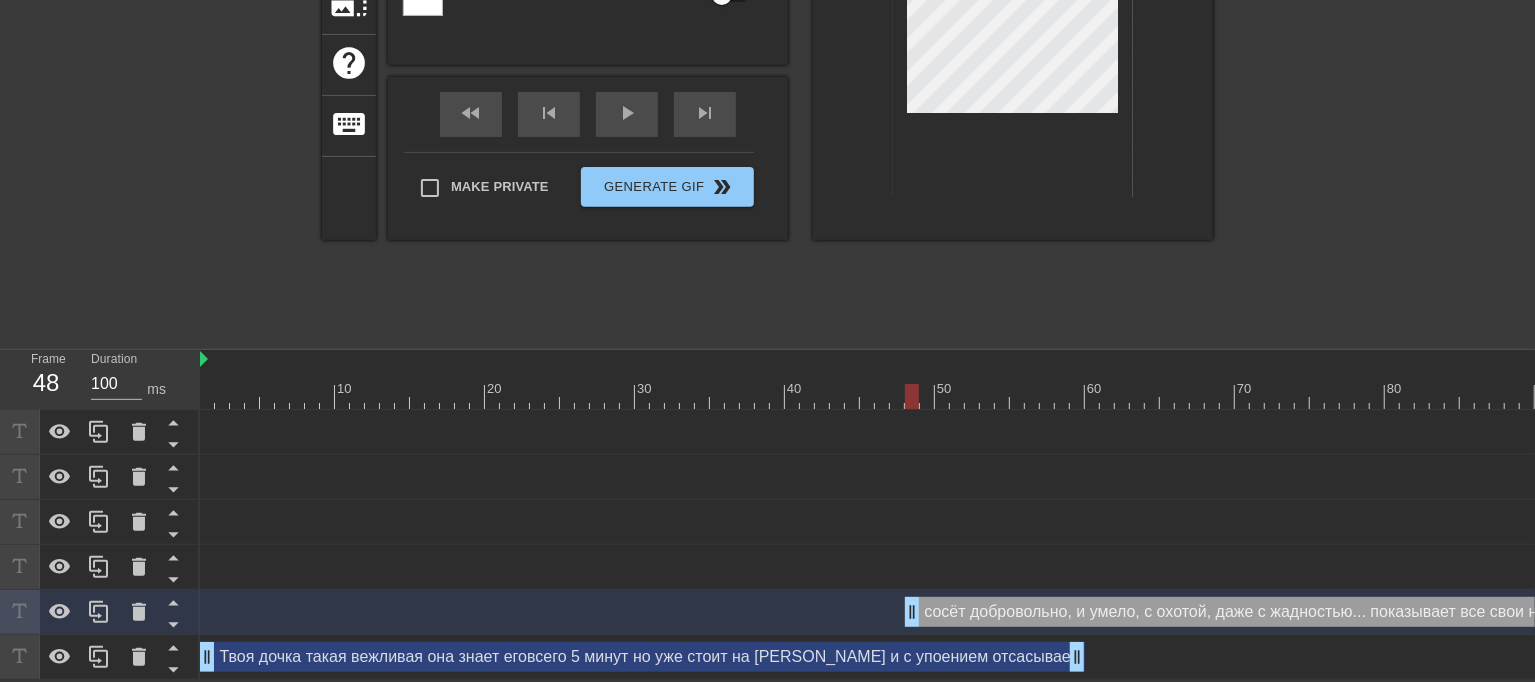 drag, startPoint x: 852, startPoint y: 598, endPoint x: 1550, endPoint y: 605, distance: 698.0351 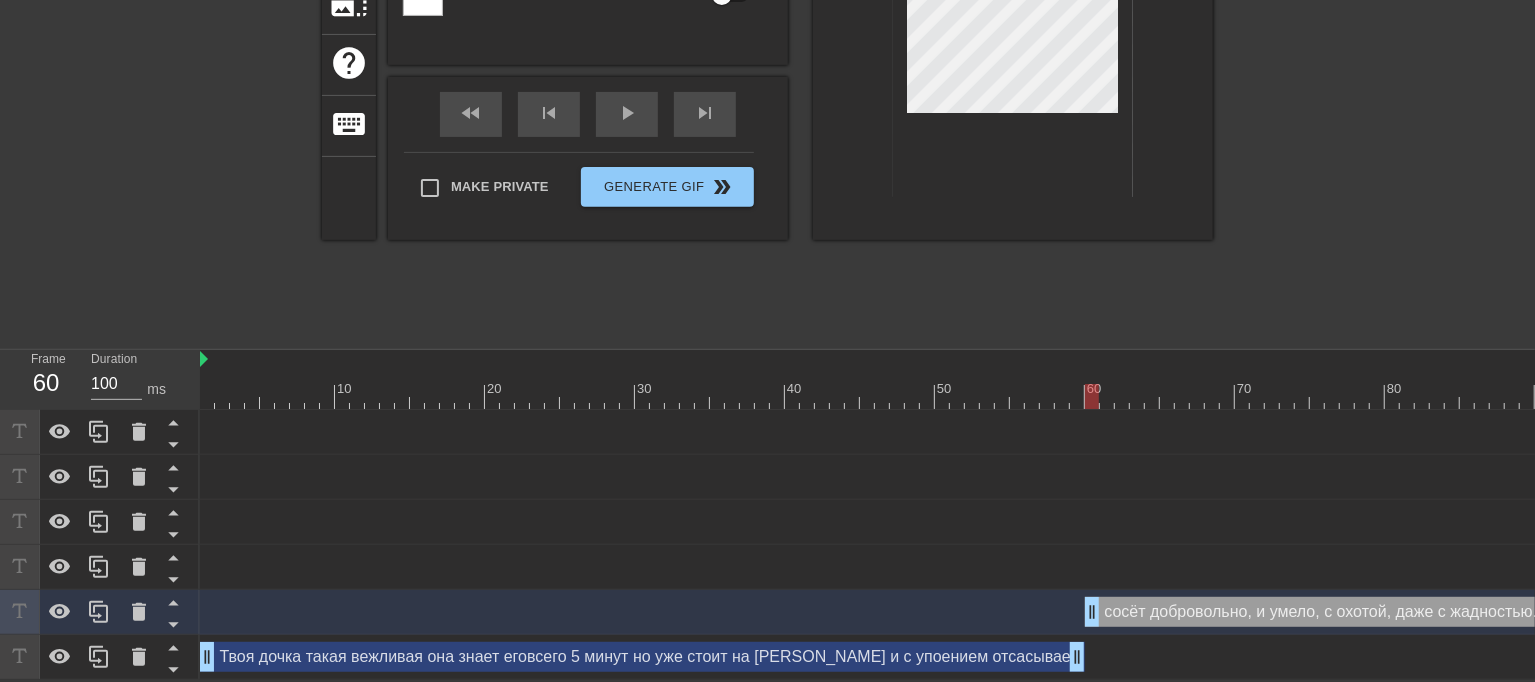 drag, startPoint x: 1003, startPoint y: 600, endPoint x: 1180, endPoint y: 602, distance: 177.01129 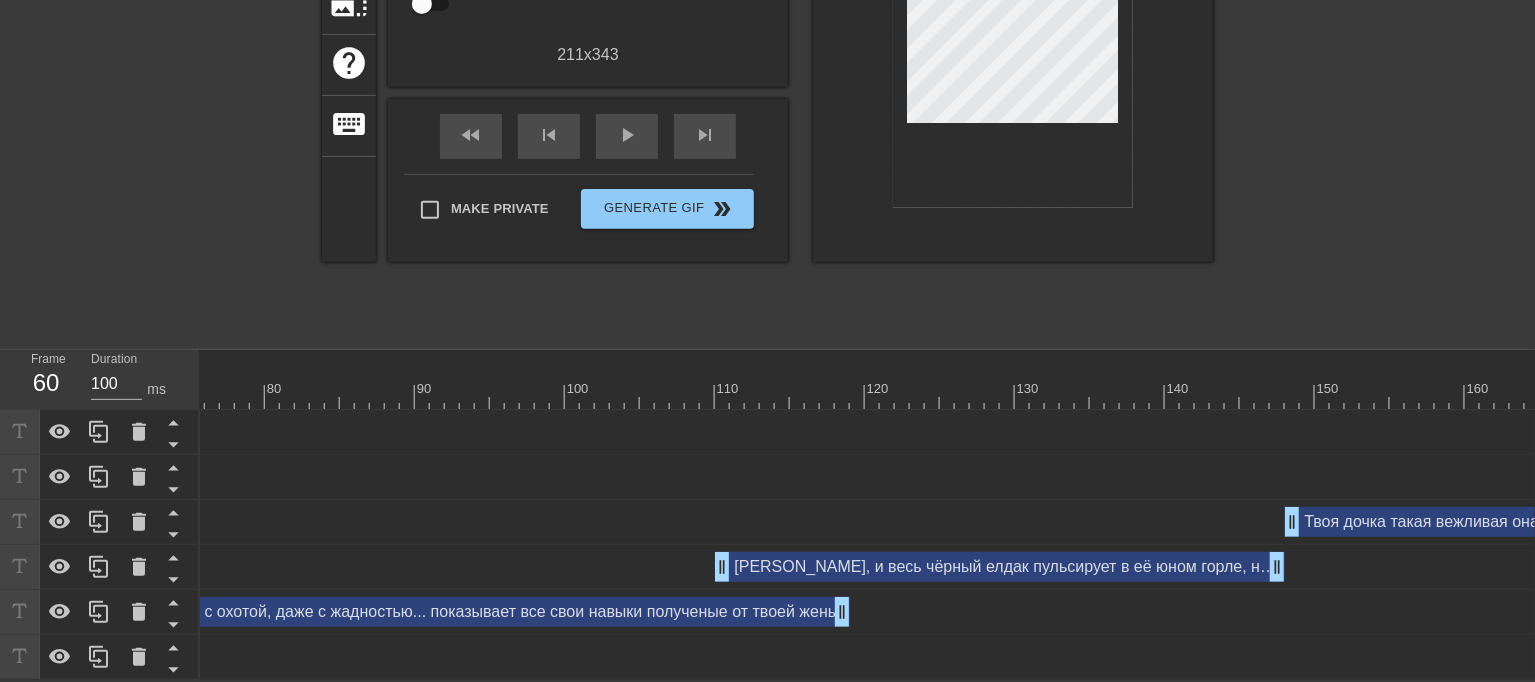 scroll, scrollTop: 0, scrollLeft: 898, axis: horizontal 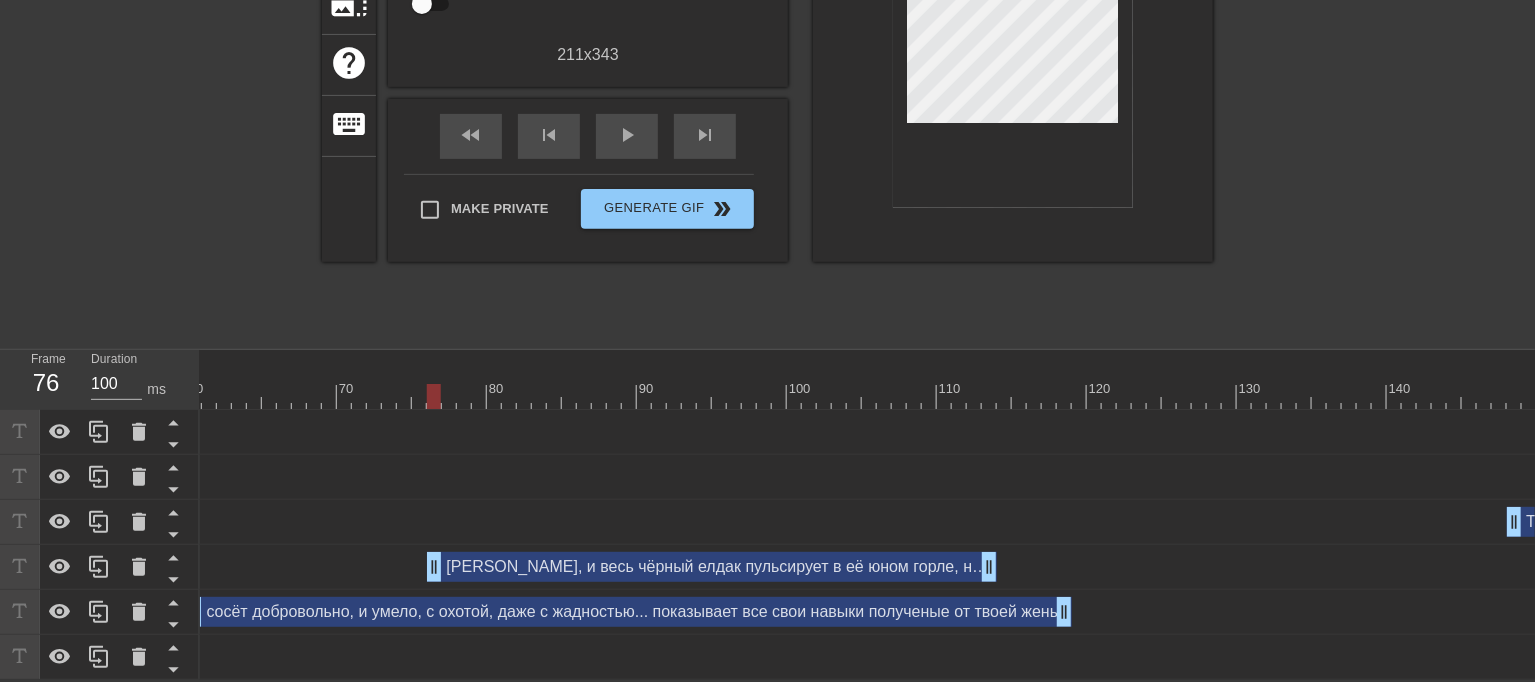 drag, startPoint x: 1041, startPoint y: 558, endPoint x: 473, endPoint y: 576, distance: 568.28516 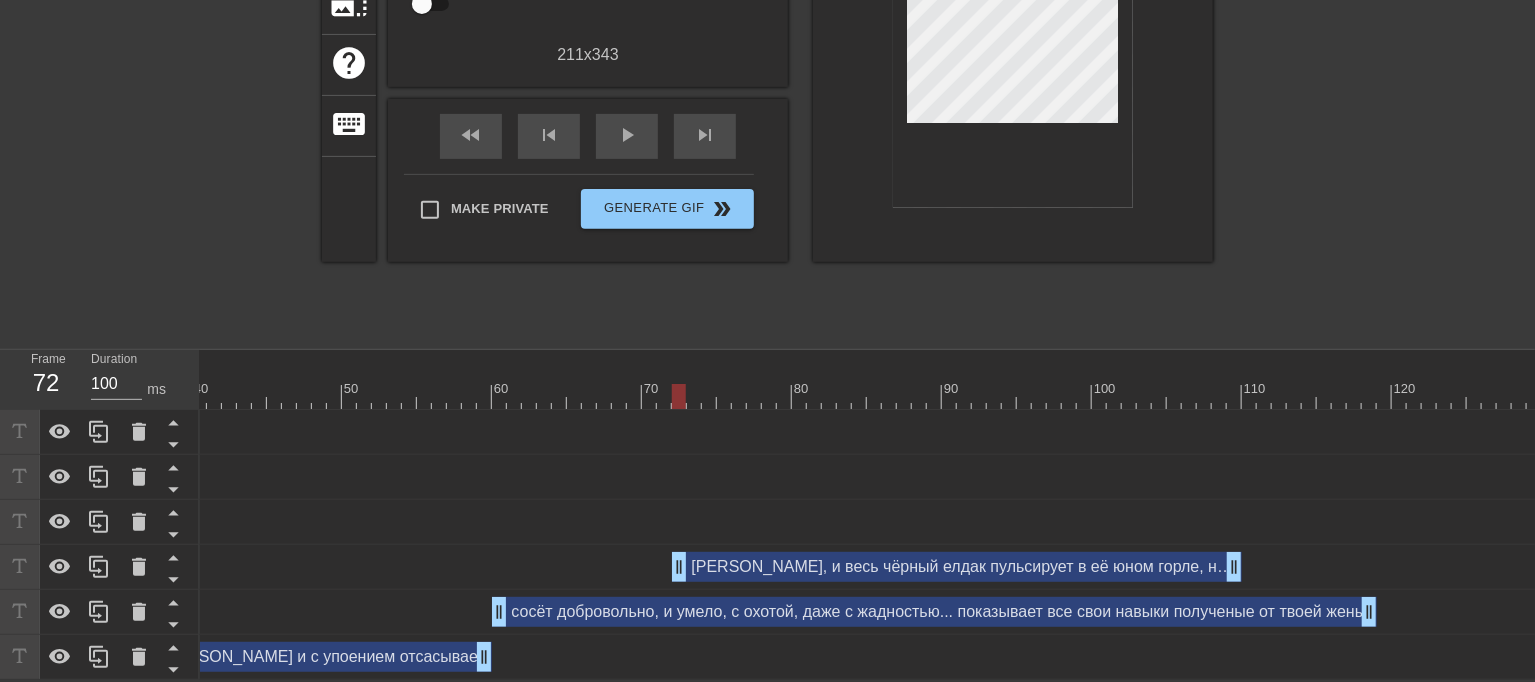 scroll, scrollTop: 0, scrollLeft: 589, axis: horizontal 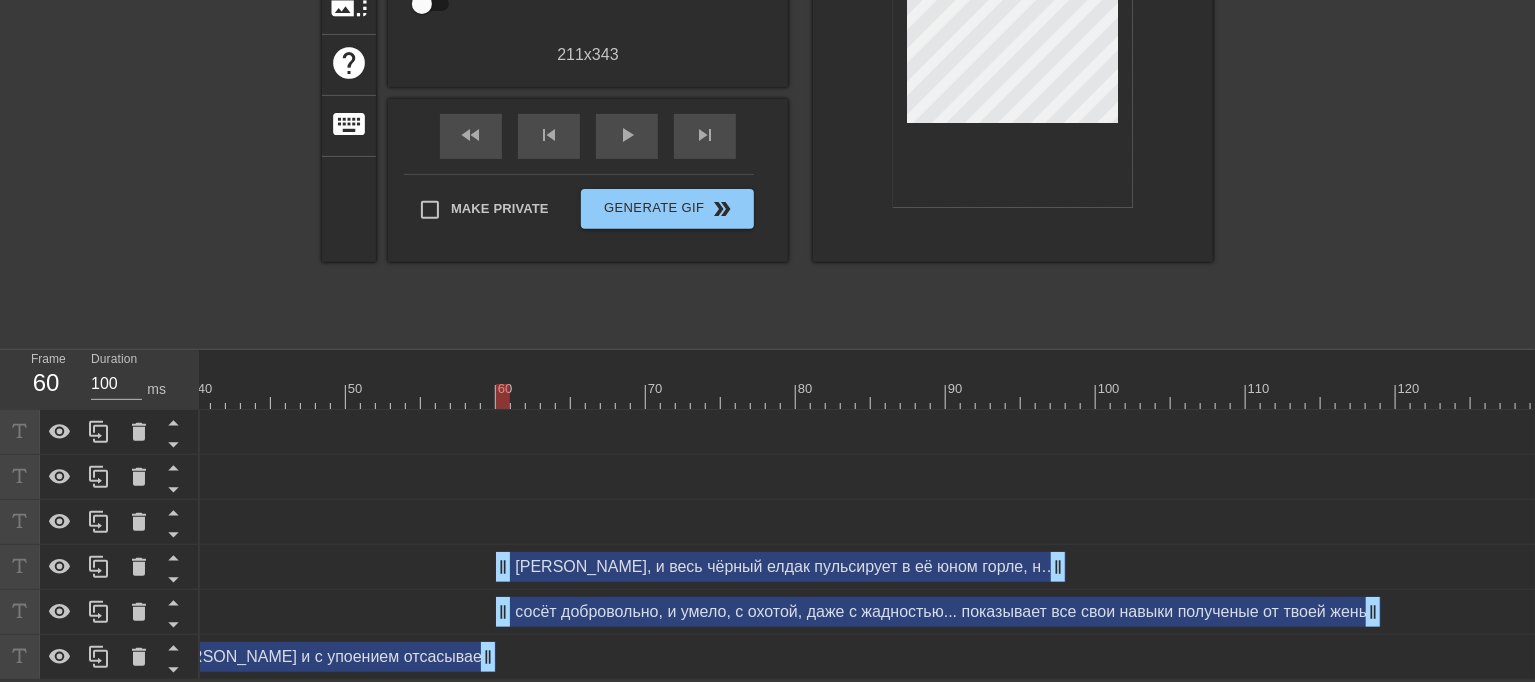 drag, startPoint x: 737, startPoint y: 555, endPoint x: 559, endPoint y: 559, distance: 178.04494 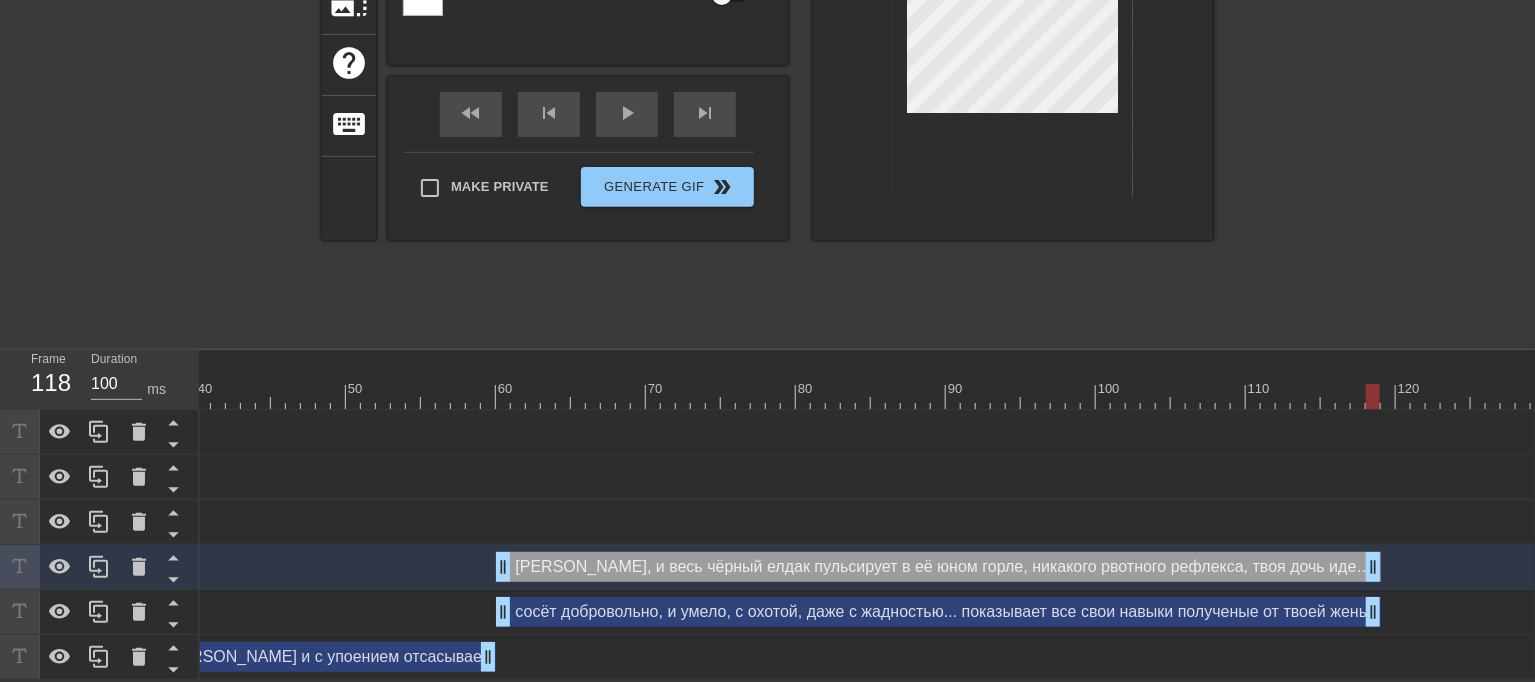 drag, startPoint x: 1055, startPoint y: 550, endPoint x: 1367, endPoint y: 555, distance: 312.04007 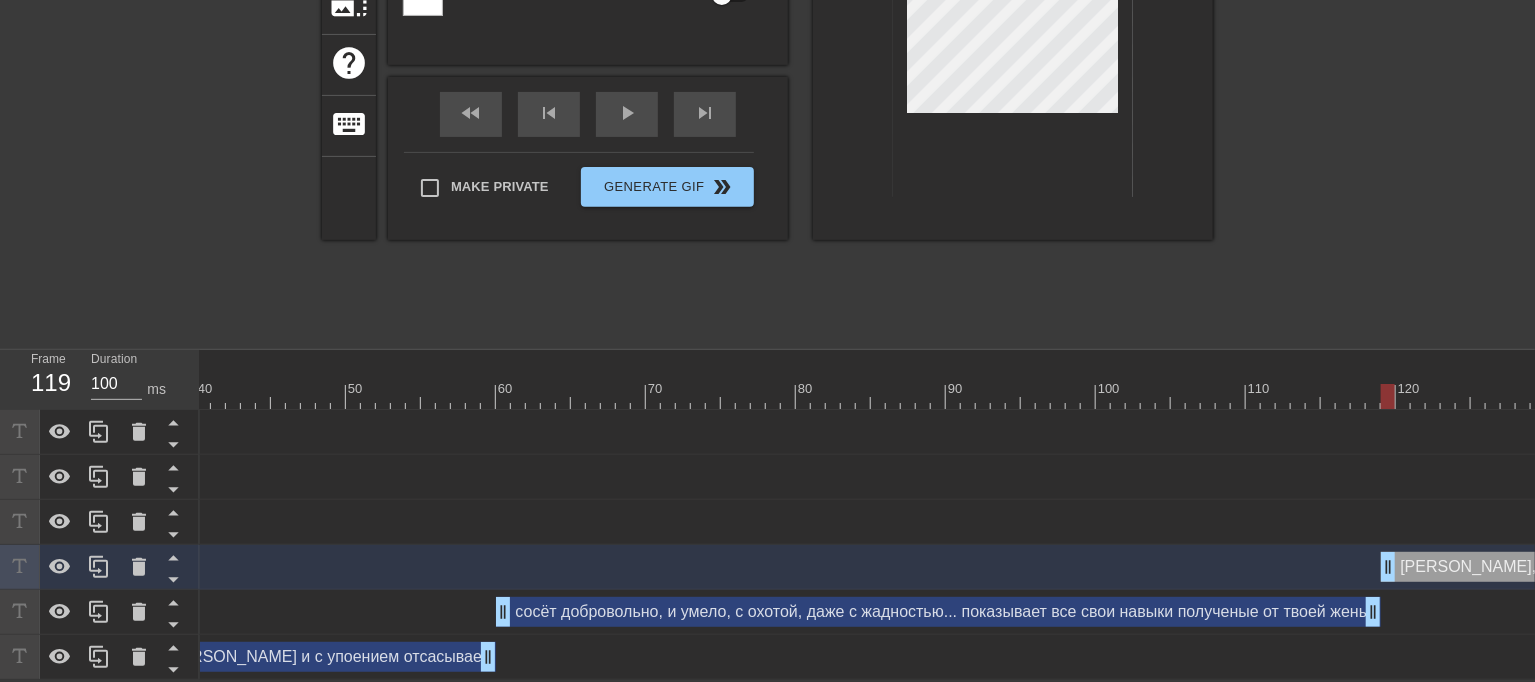 drag, startPoint x: 623, startPoint y: 554, endPoint x: 1513, endPoint y: 562, distance: 890.03595 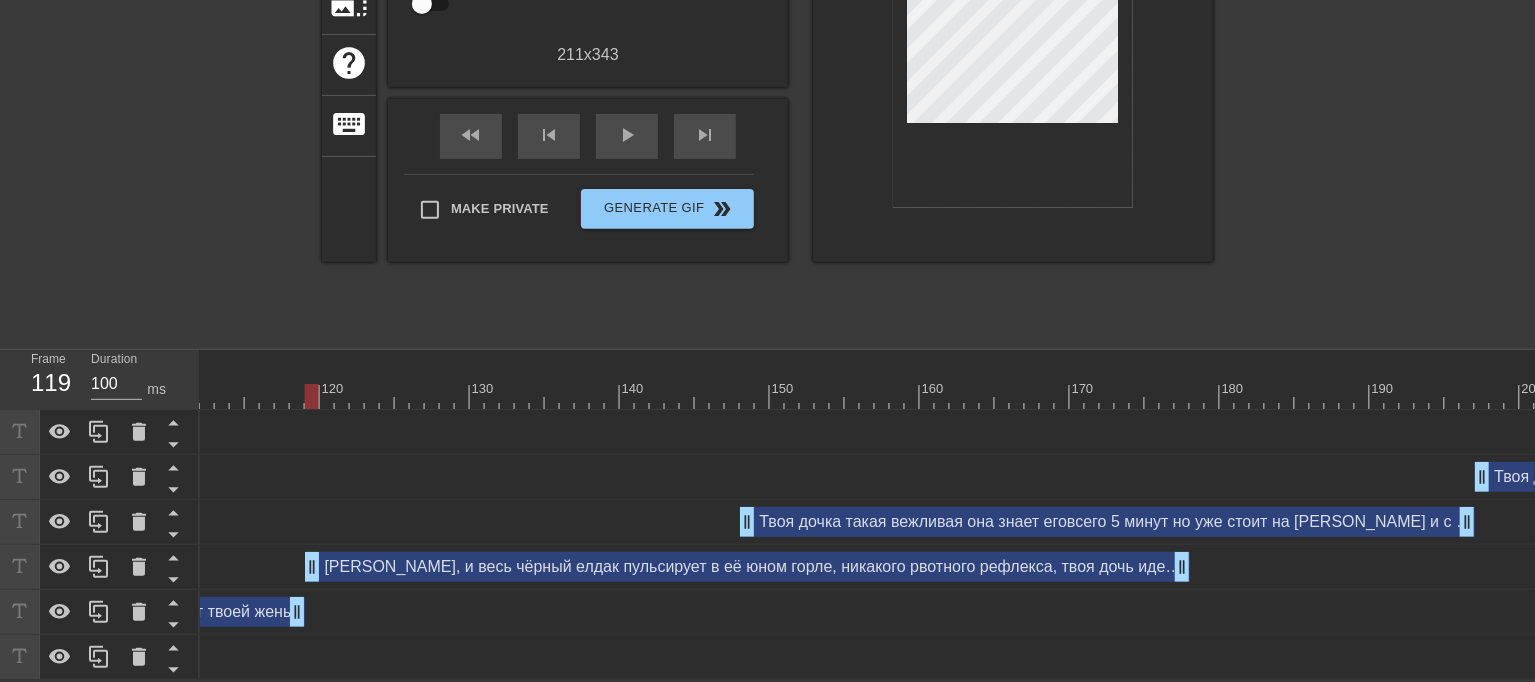 scroll, scrollTop: 0, scrollLeft: 1688, axis: horizontal 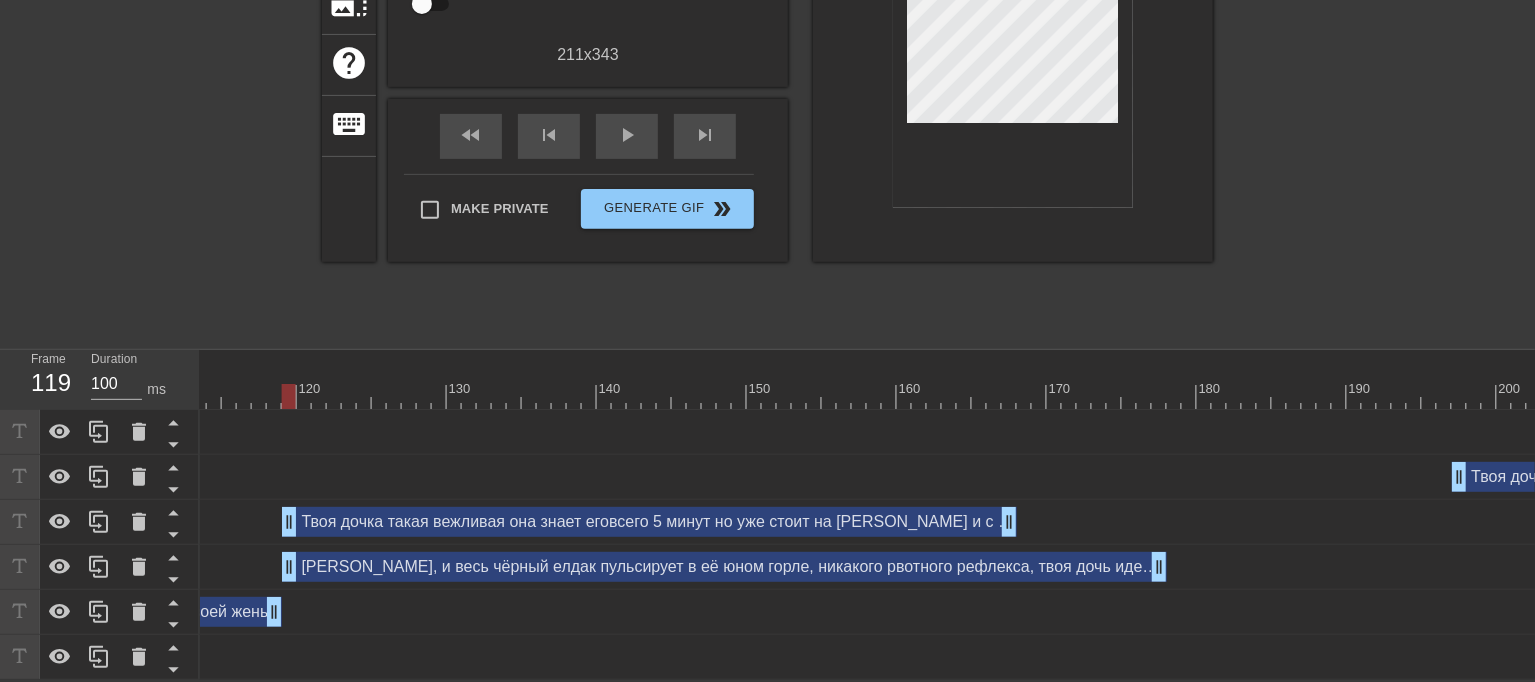 drag, startPoint x: 972, startPoint y: 514, endPoint x: 532, endPoint y: 520, distance: 440.0409 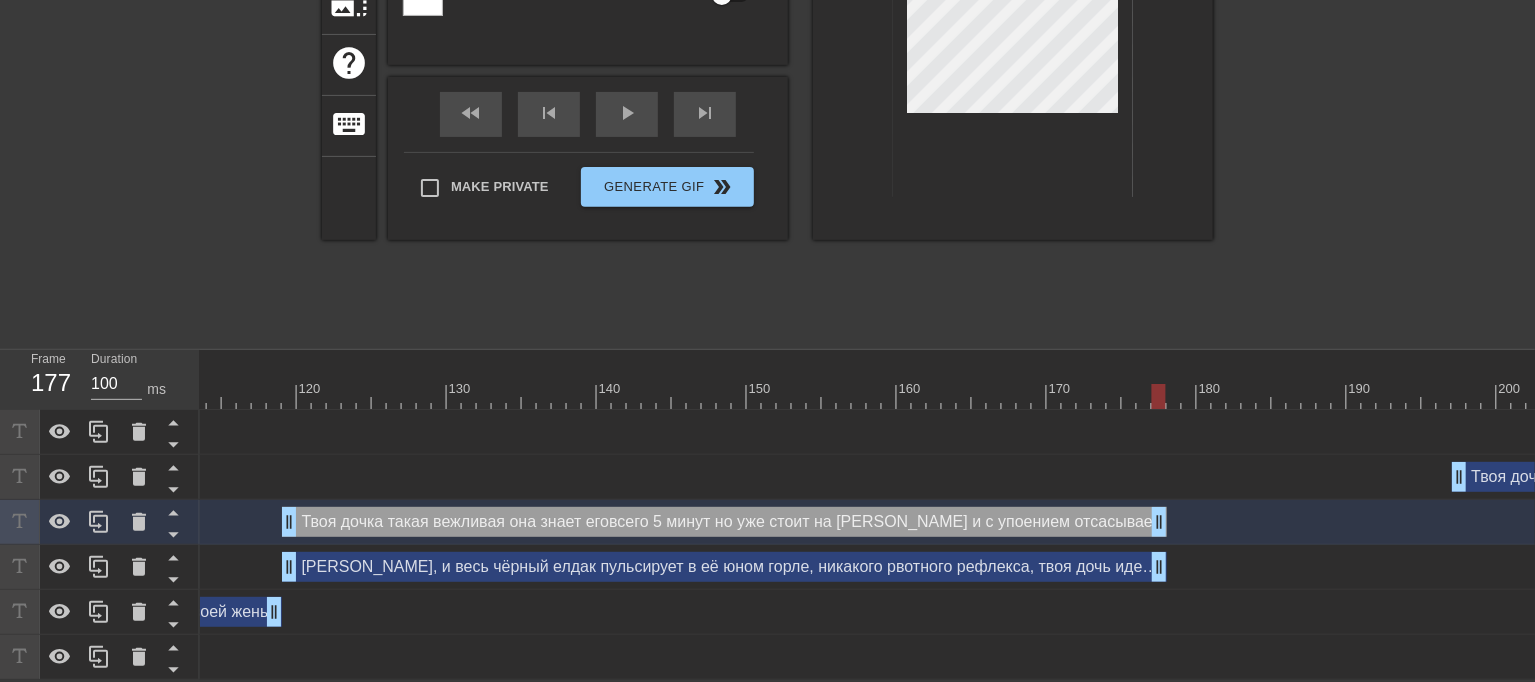 drag, startPoint x: 1009, startPoint y: 506, endPoint x: 1159, endPoint y: 511, distance: 150.08331 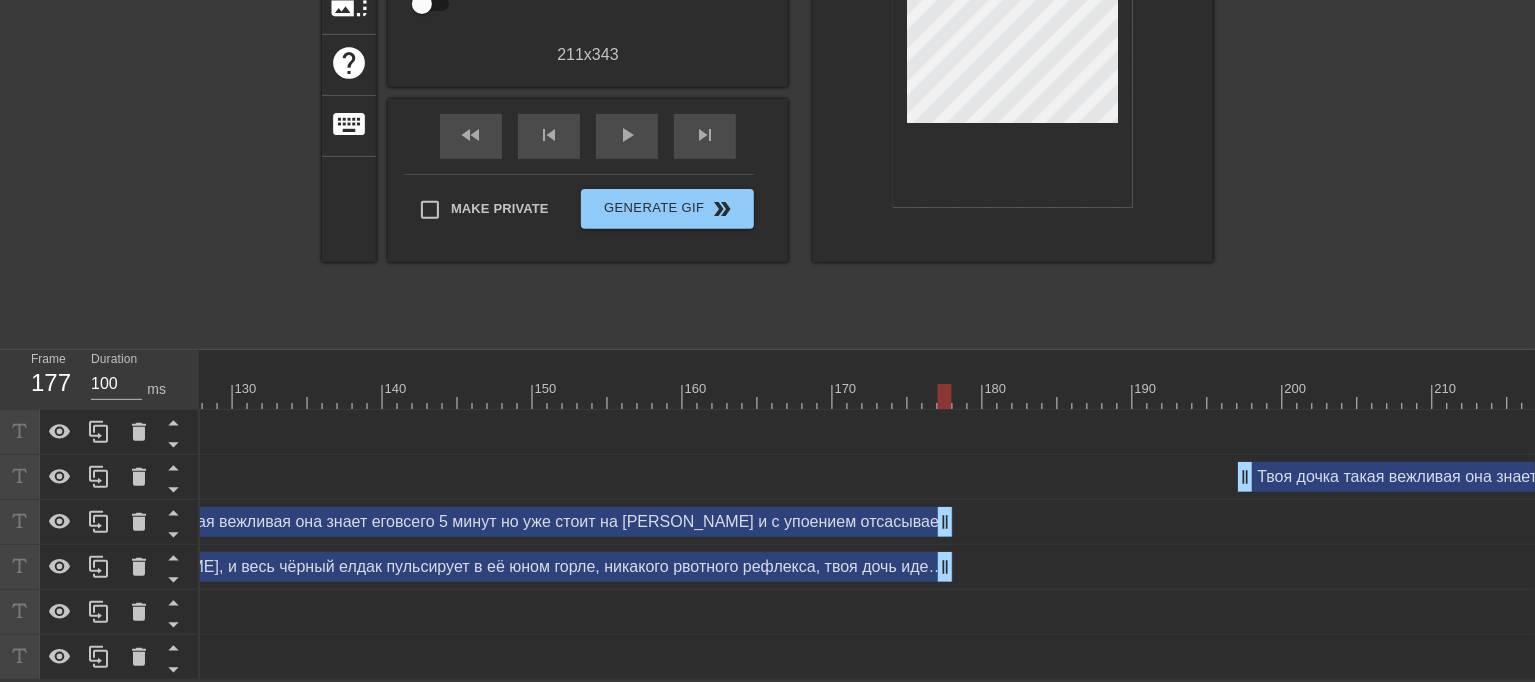 scroll, scrollTop: 0, scrollLeft: 2055, axis: horizontal 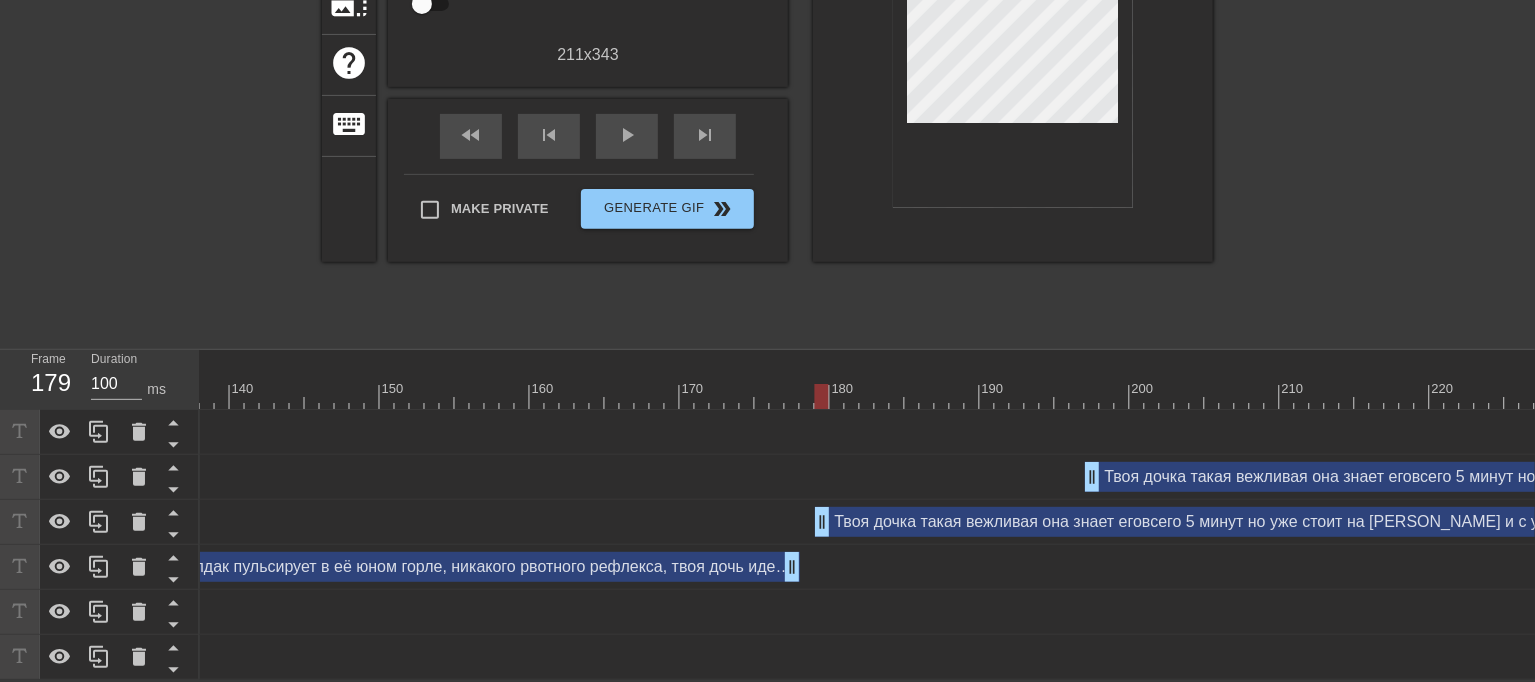 drag, startPoint x: 634, startPoint y: 503, endPoint x: 1534, endPoint y: 558, distance: 901.679 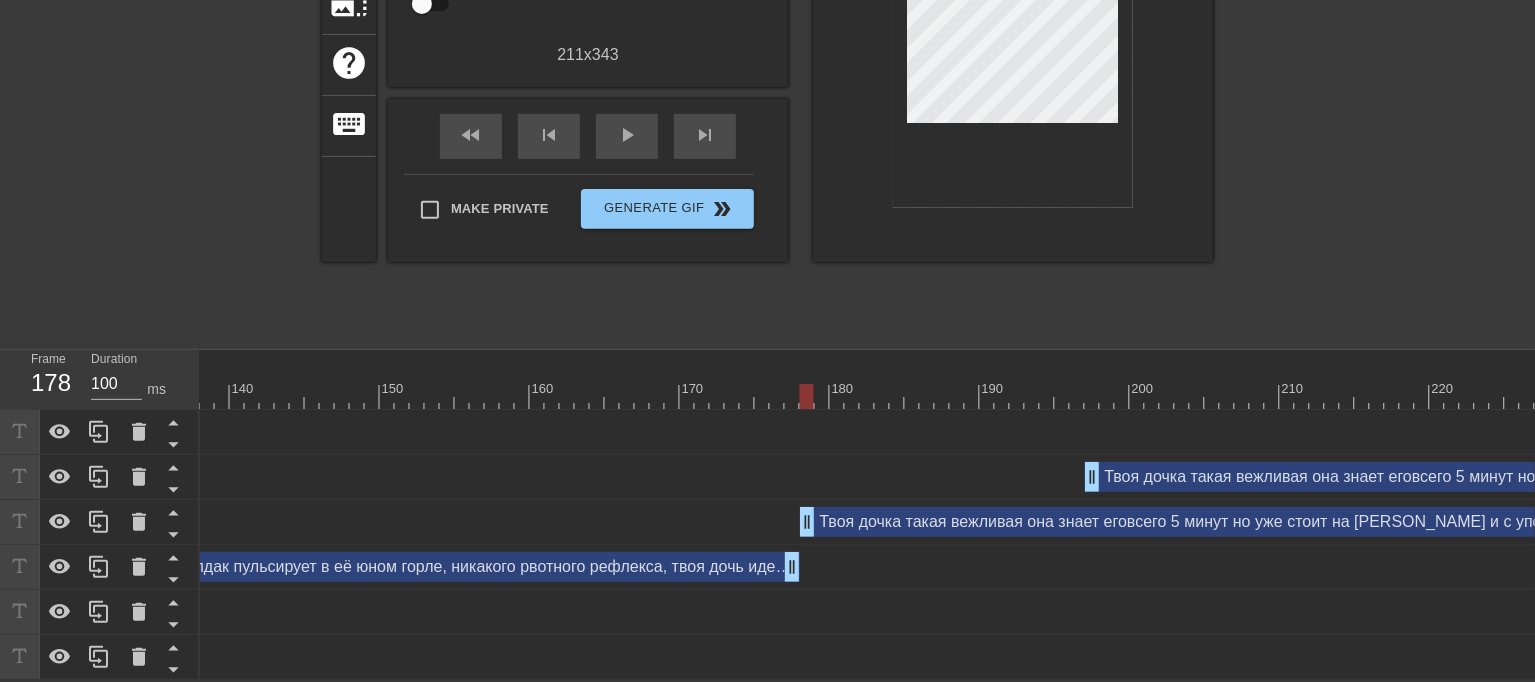 drag, startPoint x: 1000, startPoint y: 514, endPoint x: 981, endPoint y: 519, distance: 19.646883 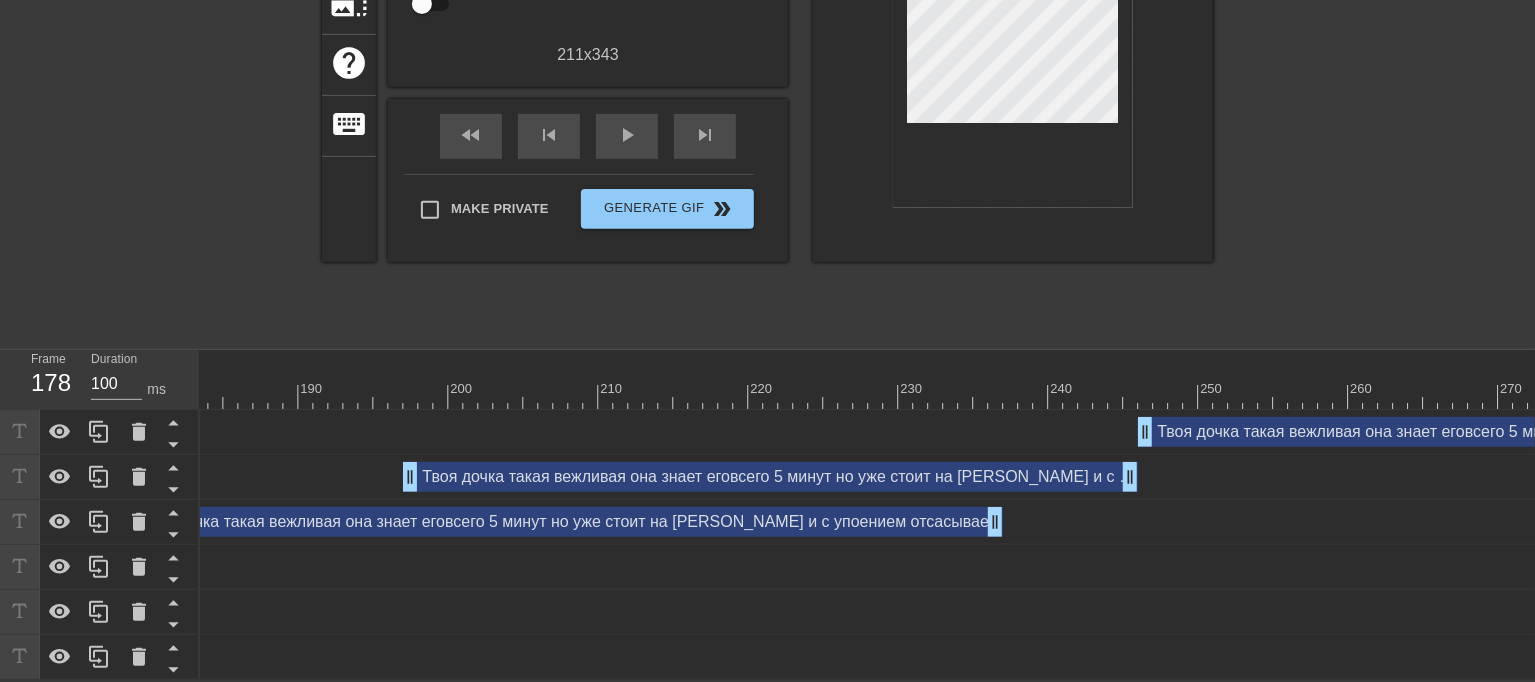 scroll, scrollTop: 0, scrollLeft: 2856, axis: horizontal 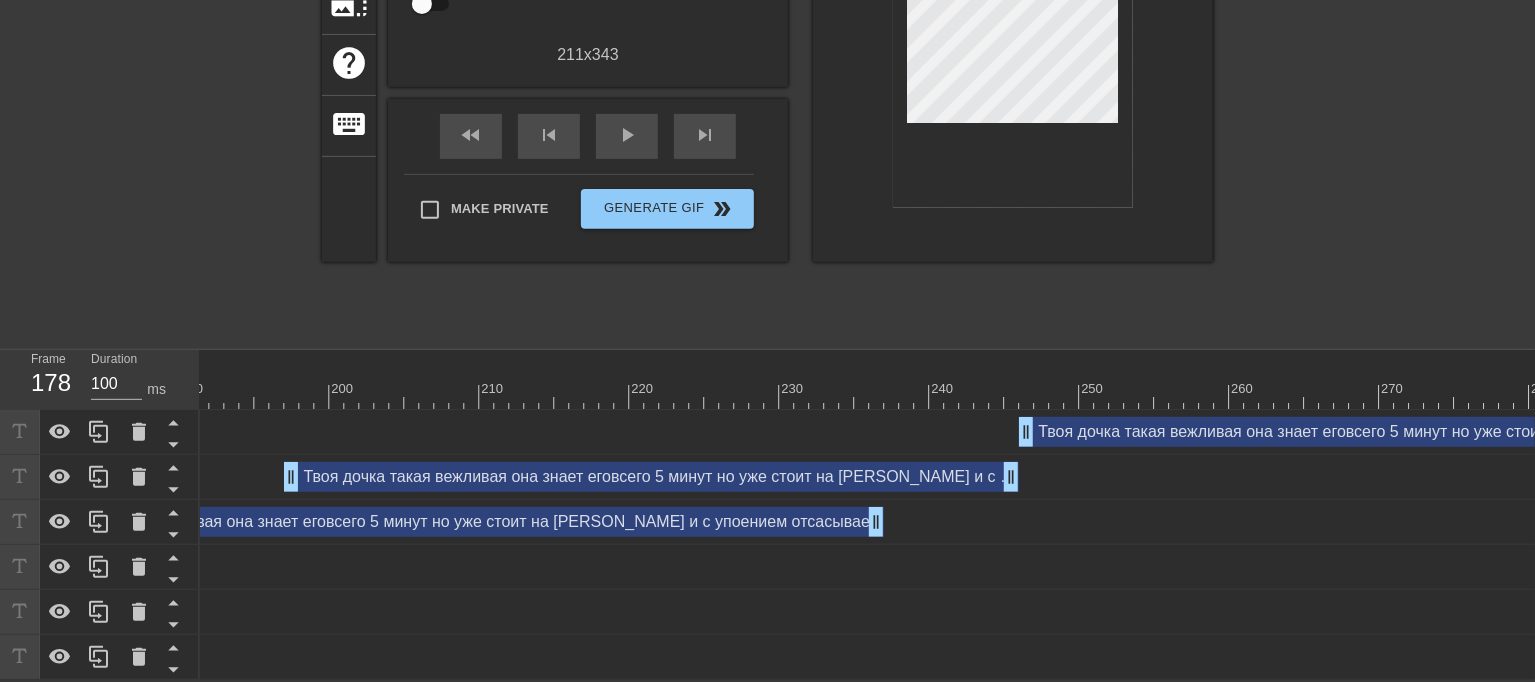 click on "Твоя дочка такая вежливая
она знает еговсего 5 минут
но уже стоит на [PERSON_NAME]
и с упоением отсасывает drag_handle drag_handle" at bounding box center (651, 477) 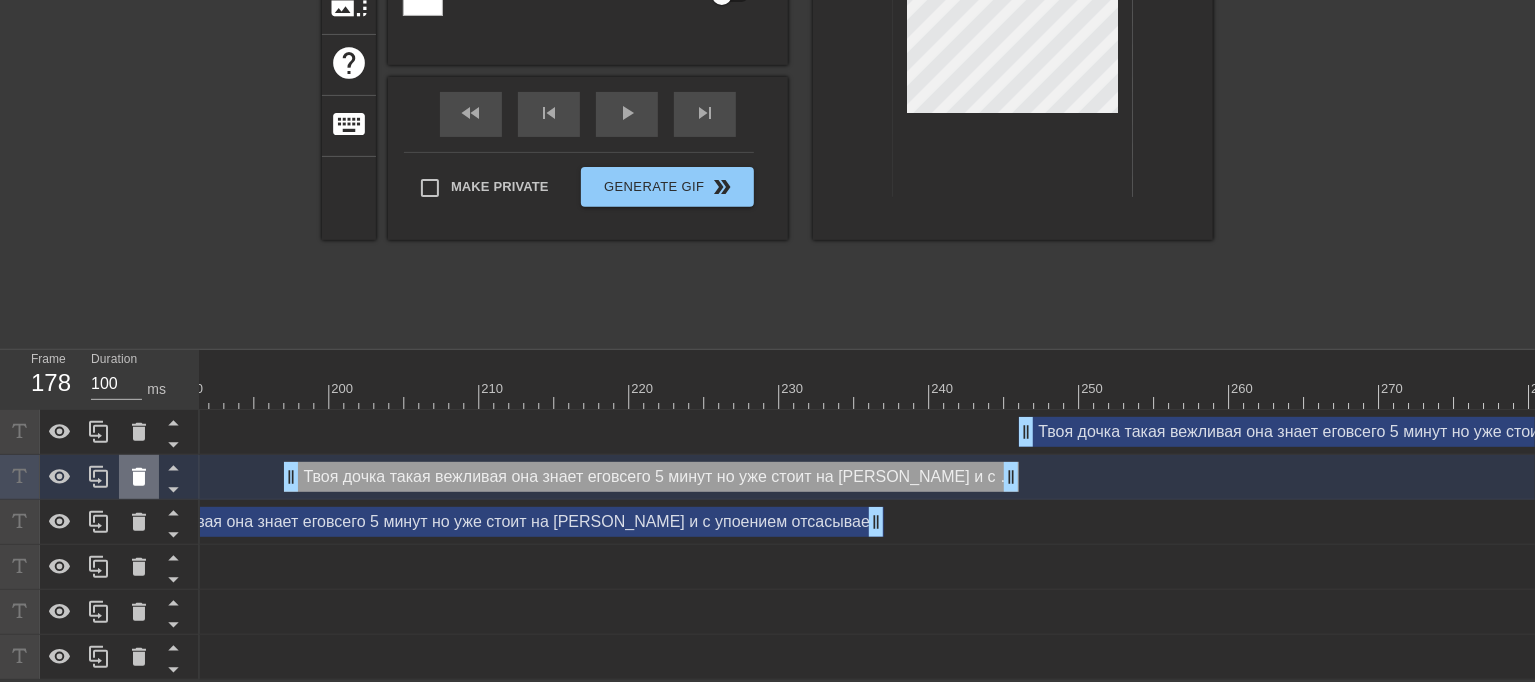 click 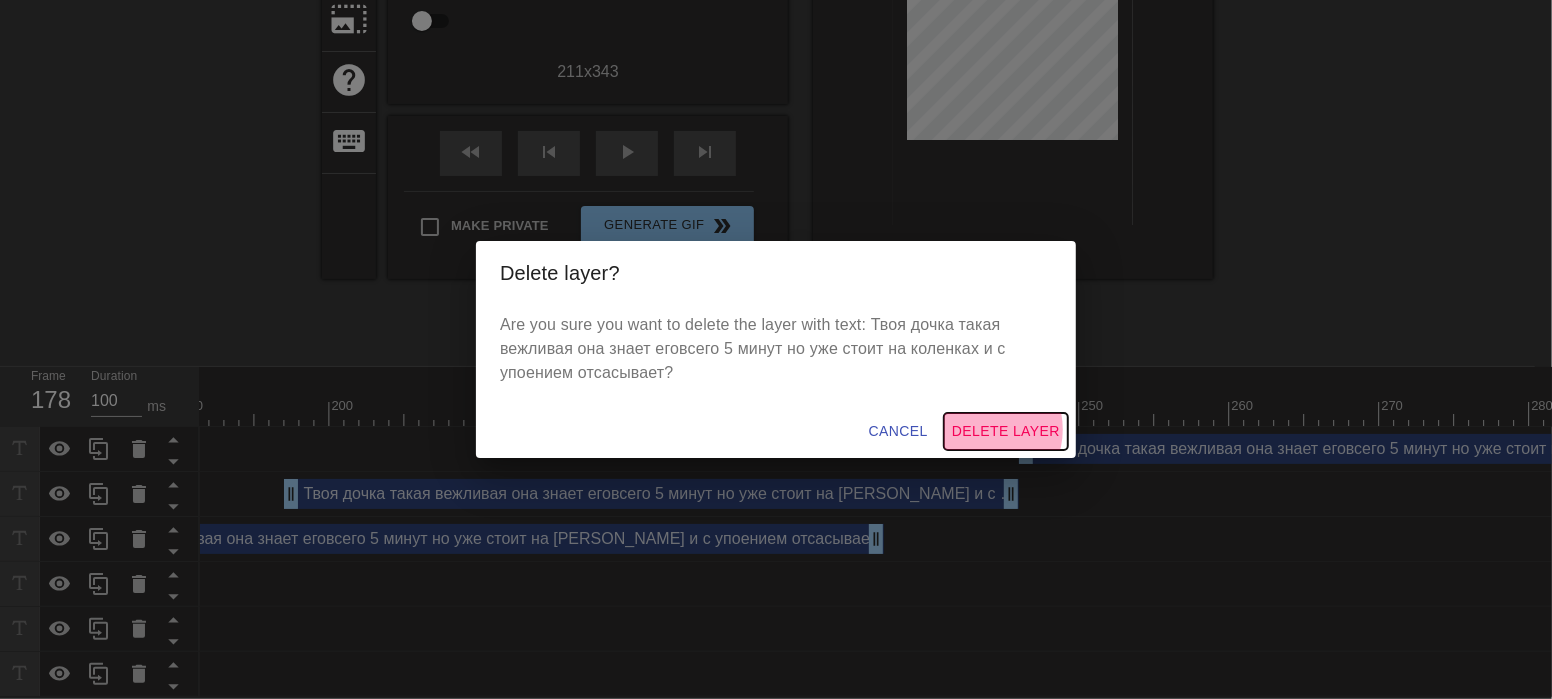click on "Delete Layer" at bounding box center [1006, 431] 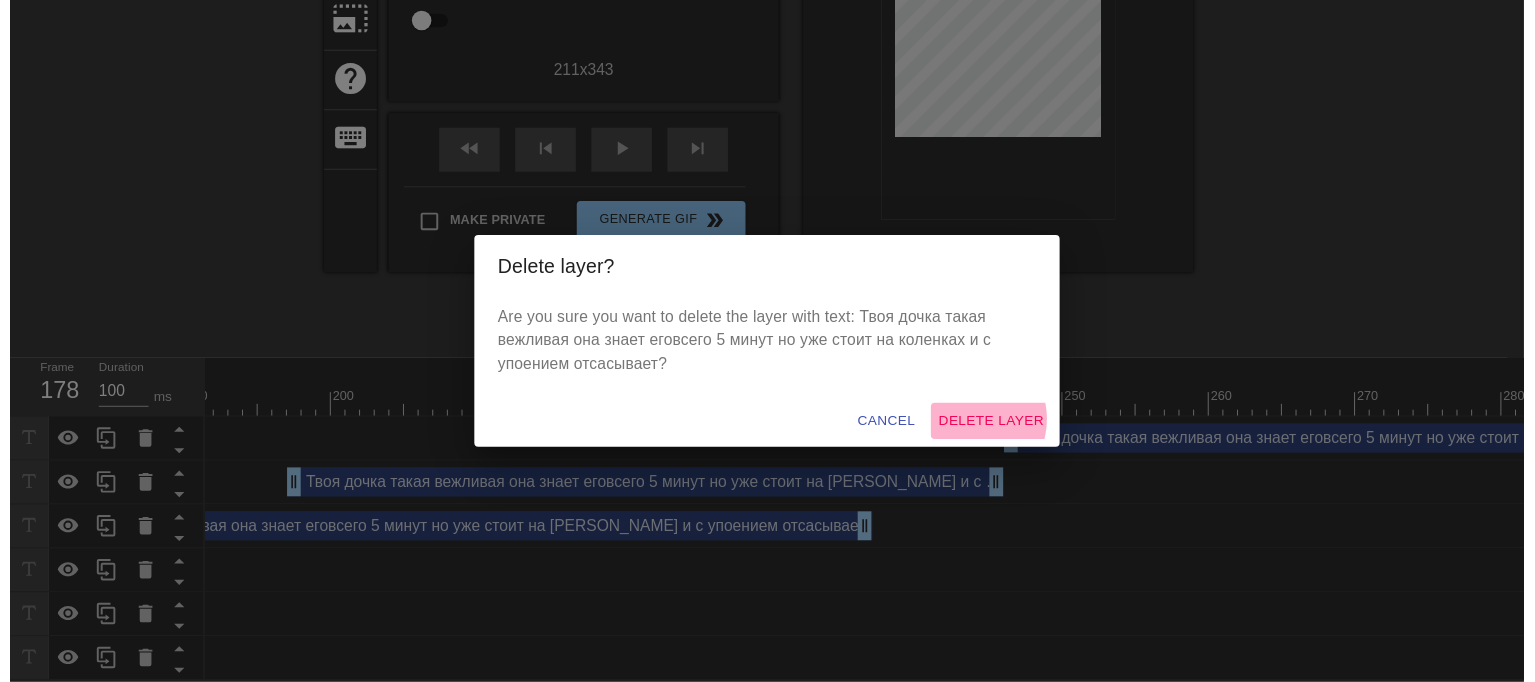 scroll, scrollTop: 311, scrollLeft: 0, axis: vertical 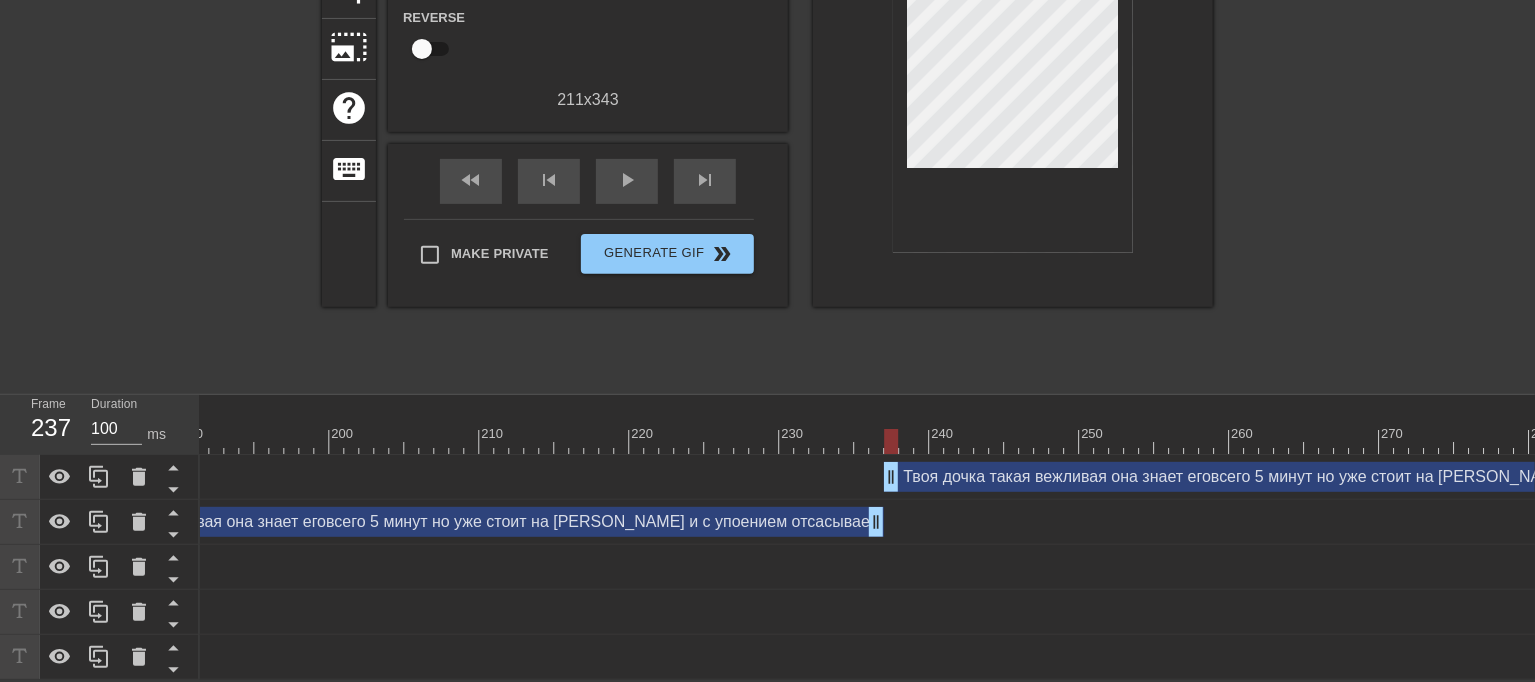 drag, startPoint x: 1025, startPoint y: 468, endPoint x: 891, endPoint y: 482, distance: 134.72935 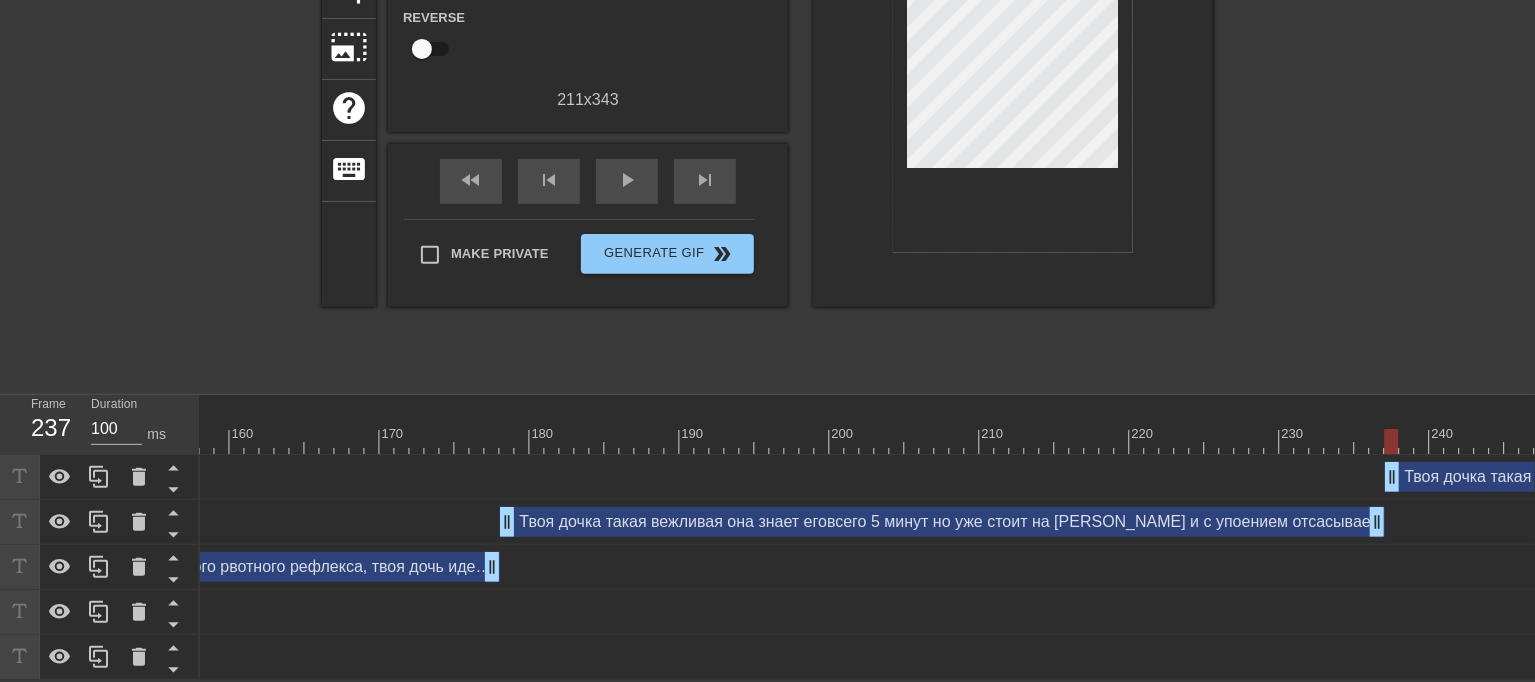 scroll, scrollTop: 0, scrollLeft: 2311, axis: horizontal 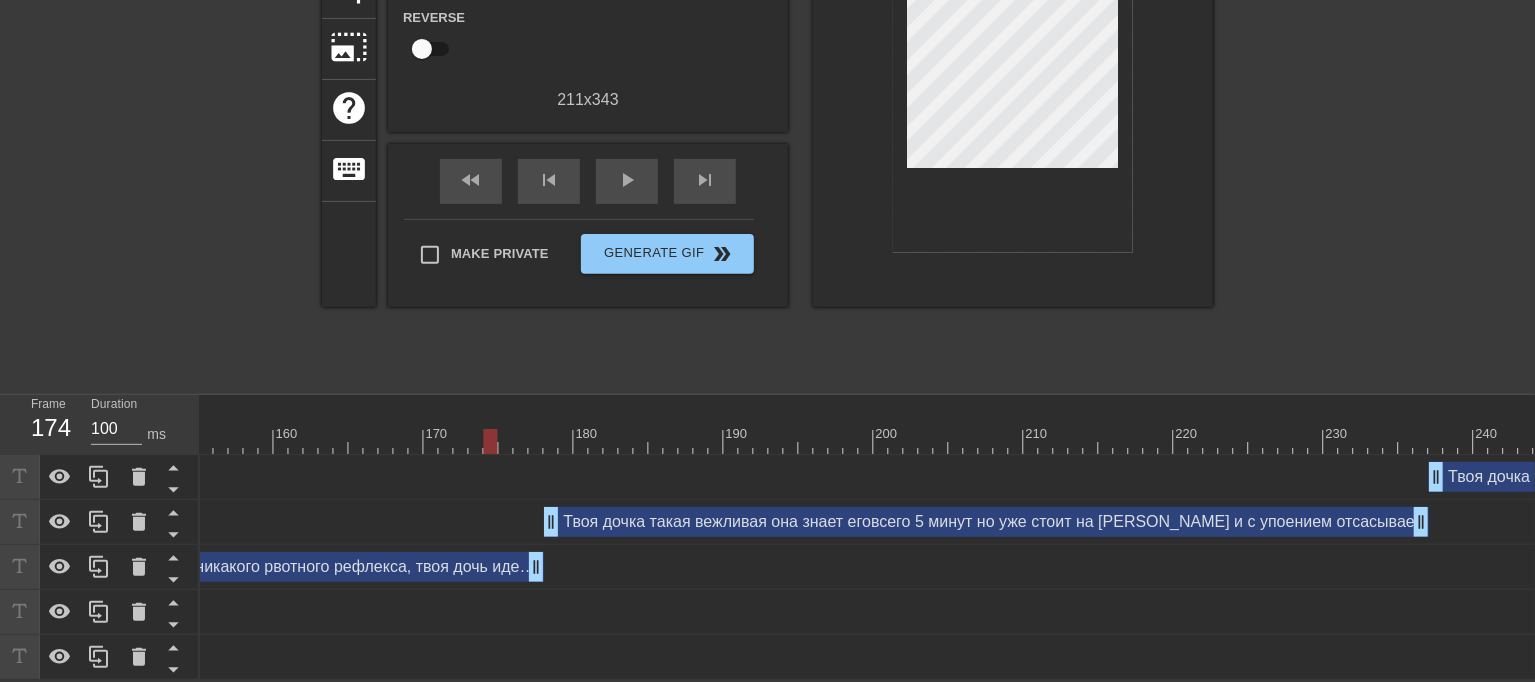 click at bounding box center (26, 441) 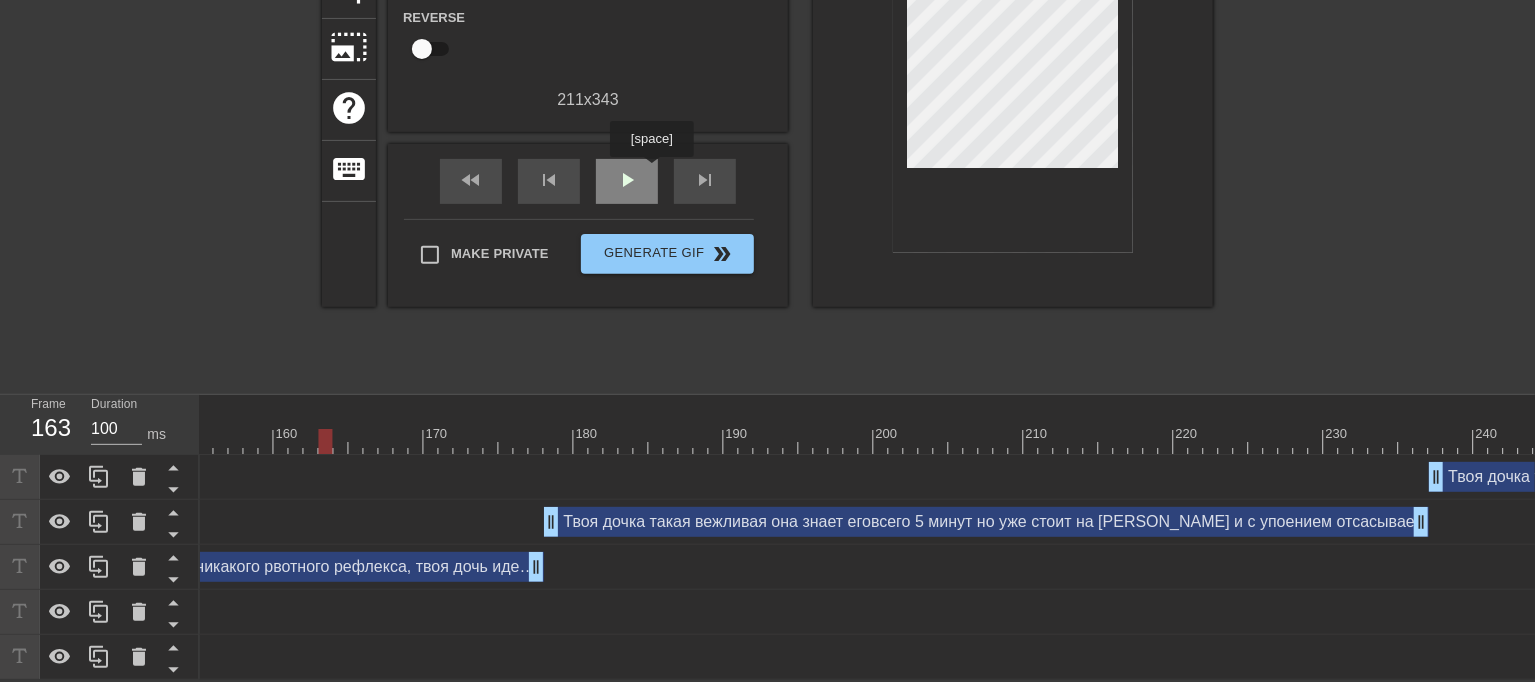 click on "play_arrow" at bounding box center (627, 181) 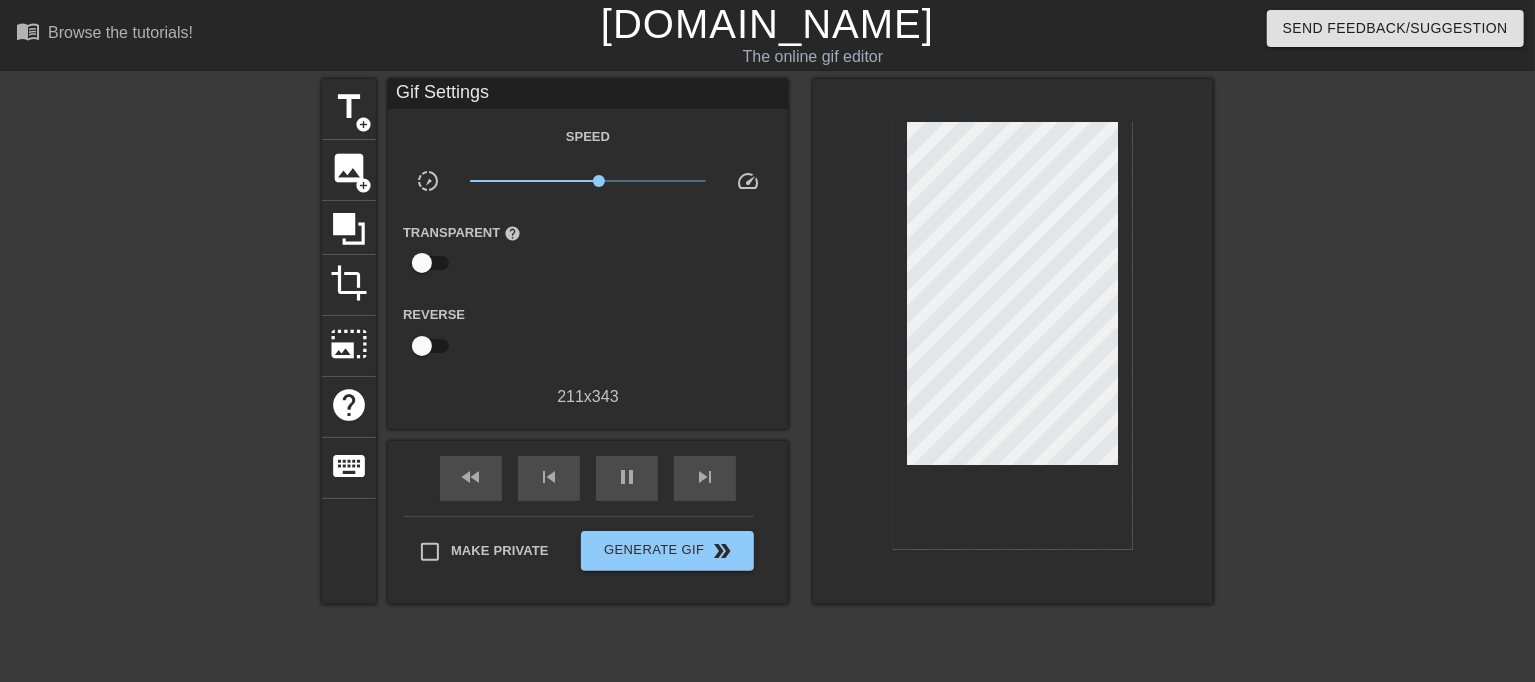 scroll, scrollTop: 311, scrollLeft: 0, axis: vertical 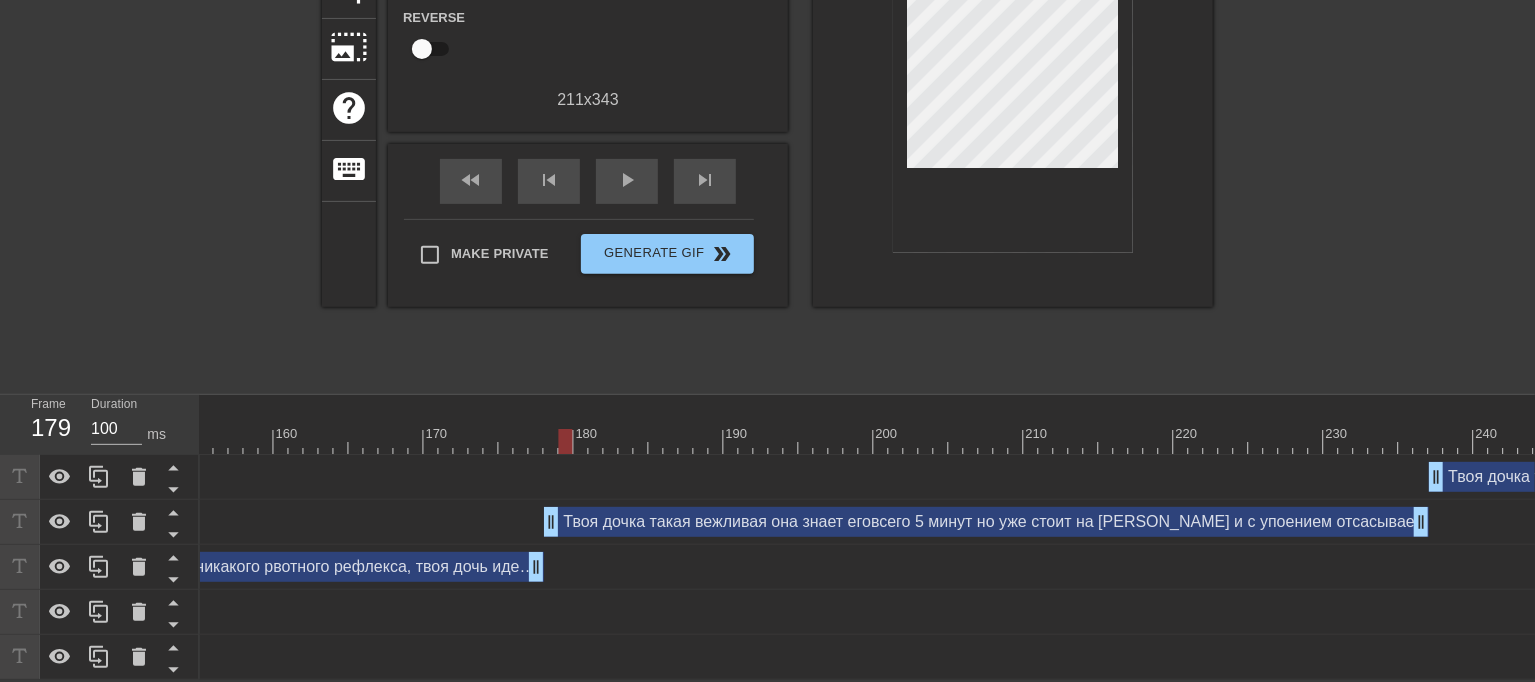 click at bounding box center (26, 441) 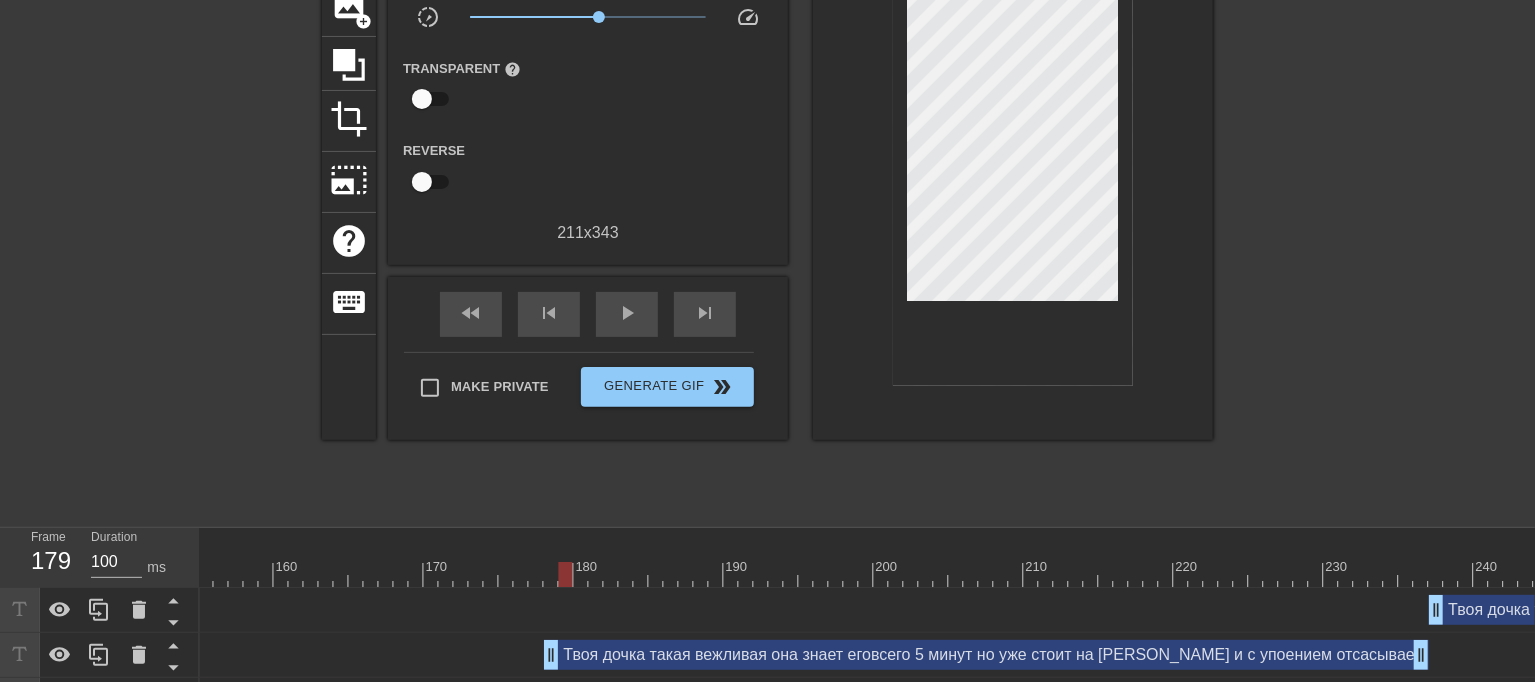scroll, scrollTop: 0, scrollLeft: 0, axis: both 